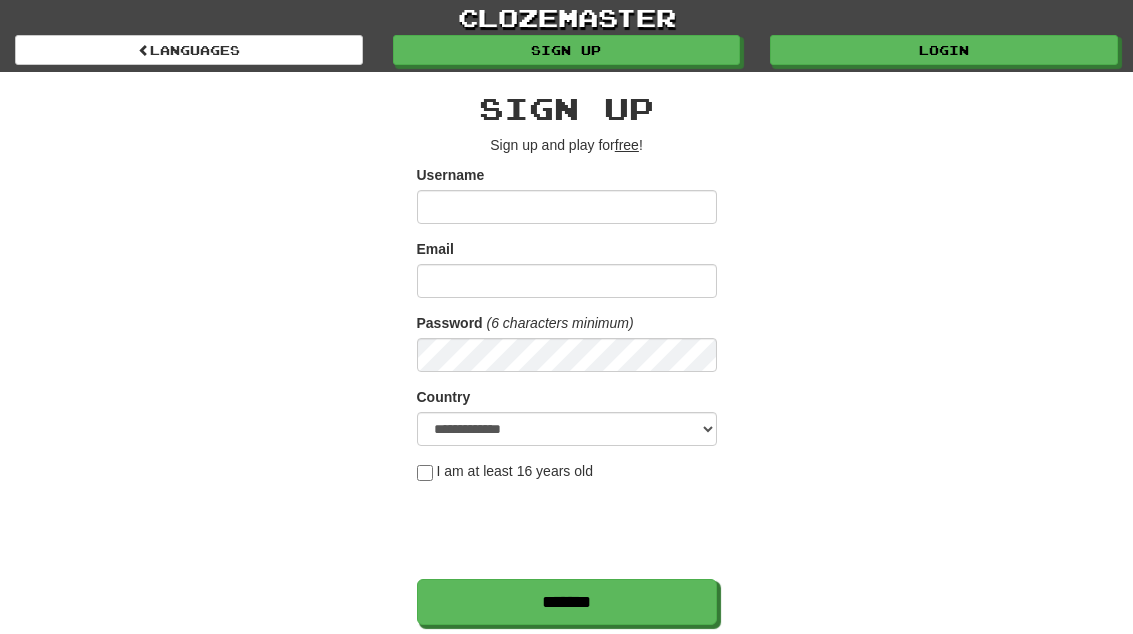 scroll, scrollTop: 0, scrollLeft: 0, axis: both 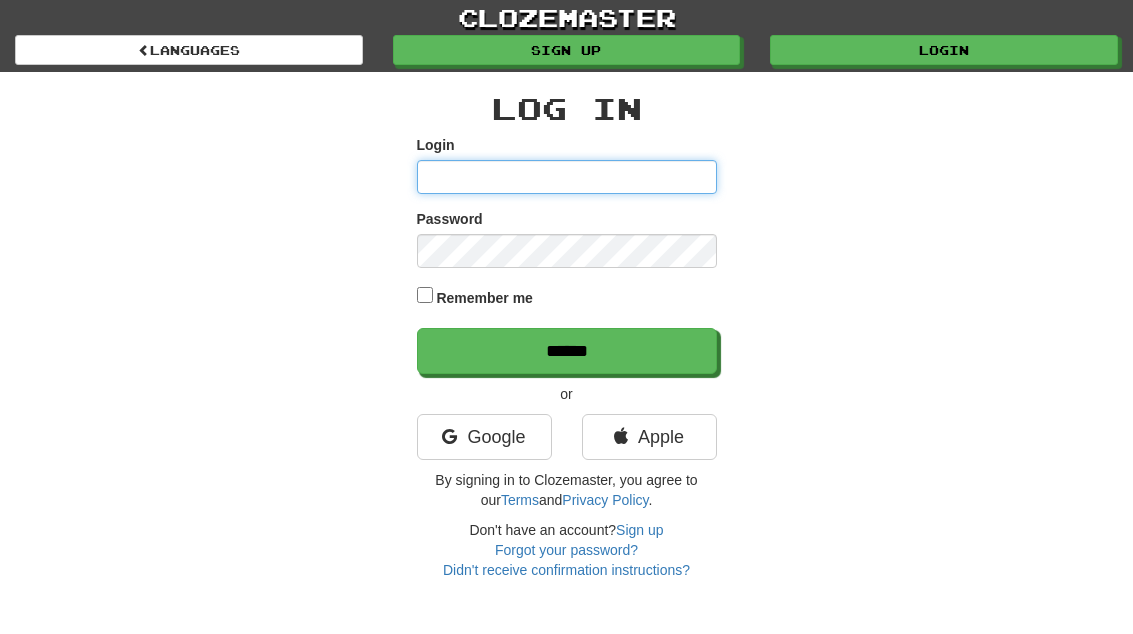 type on "**********" 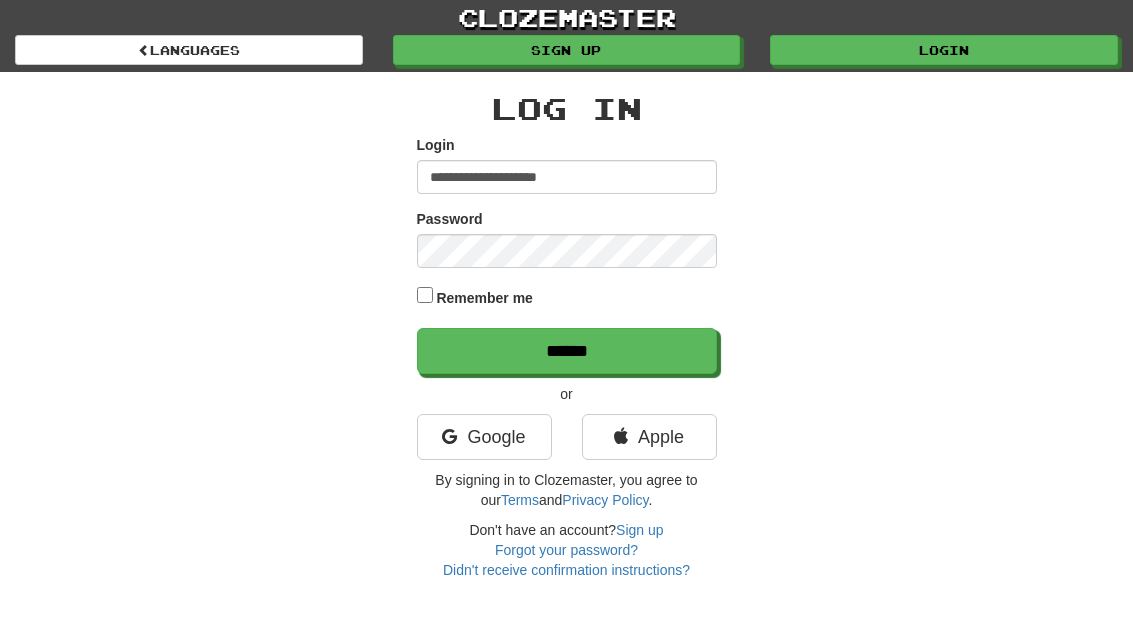 click on "******" at bounding box center [567, 351] 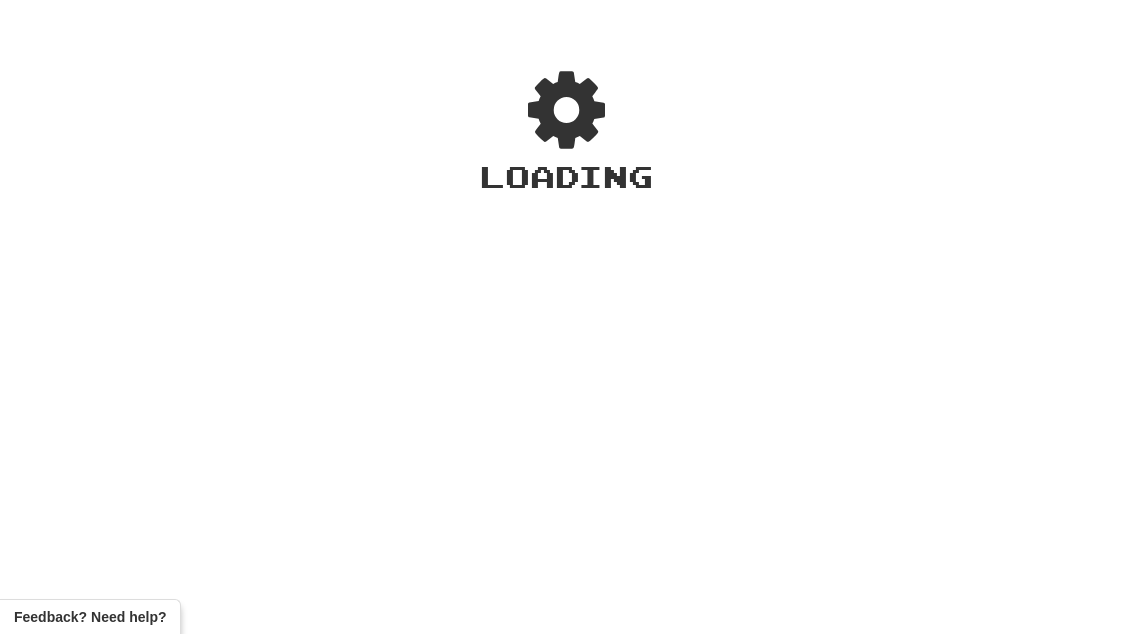 scroll, scrollTop: 0, scrollLeft: 0, axis: both 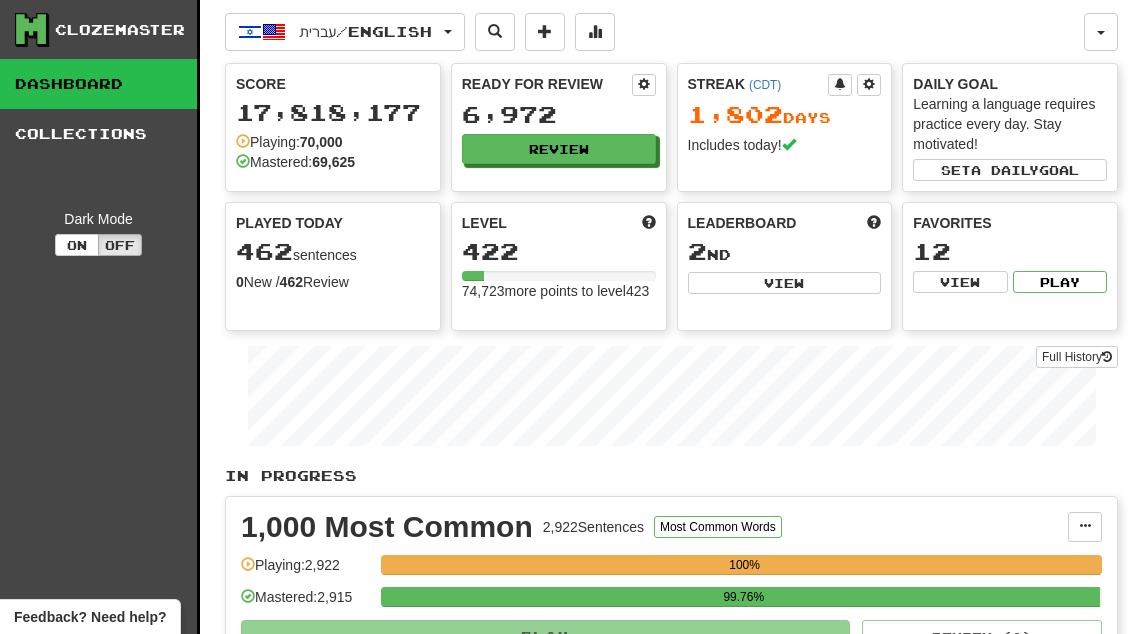 click on "View" at bounding box center [785, 283] 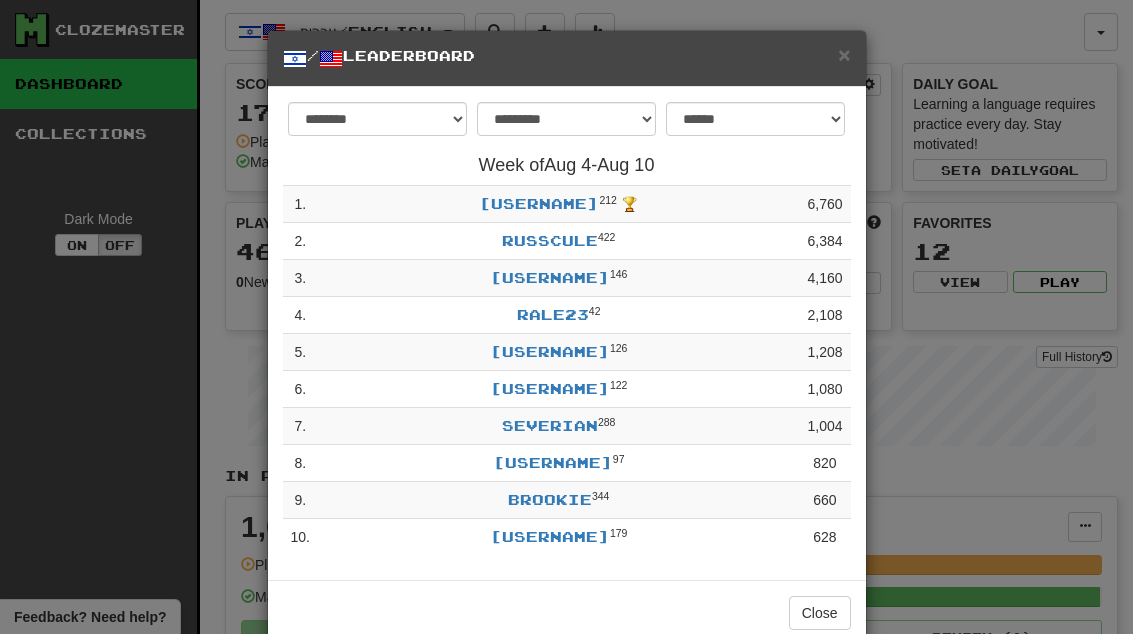 click on "×" at bounding box center [844, 54] 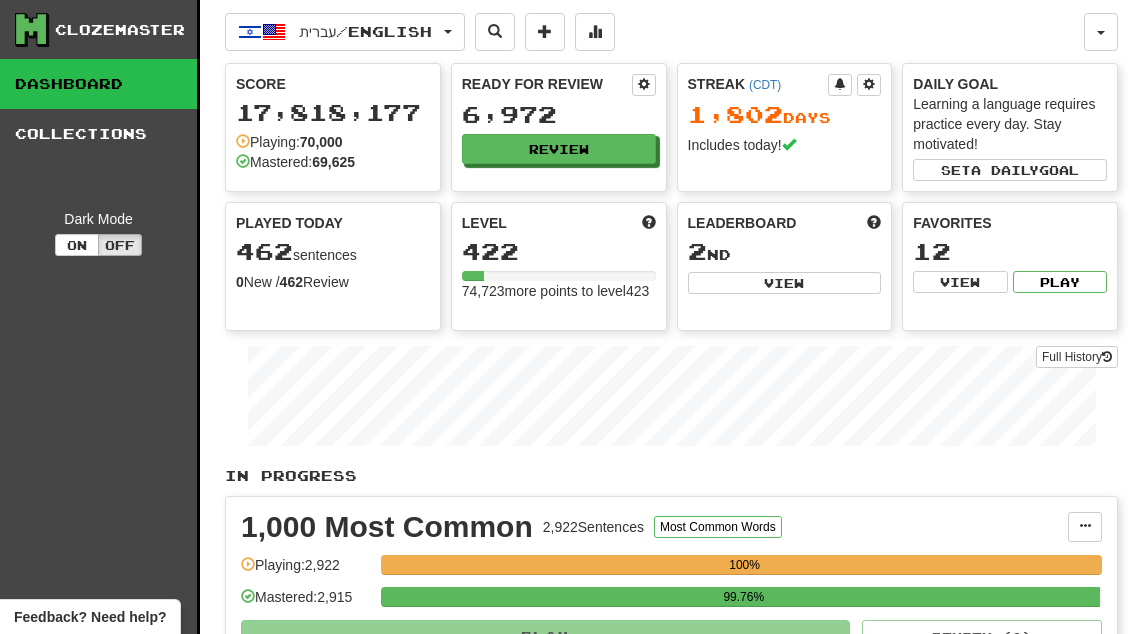 click on "Review" at bounding box center (559, 149) 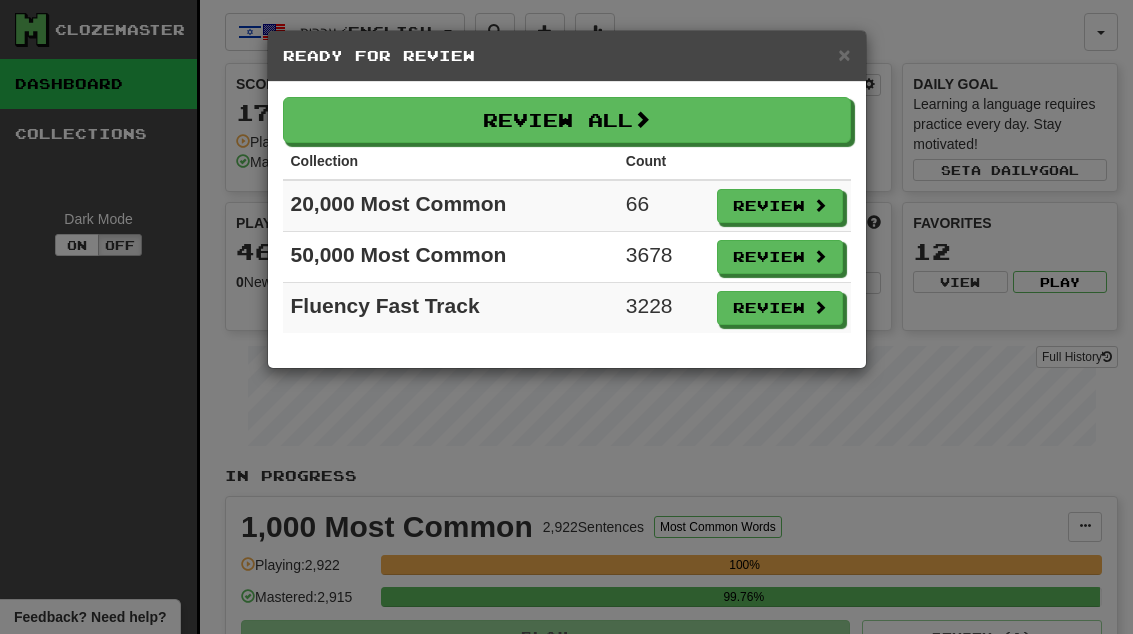 click at bounding box center [820, 205] 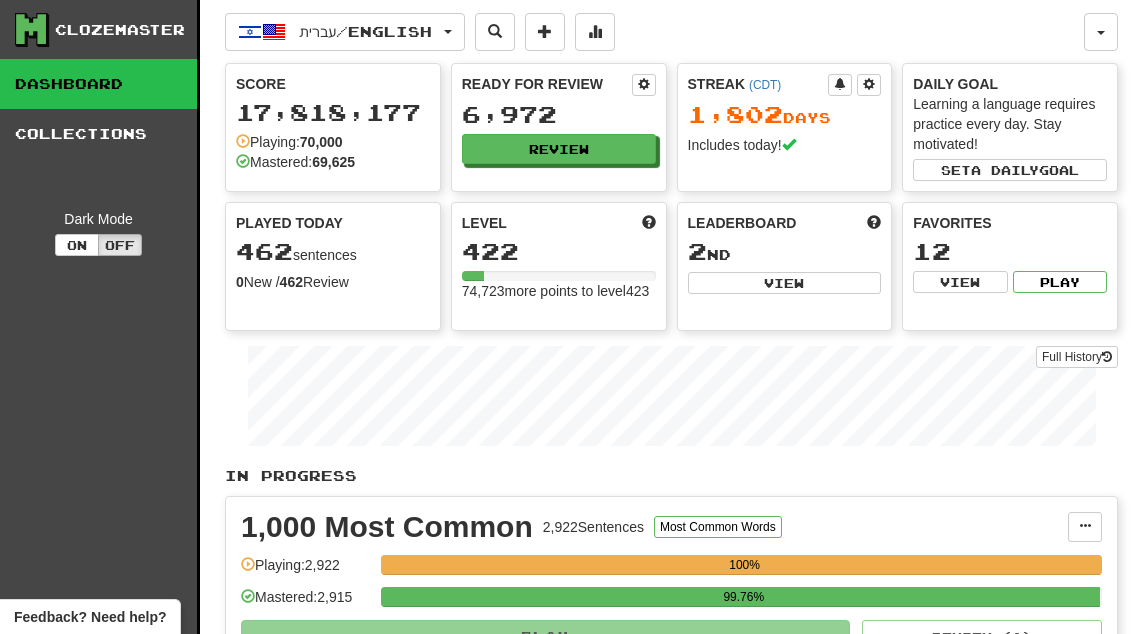 select on "**" 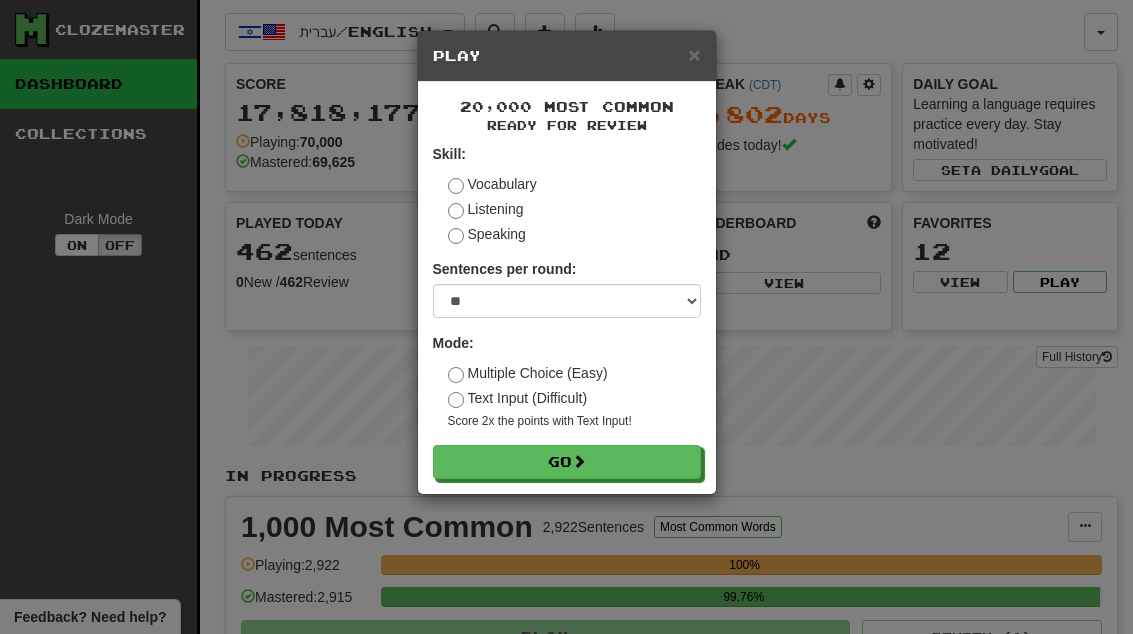 click on "Go" at bounding box center (567, 462) 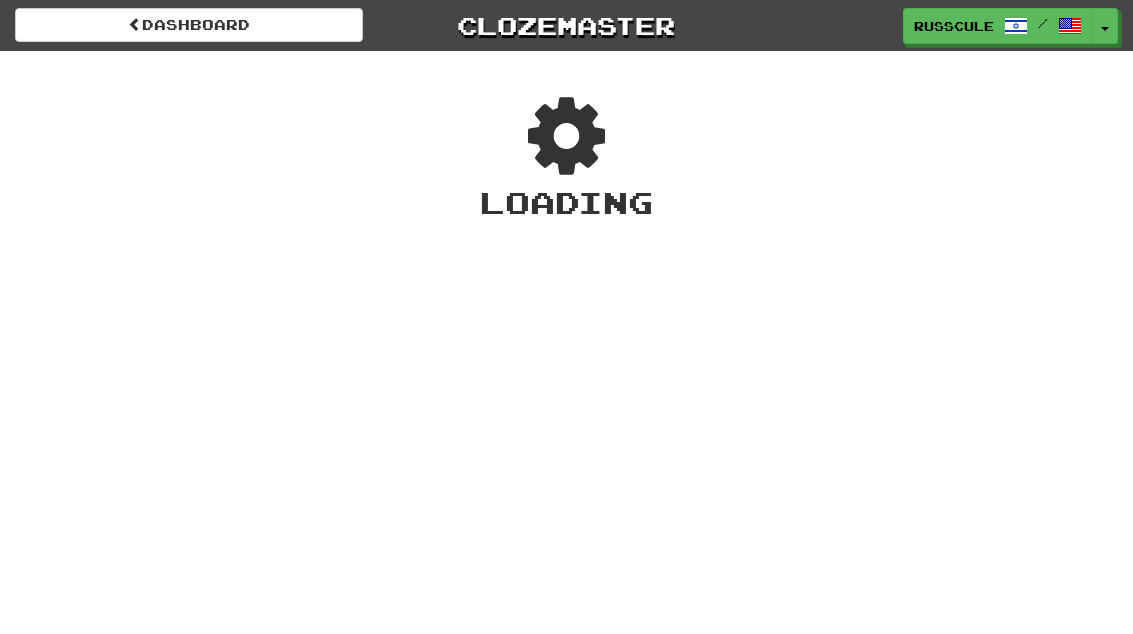 scroll, scrollTop: 0, scrollLeft: 0, axis: both 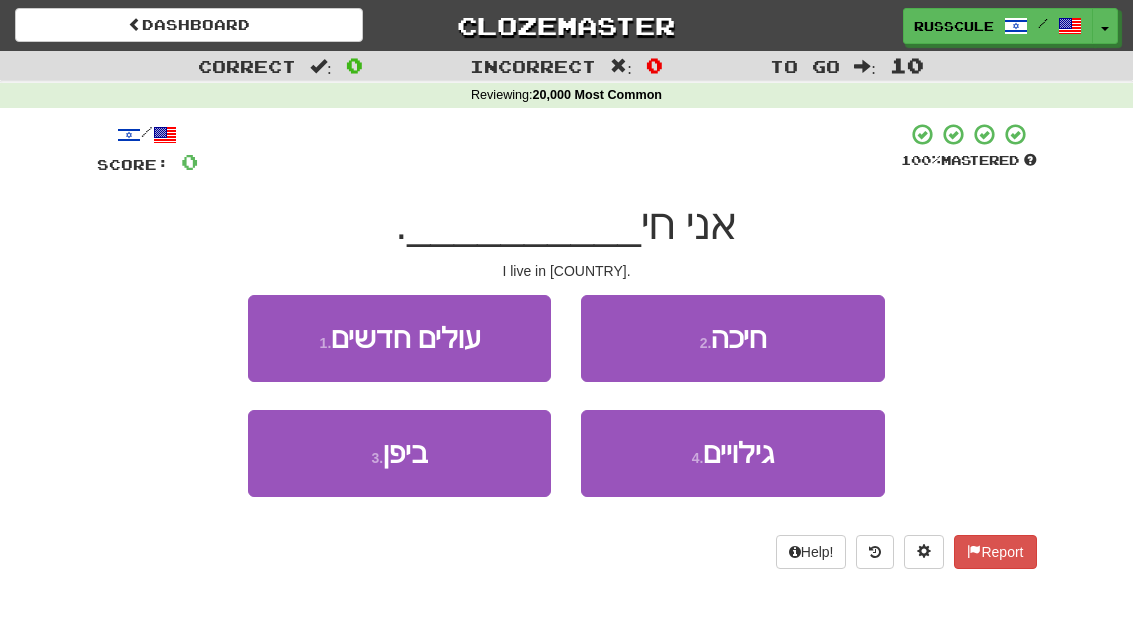 click on "to [COUNTRY]" at bounding box center [399, 453] 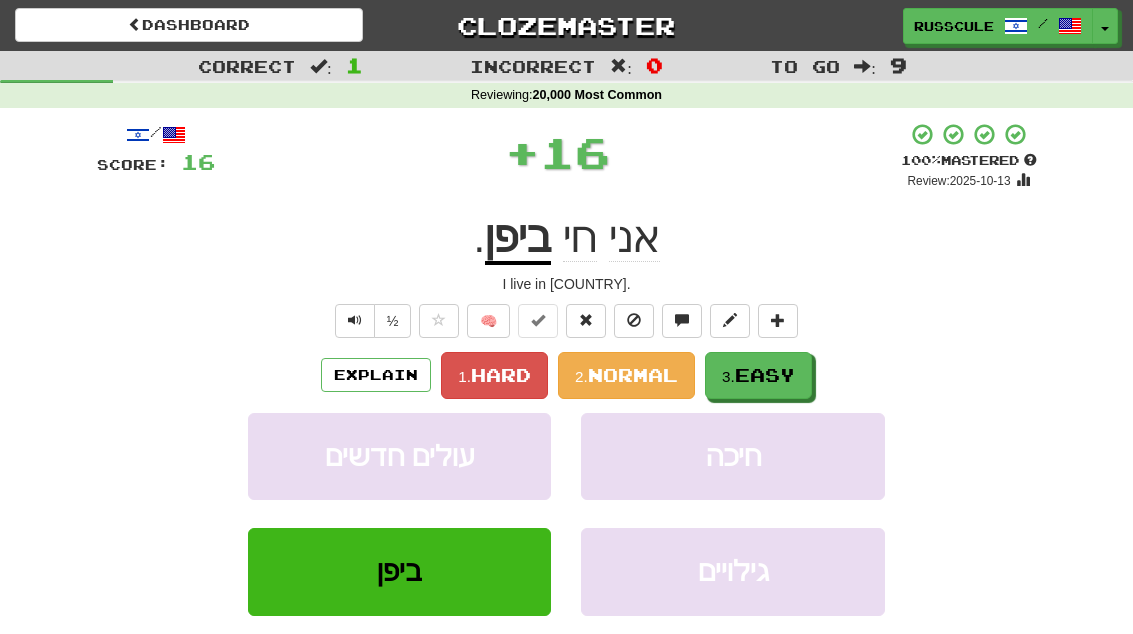 click on "Easy" at bounding box center [765, 375] 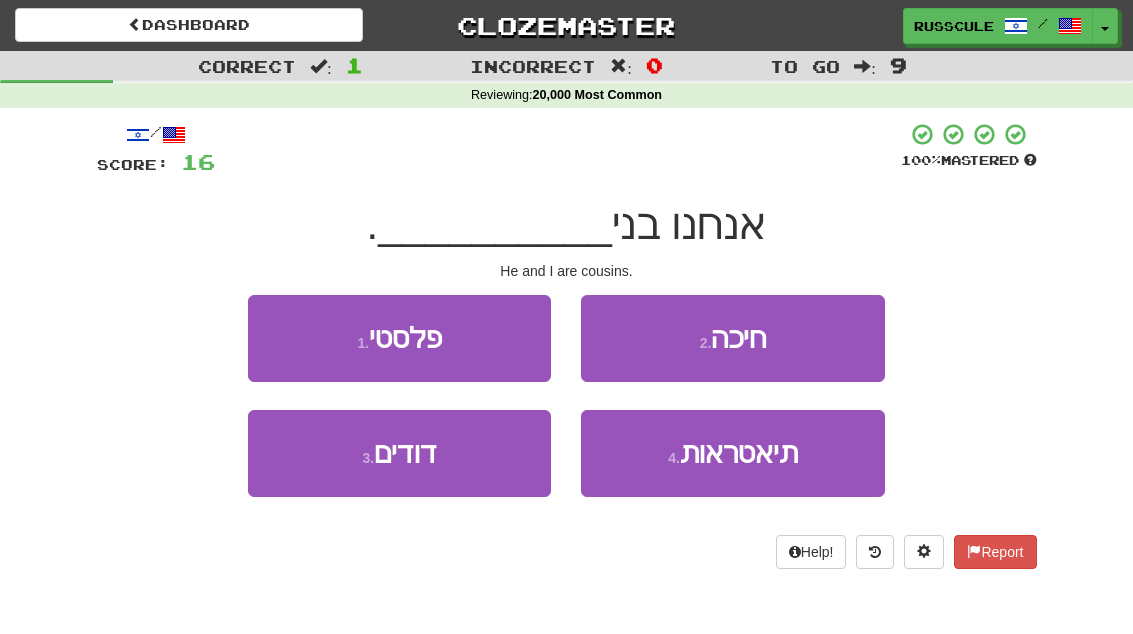 click on "3 .  דודים" at bounding box center (399, 453) 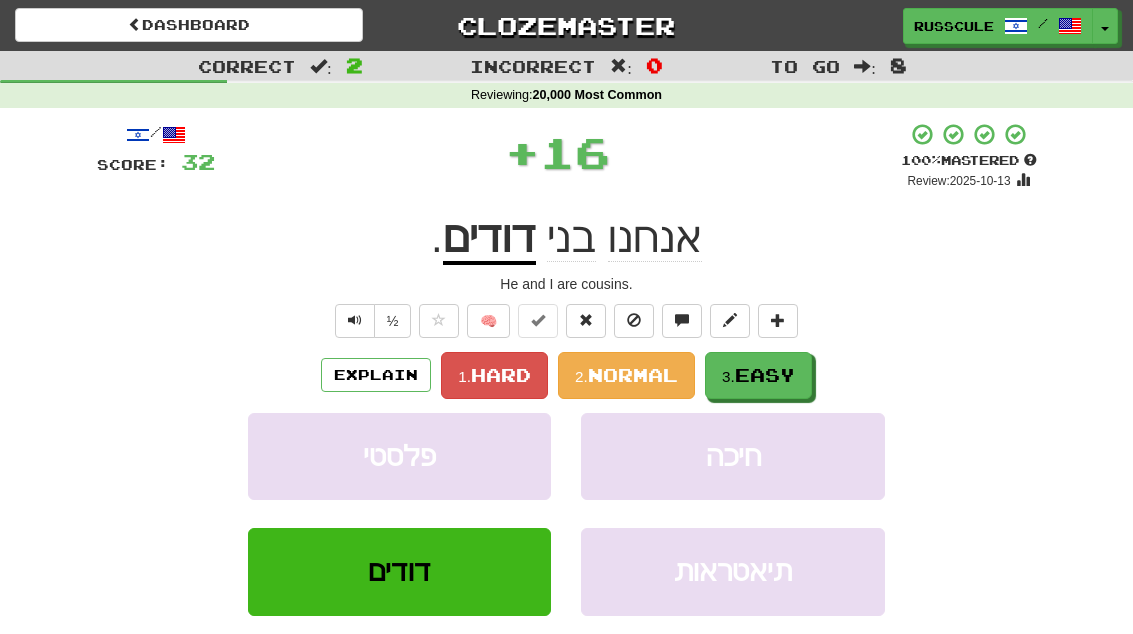 click on "3.  Easy" at bounding box center [758, 375] 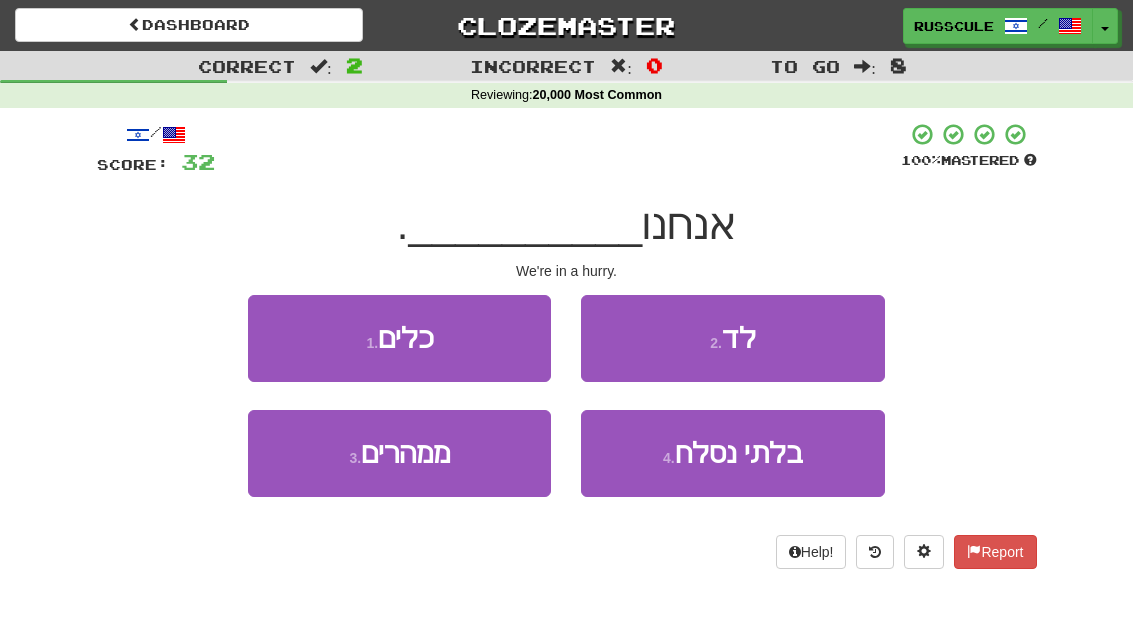 click on "3 .  ממהרים" at bounding box center (399, 453) 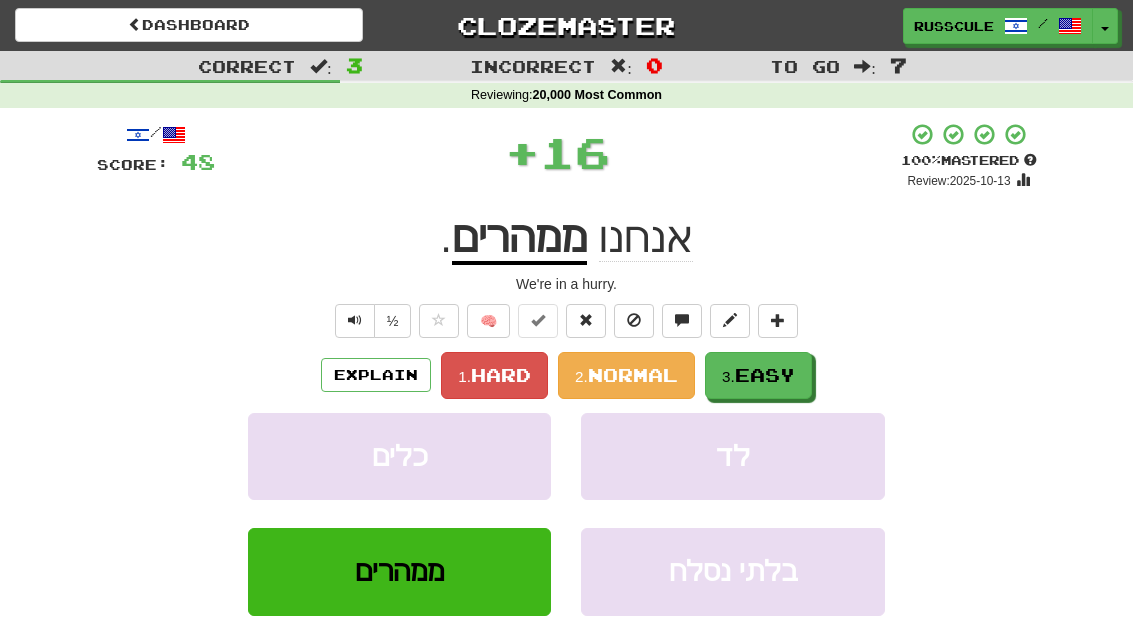 click on "3.  Easy" at bounding box center [758, 375] 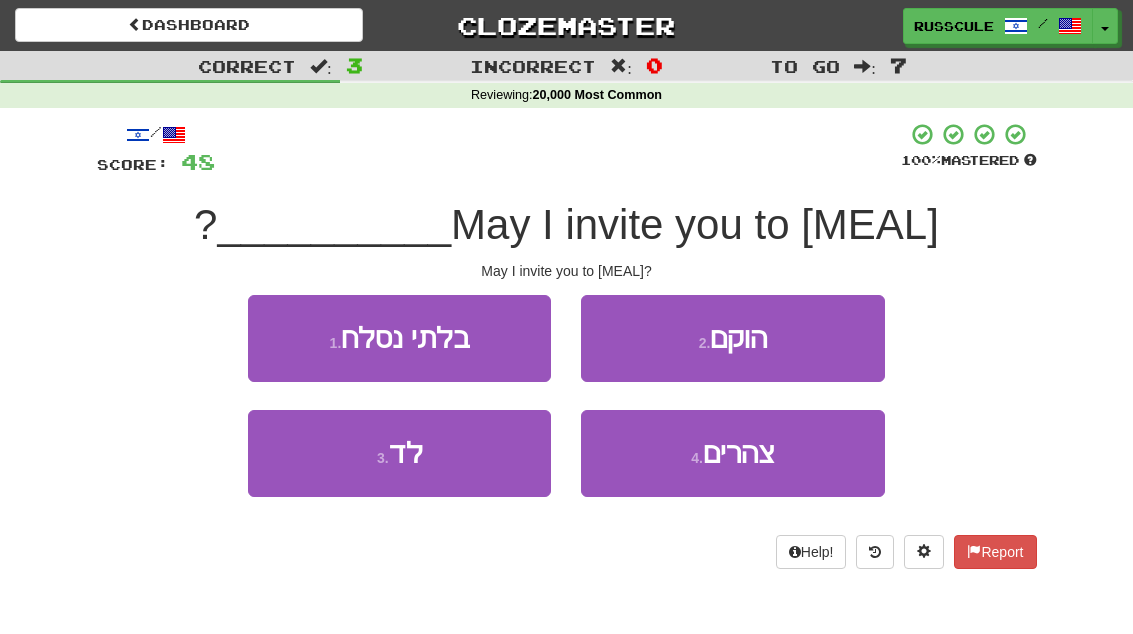click on "4 .  צהרים" at bounding box center (732, 453) 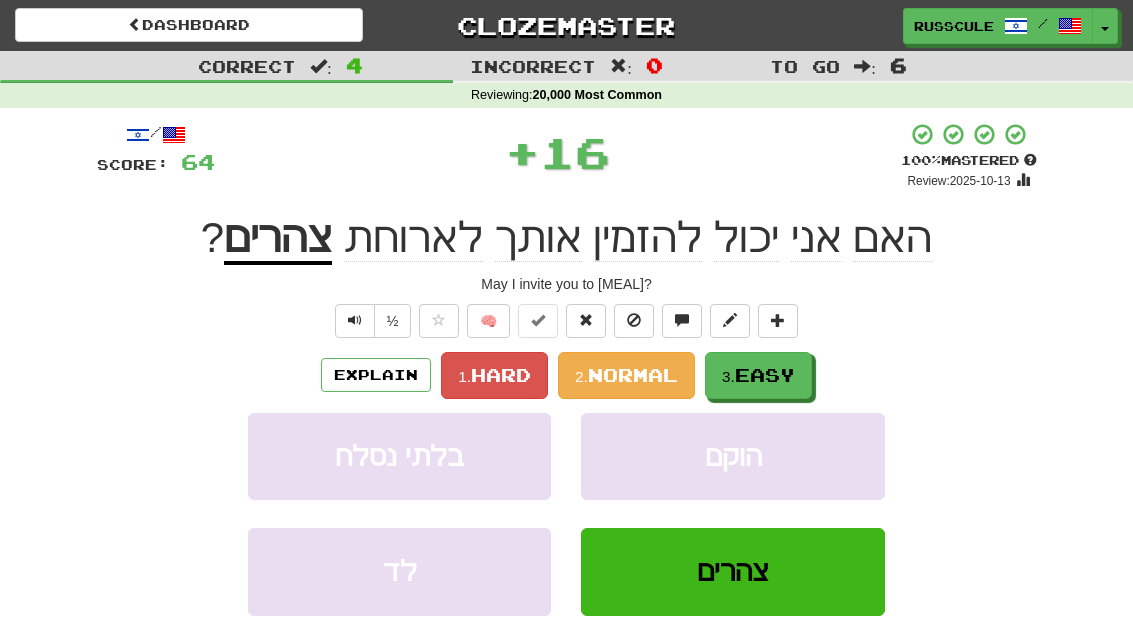 click on "3.  Easy" at bounding box center [758, 375] 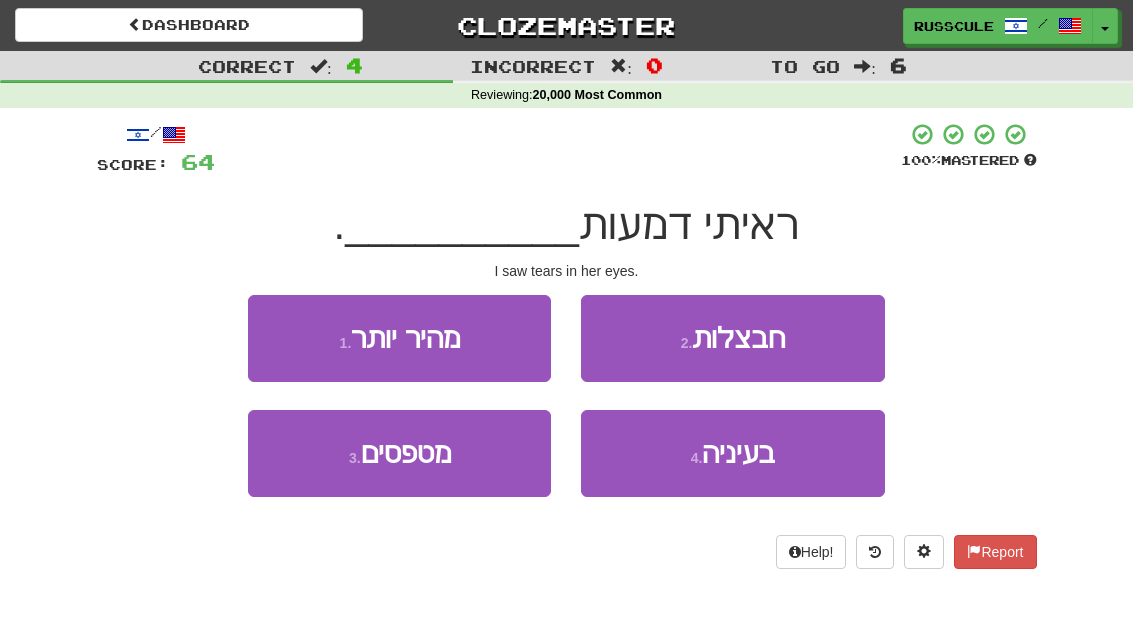 click on "4 .  בעיניה" at bounding box center [732, 453] 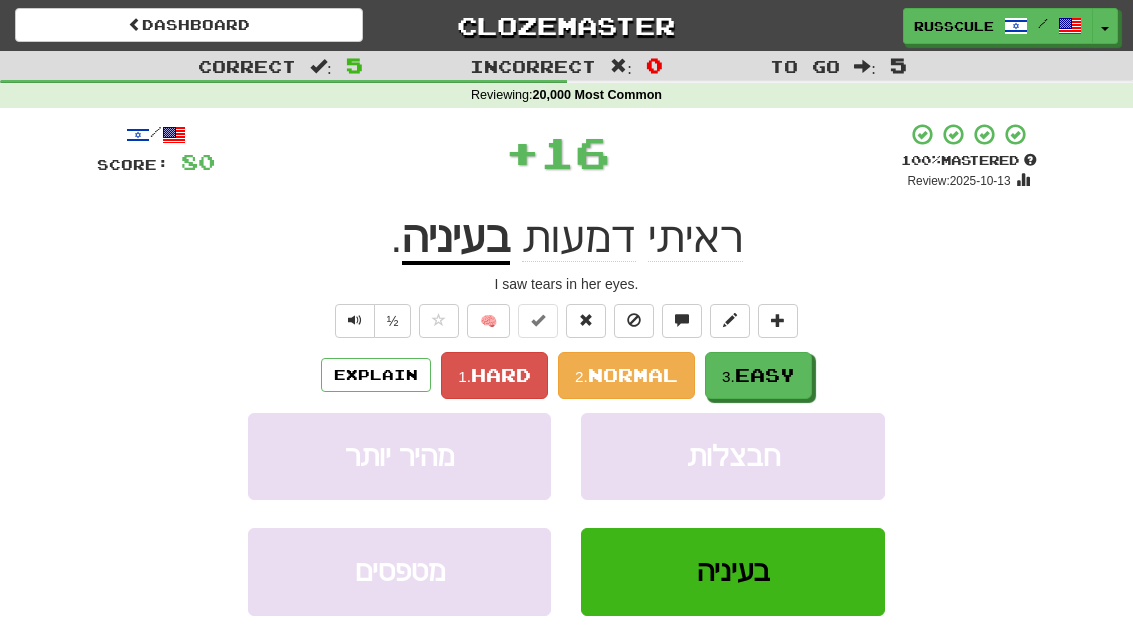 click on "3.  Easy" at bounding box center [758, 375] 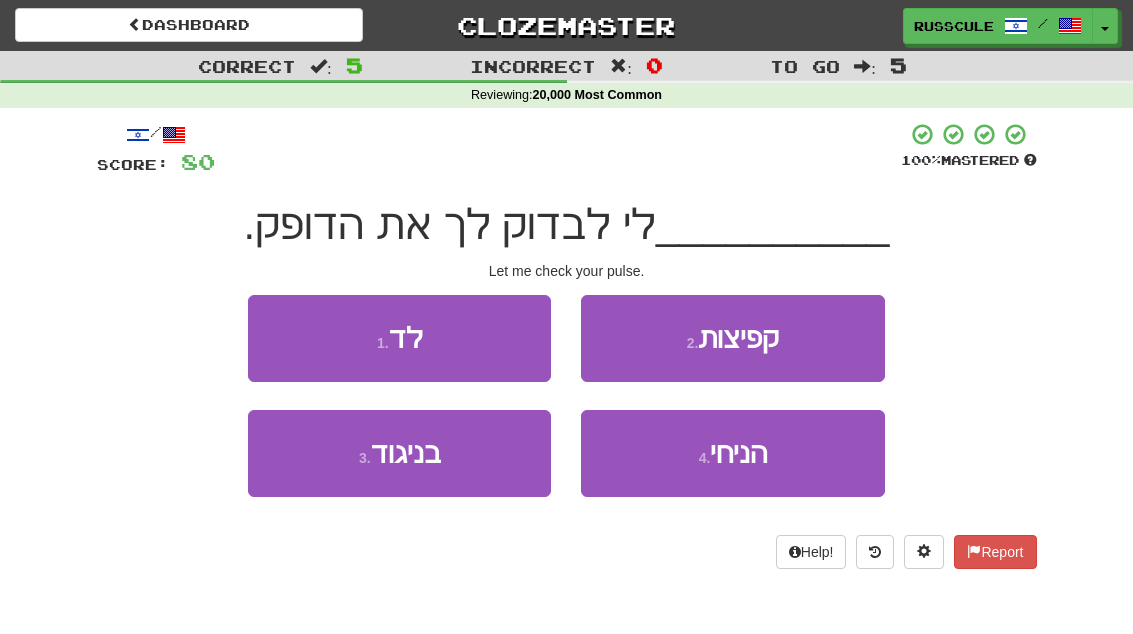 click on "4 .  הניחי" at bounding box center (732, 453) 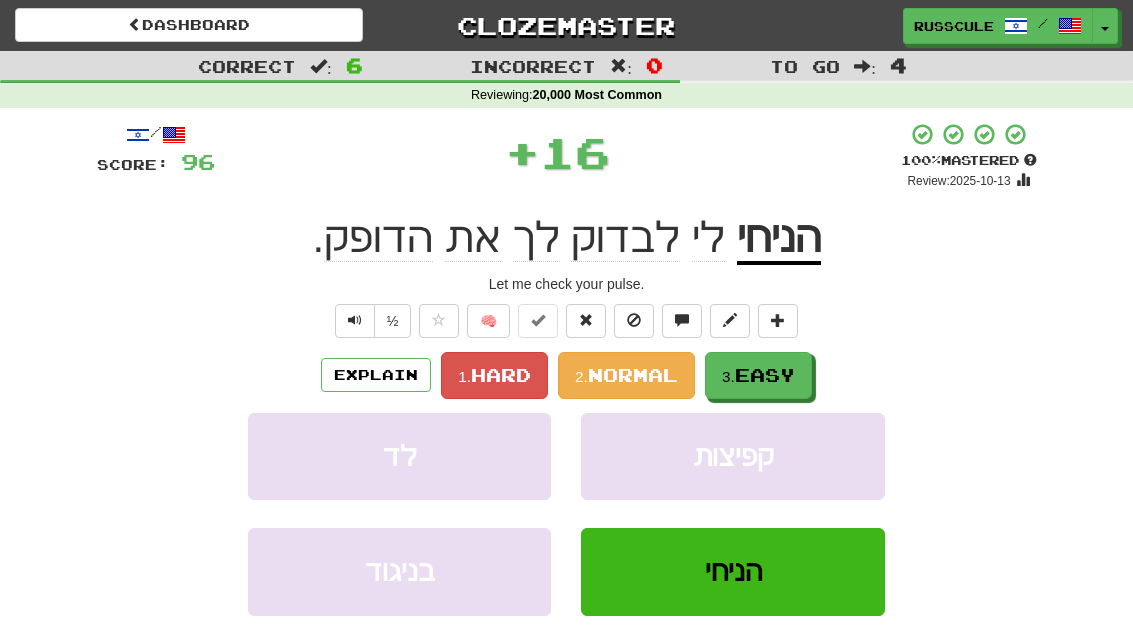 click on "3.  Easy" at bounding box center (758, 375) 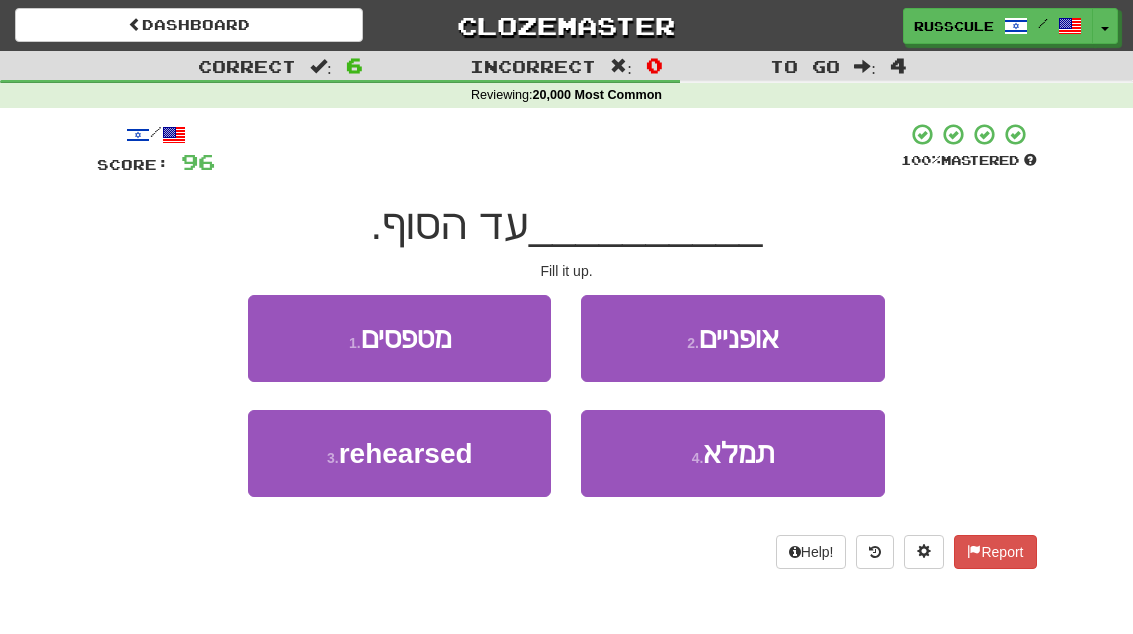 click on "4 .  תמלא" at bounding box center (732, 453) 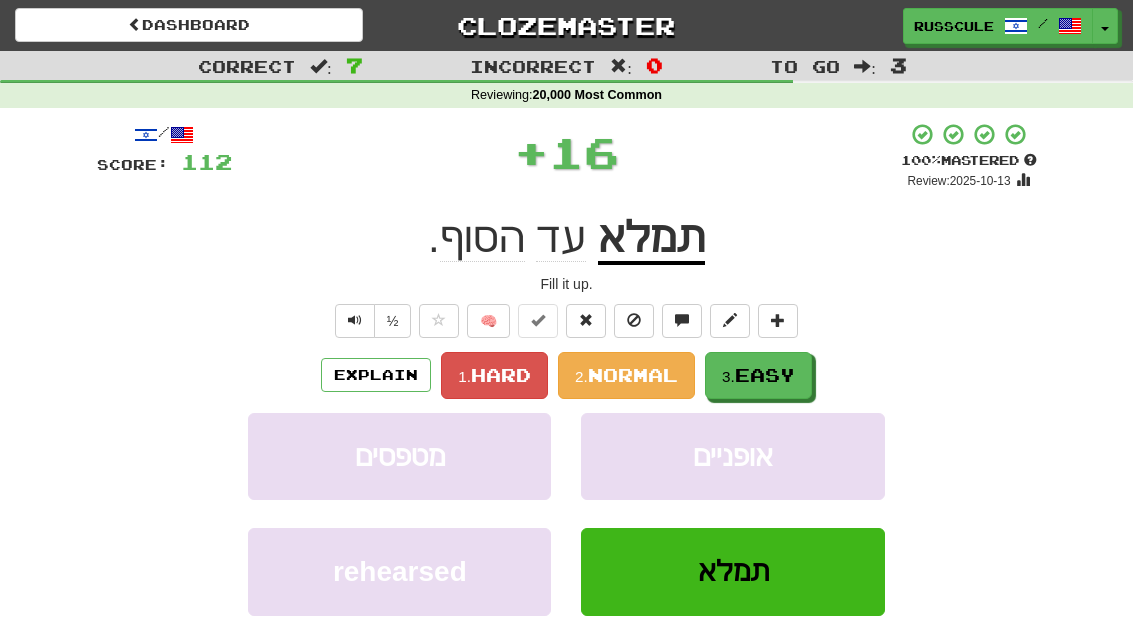 click on "3.  Easy" at bounding box center [758, 375] 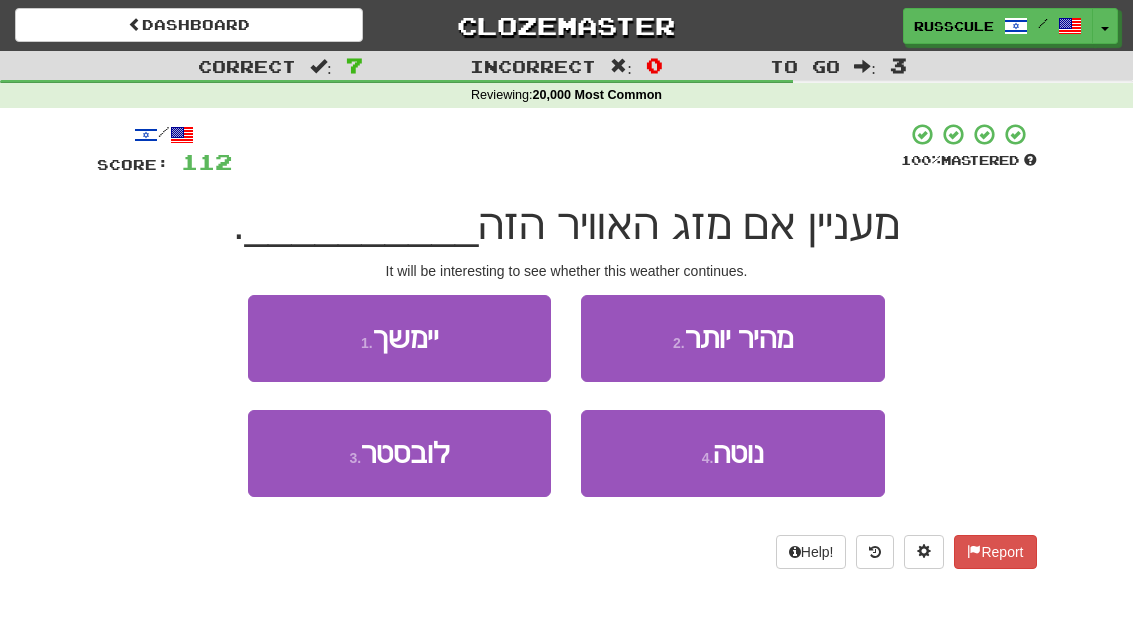click on "1 .  יימשך" at bounding box center (399, 338) 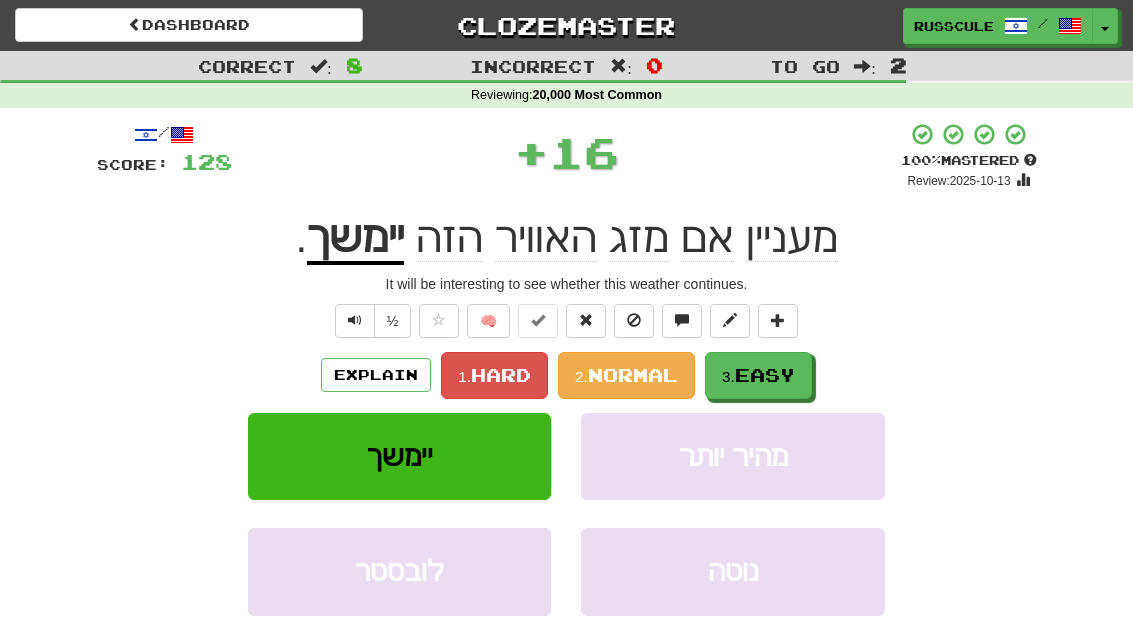 click on "3.  Easy" at bounding box center [758, 375] 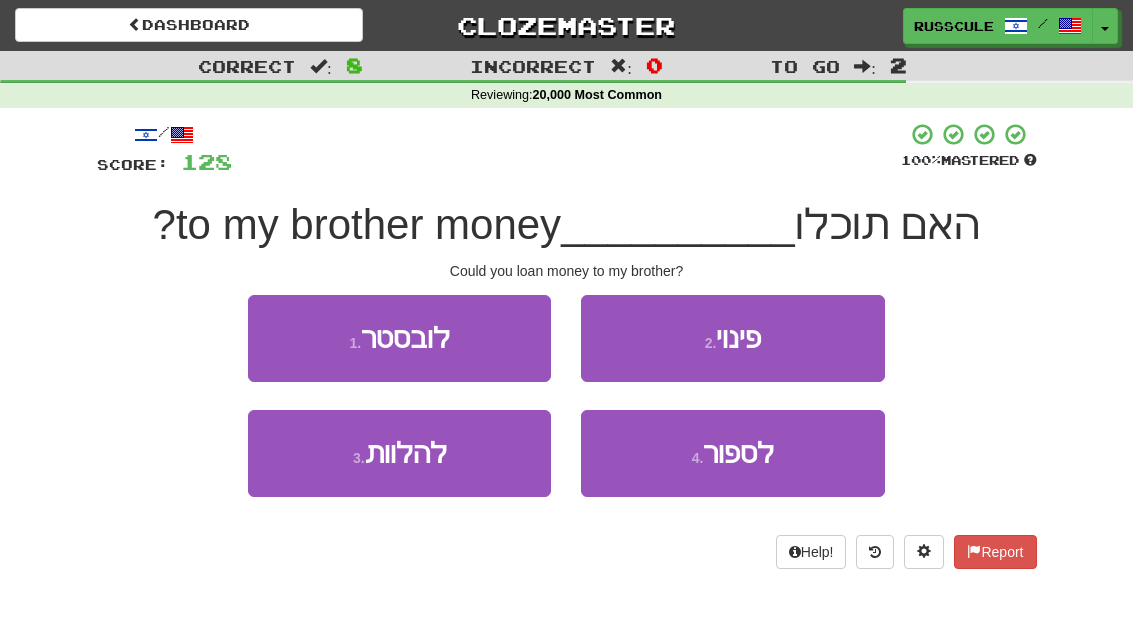 click on "3 .  להלוות" at bounding box center [399, 453] 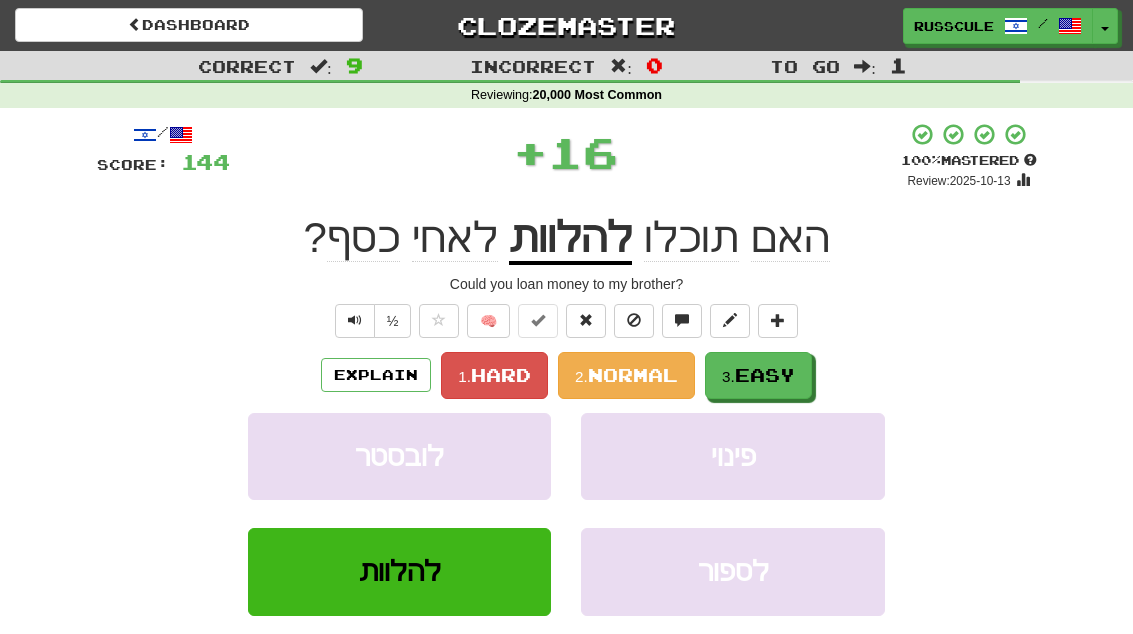 click on "3.  Easy" at bounding box center (758, 375) 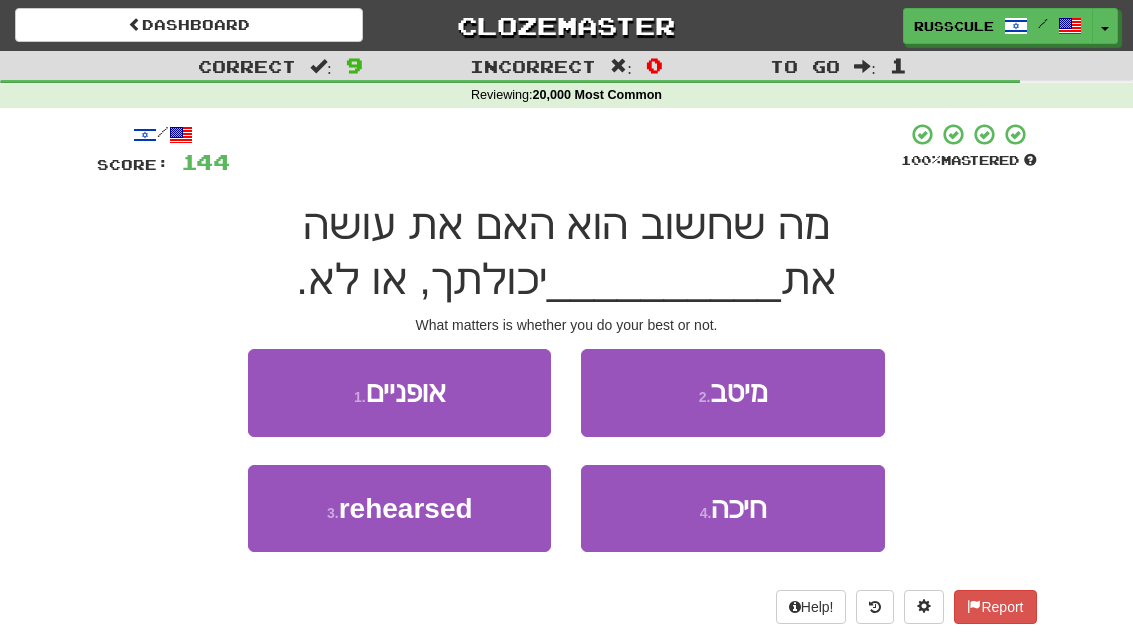 click on "2 .  מיטב" at bounding box center (732, 392) 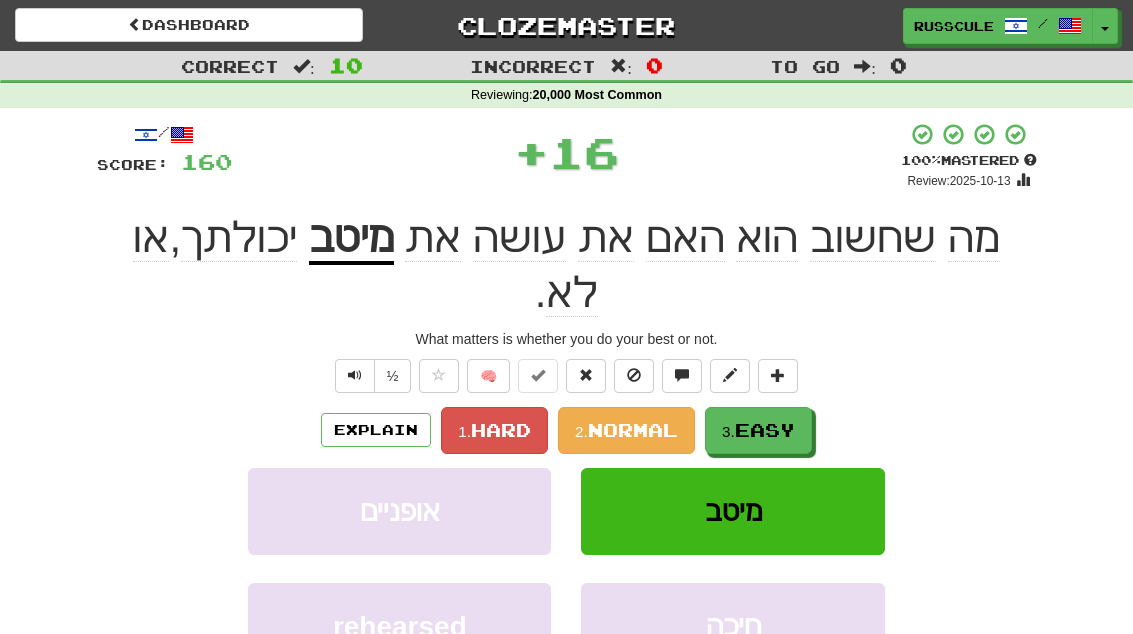 click on "3.  Easy" at bounding box center (758, 430) 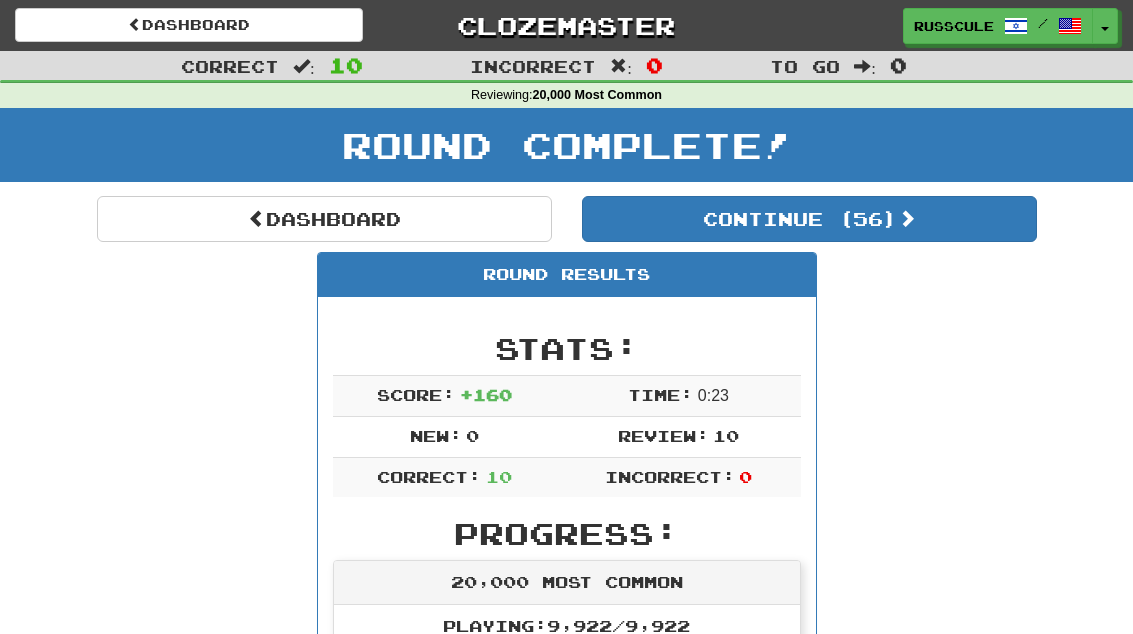 click on "Continue ( 56 )" at bounding box center (809, 219) 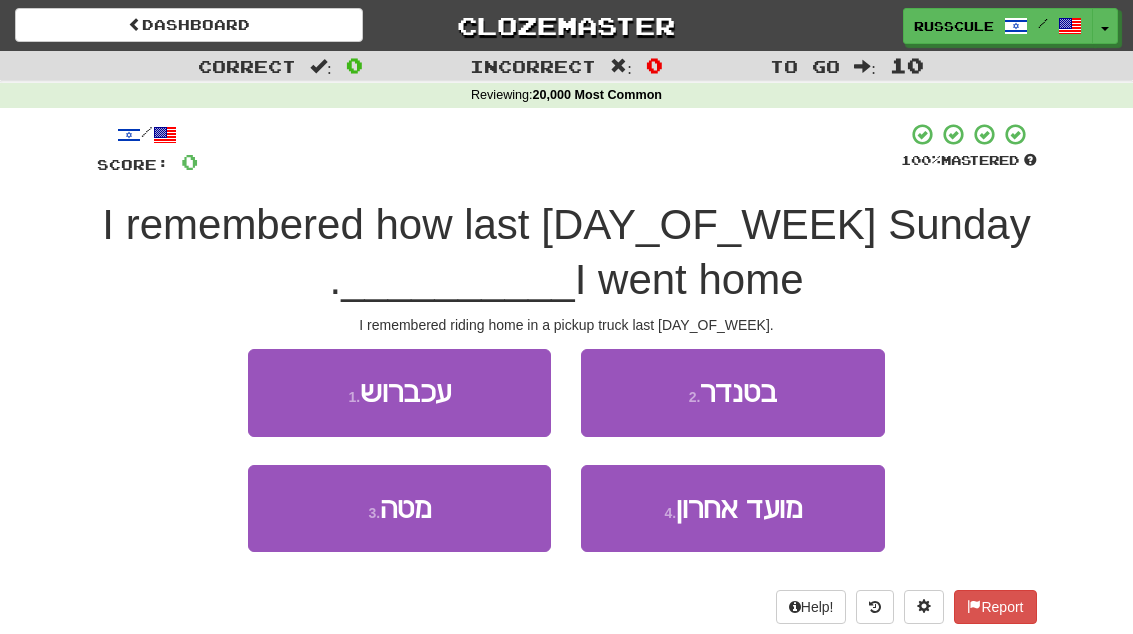 click on "2 .  בטנדר" at bounding box center [732, 392] 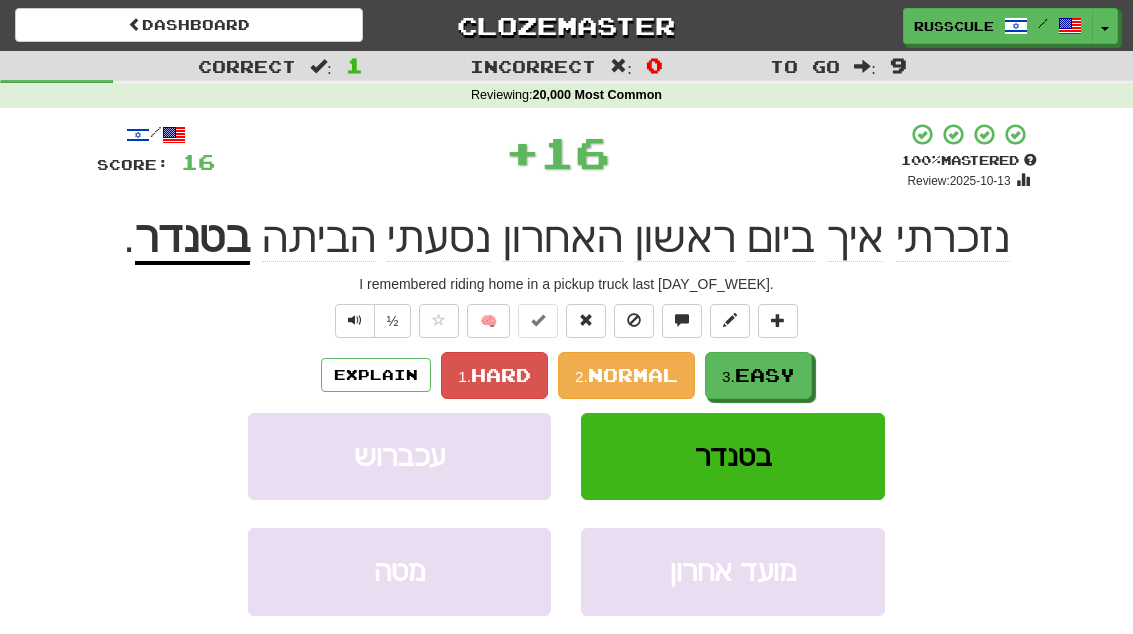 click on "Explain 1.  Hard 2.  Normal 3.  Easy" at bounding box center [567, 375] 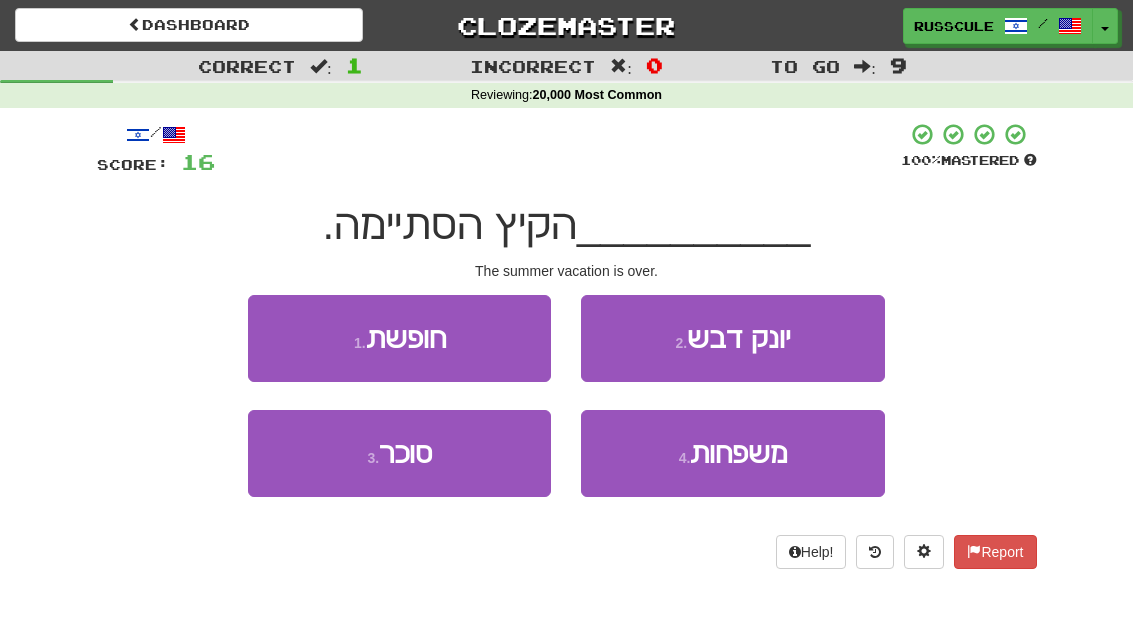 click on "1 .  חופשת" at bounding box center [399, 338] 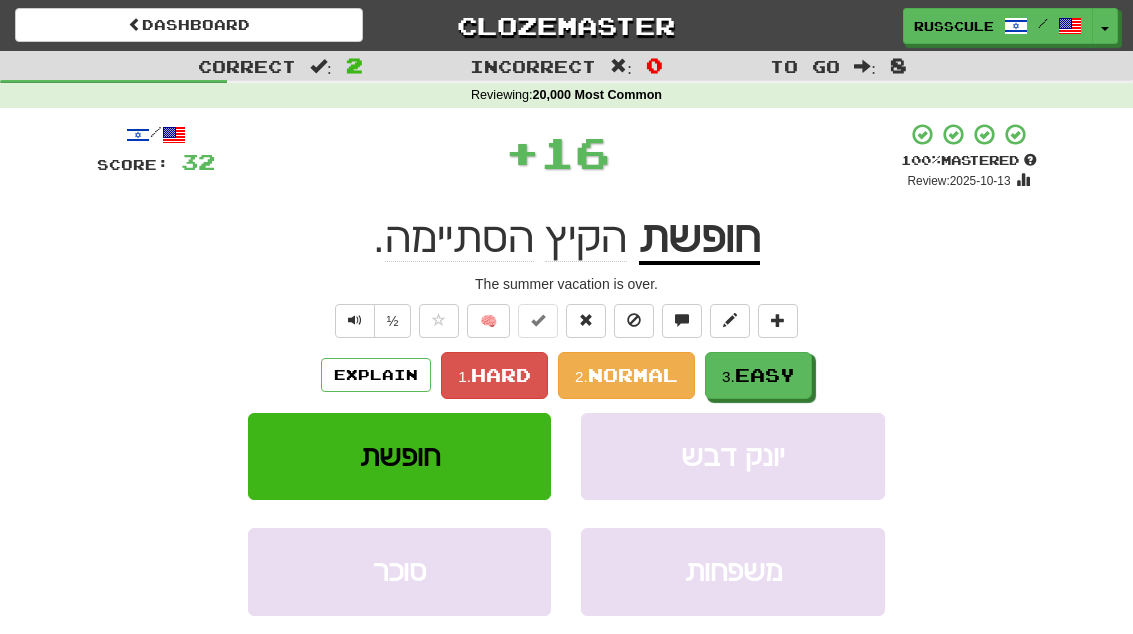 click on "3.  Easy" at bounding box center [758, 375] 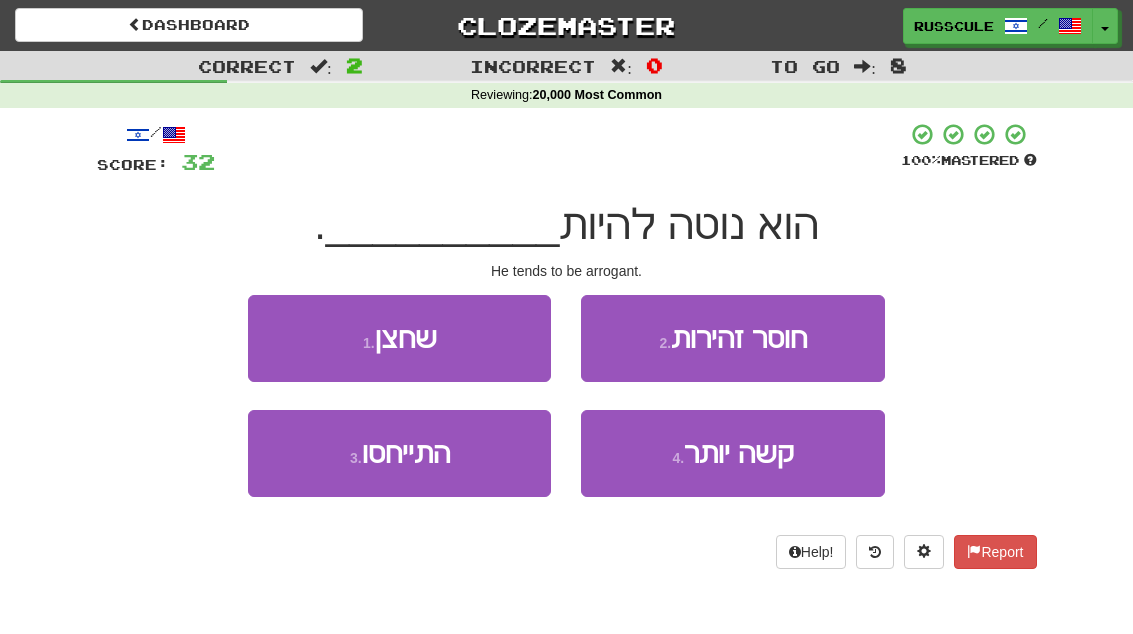 click on "1 .  שחצן" at bounding box center (399, 338) 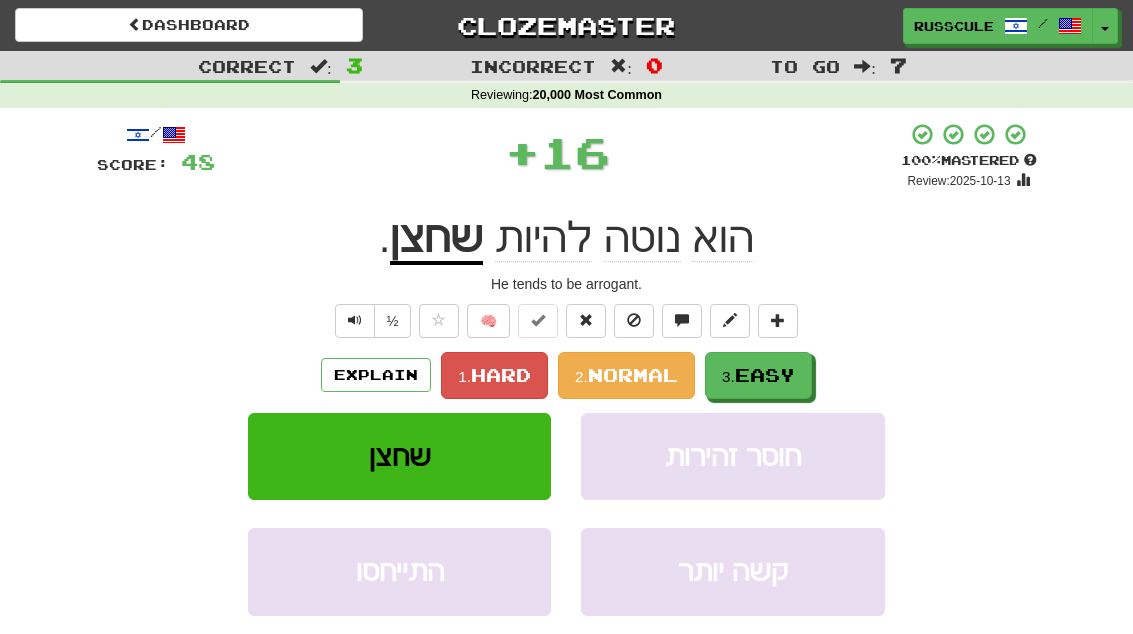 click on "3.  Easy" at bounding box center (758, 375) 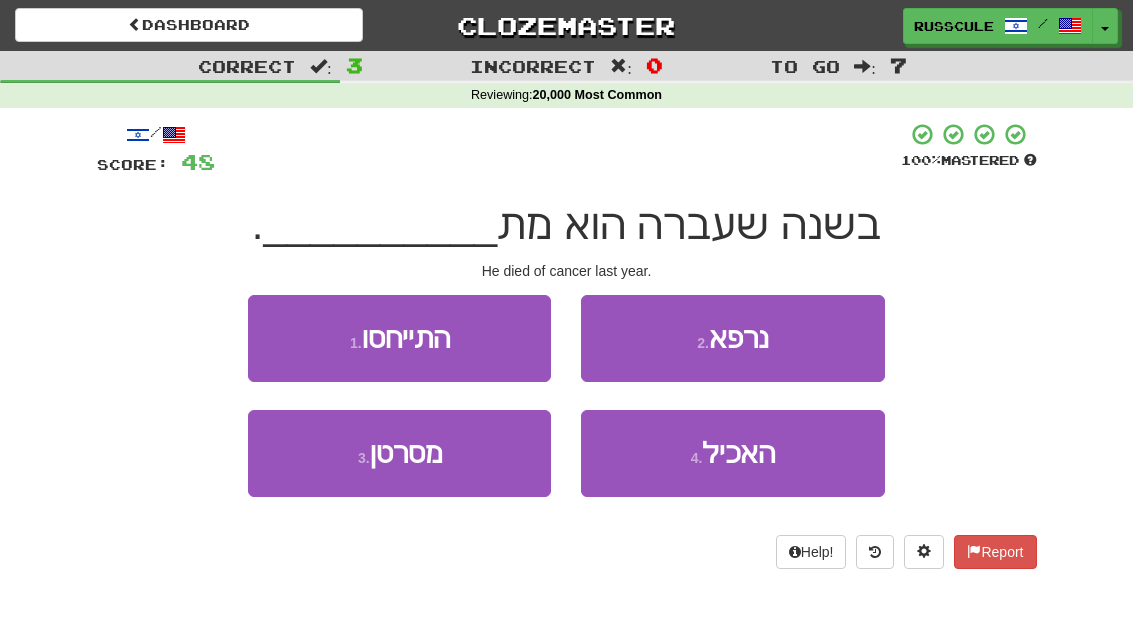click on "3 .  מסרטן" at bounding box center [399, 453] 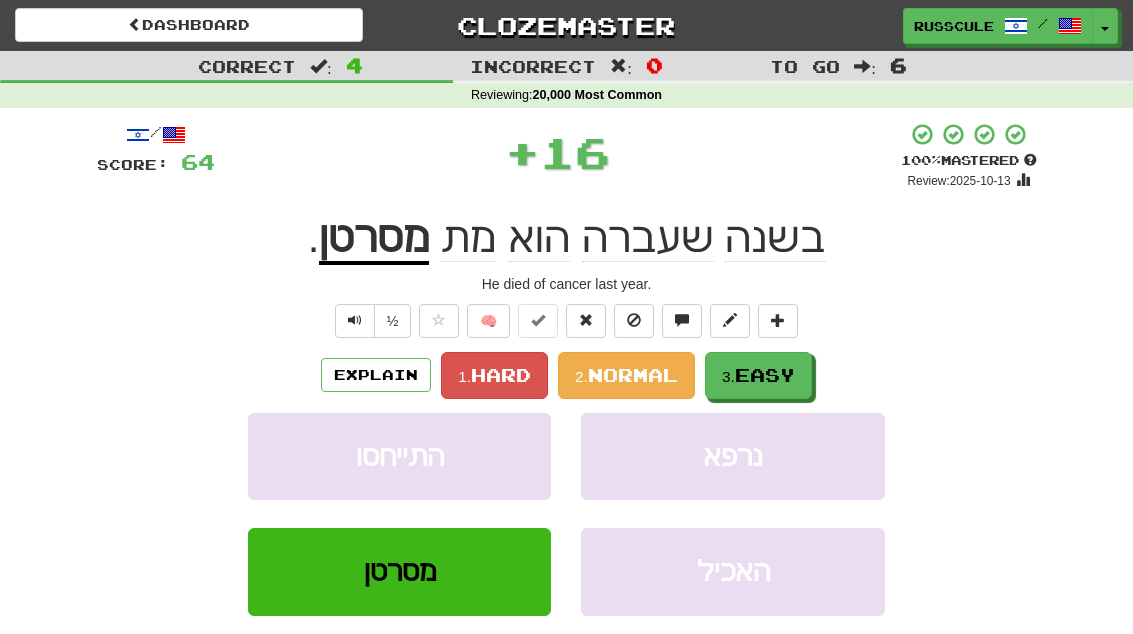 click on "3.  Easy" at bounding box center [758, 375] 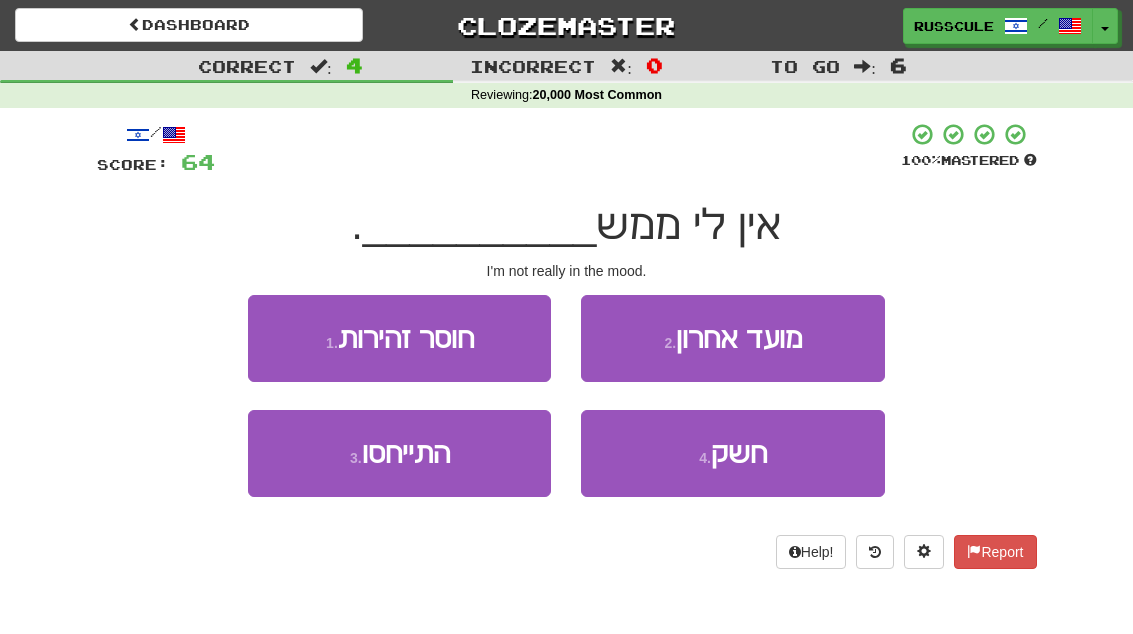 click on "4 .  חשק" at bounding box center [732, 453] 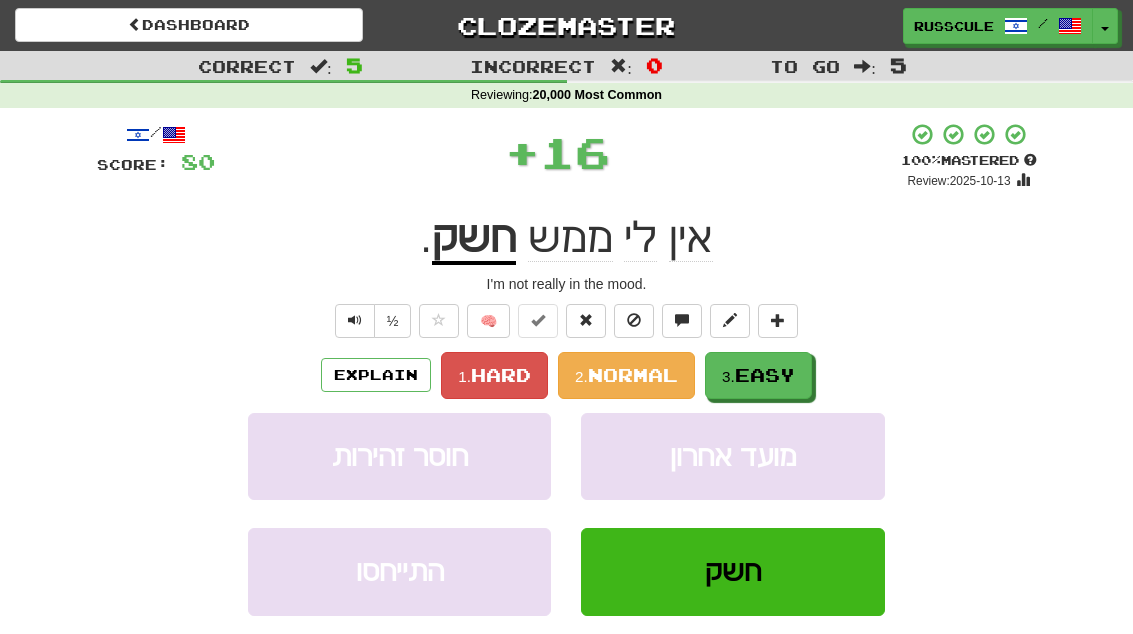 click on "3.  Easy" at bounding box center (758, 375) 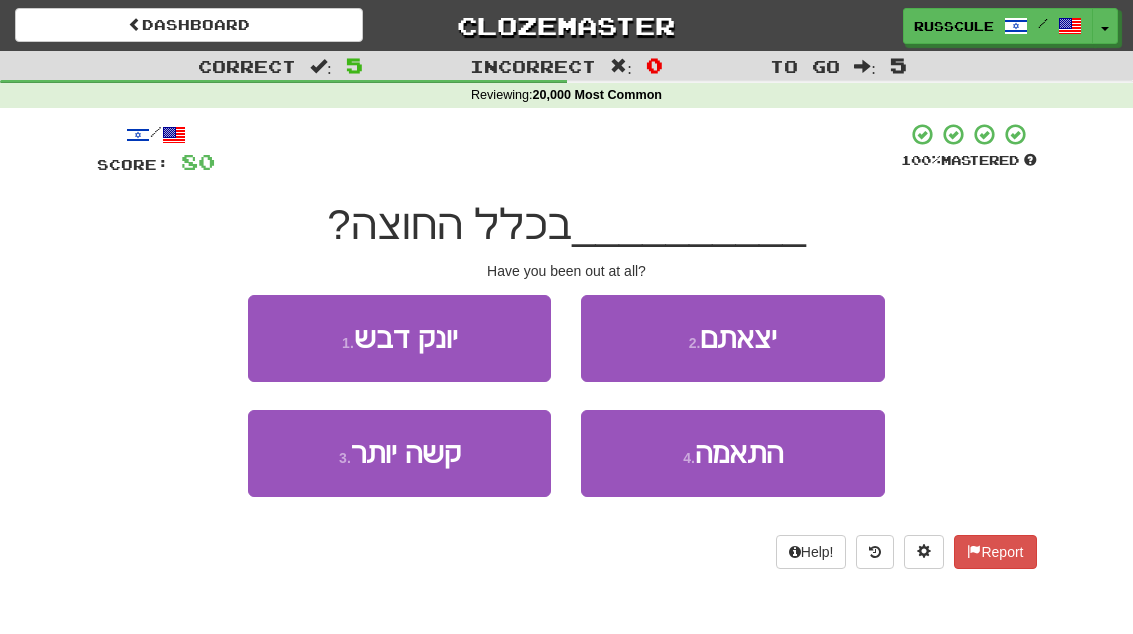 click on "2 .  יצאתם" at bounding box center [732, 338] 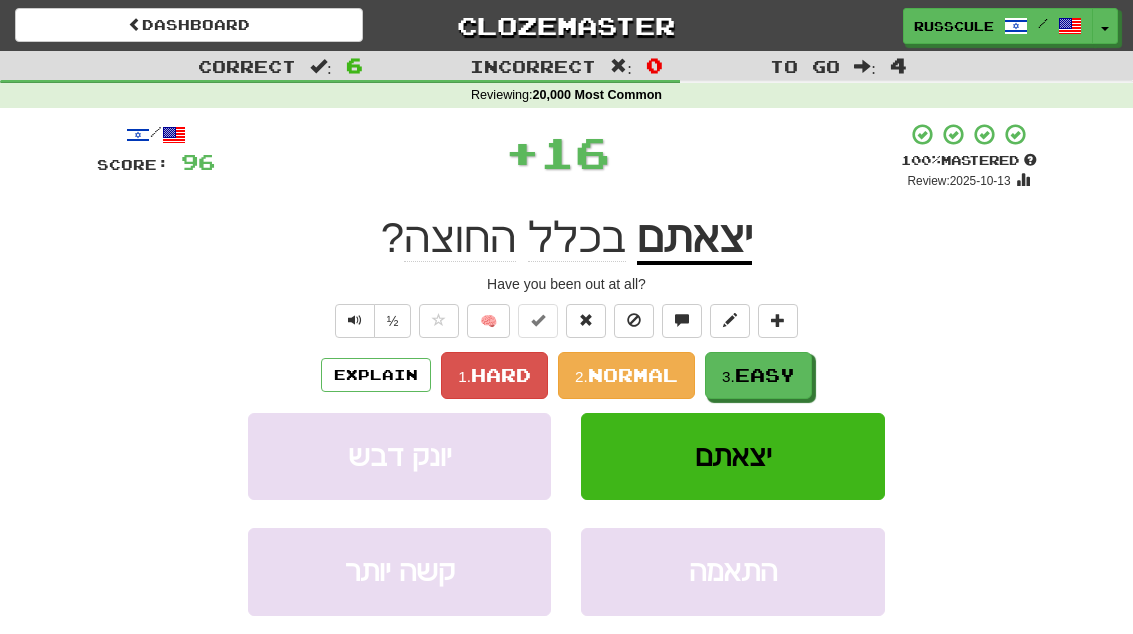 click on "3.  Easy" at bounding box center (758, 375) 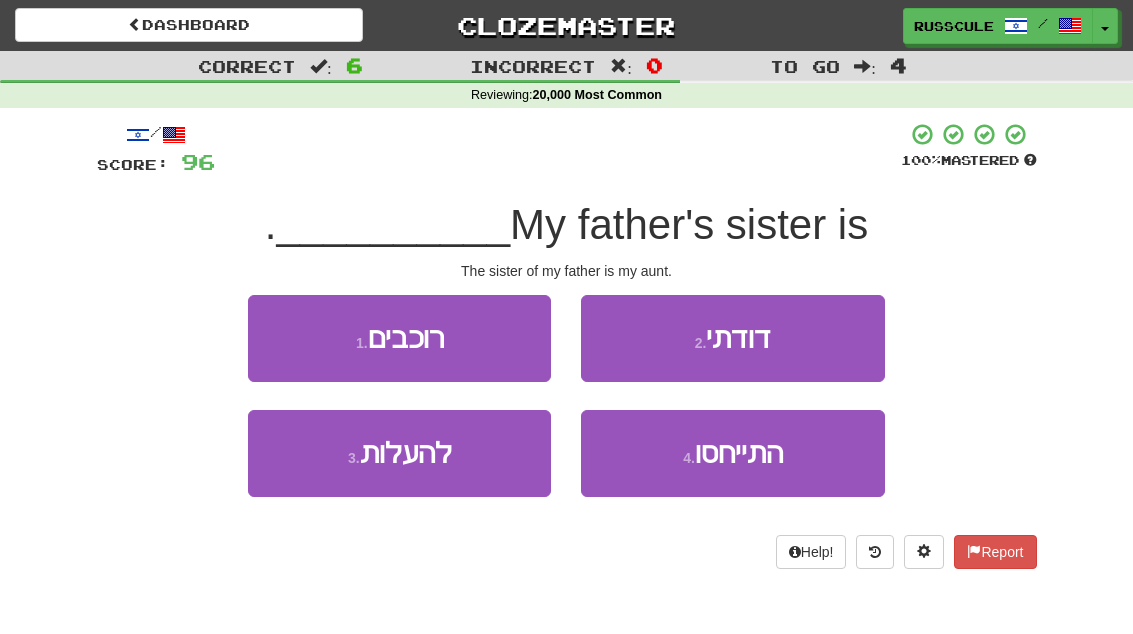click on "2 .  דודתי" at bounding box center [732, 338] 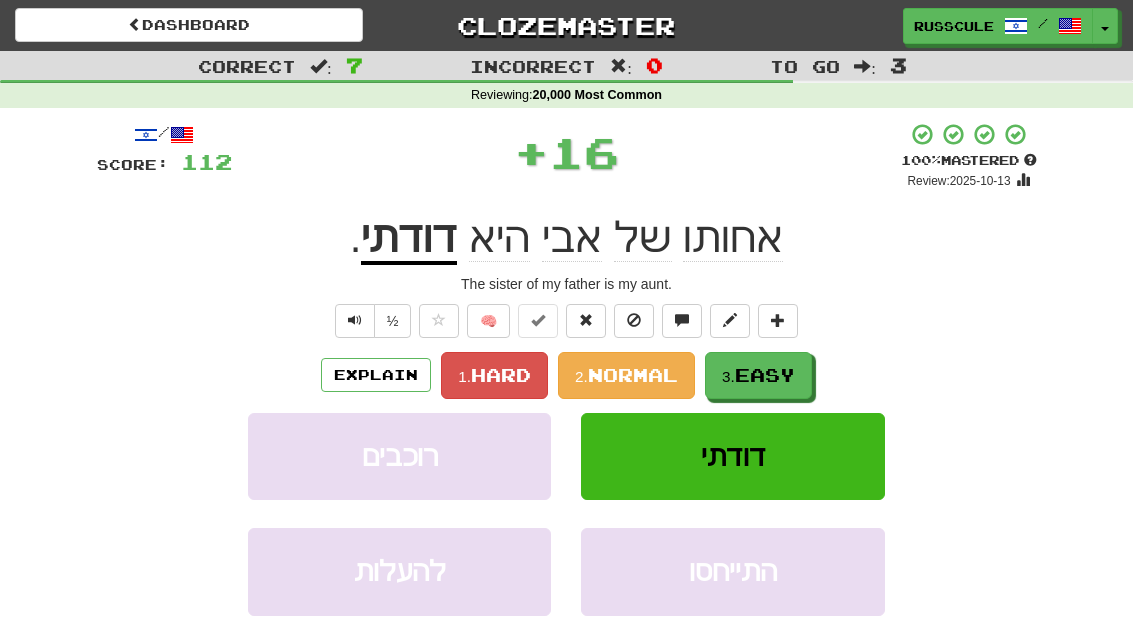 click on "3.  Easy" at bounding box center [758, 375] 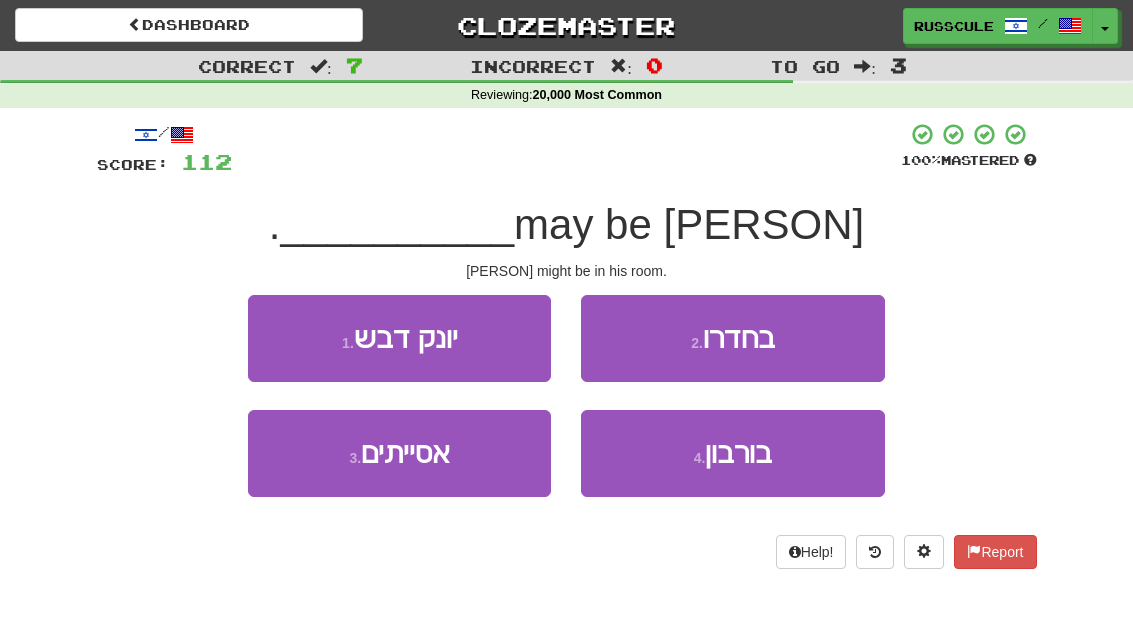 click on "2 .  בחדרו" at bounding box center (732, 338) 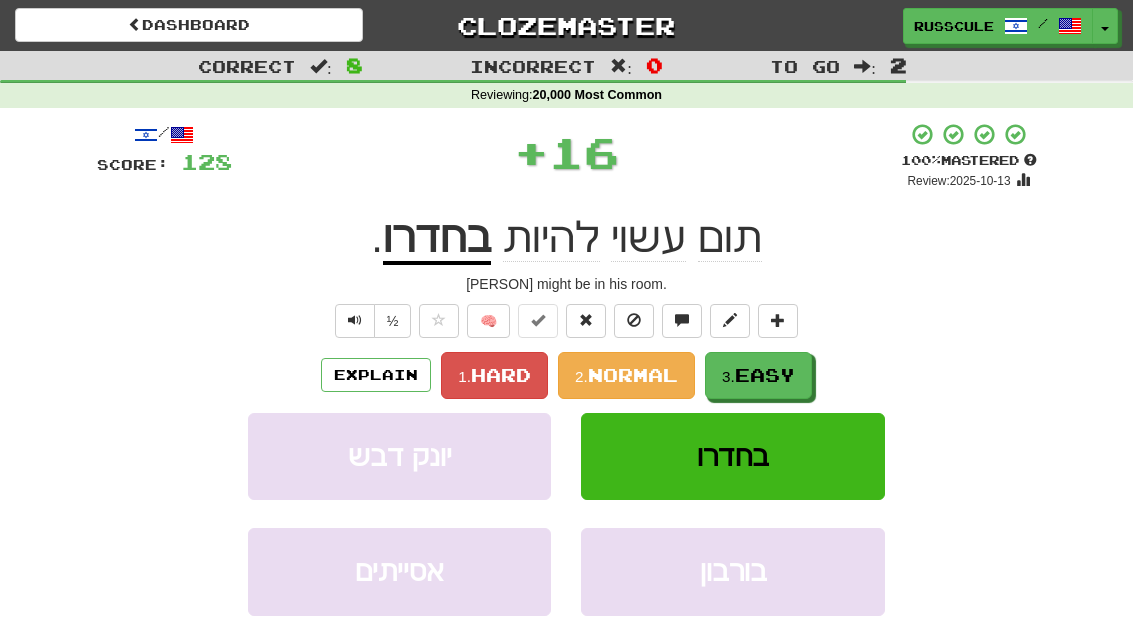 click on "Easy" at bounding box center (765, 375) 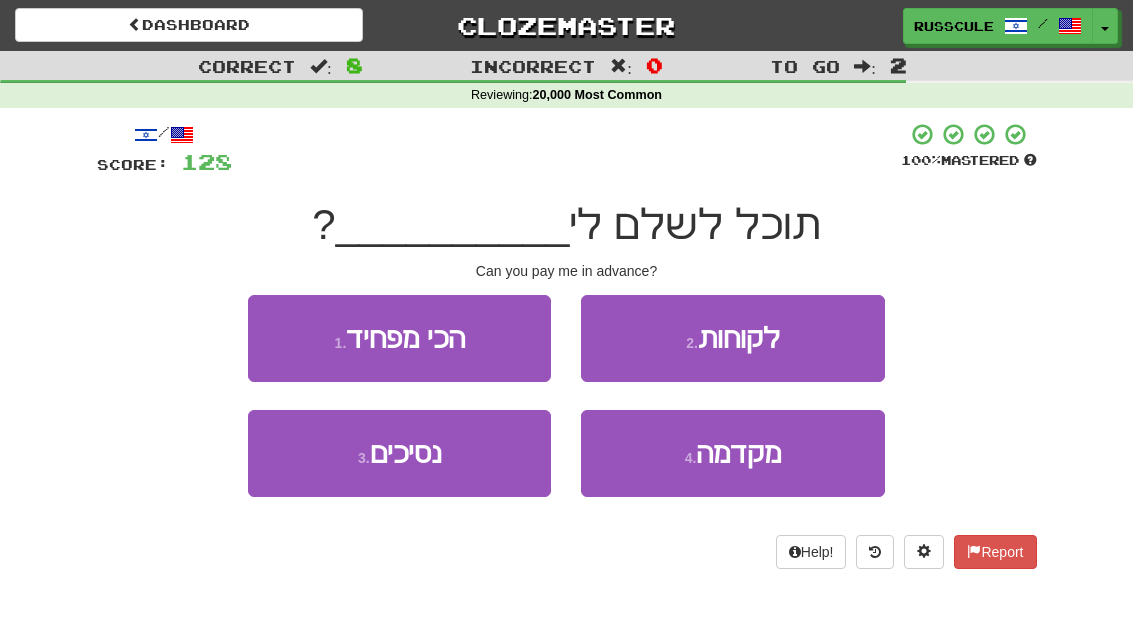click on "4 .  מקדמה" at bounding box center (732, 453) 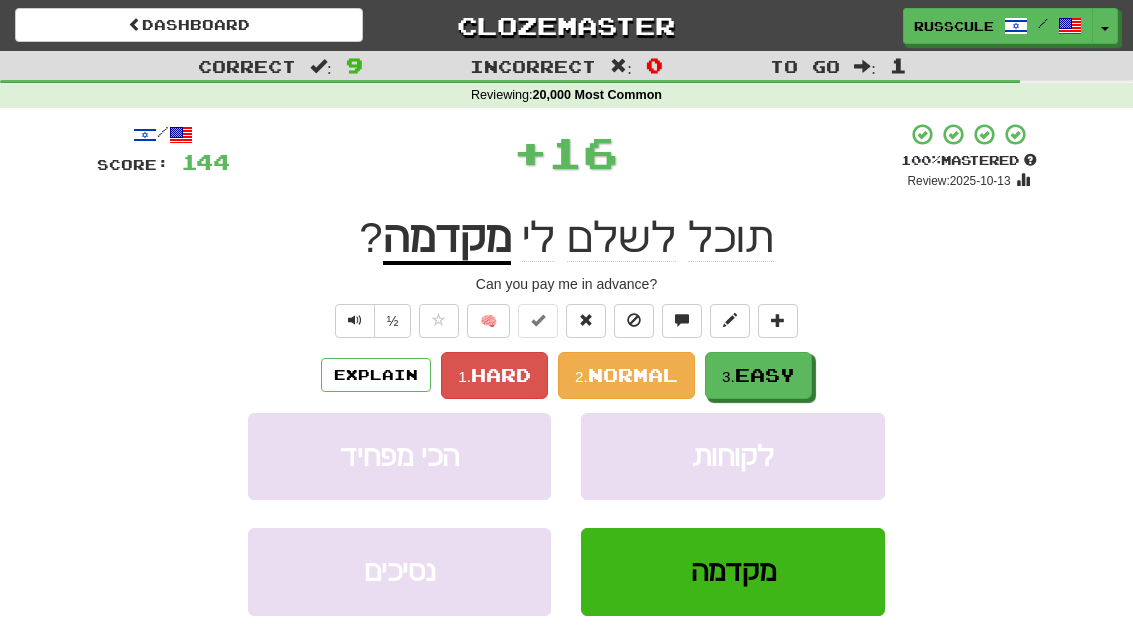 click on "3.  Easy" at bounding box center [758, 375] 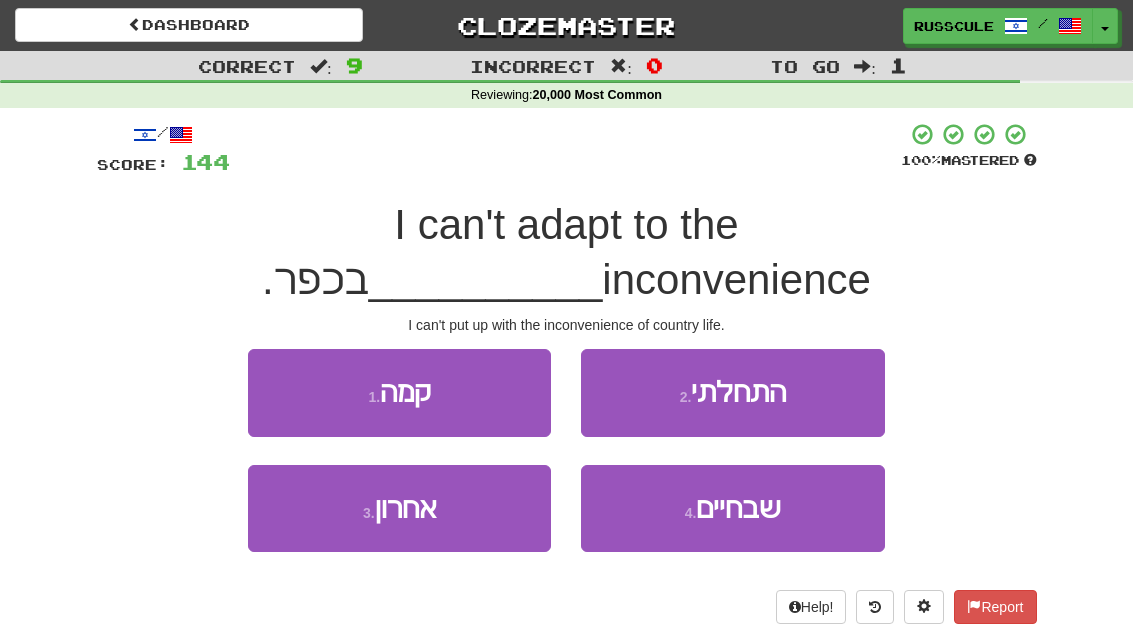 click on "4 .  שבחיים" at bounding box center (732, 508) 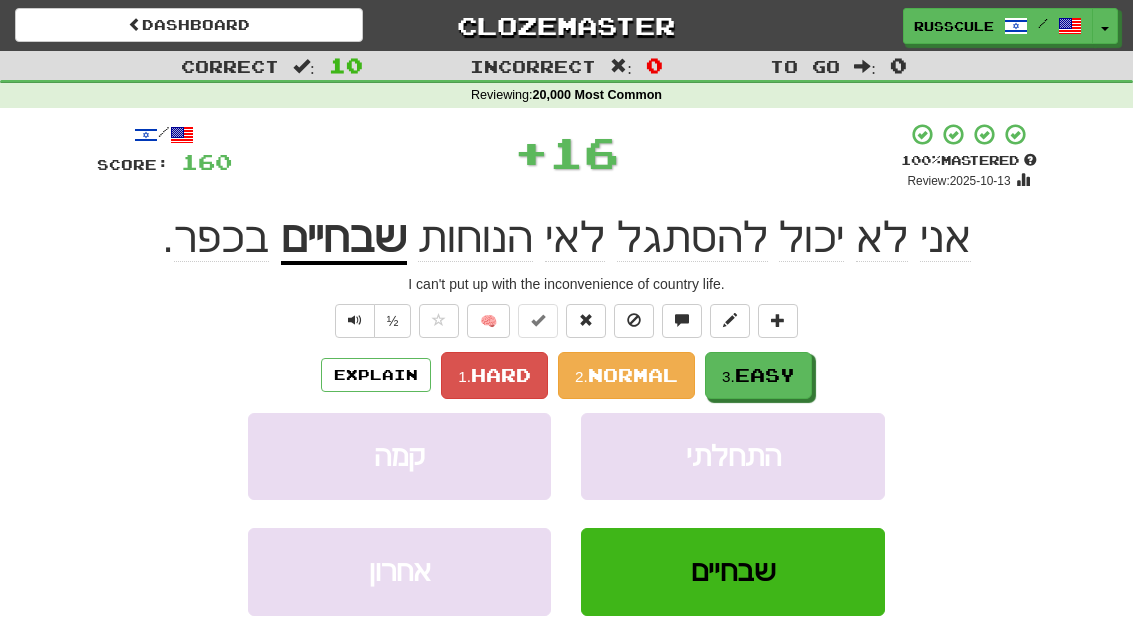 click on "3.  Easy" at bounding box center (758, 375) 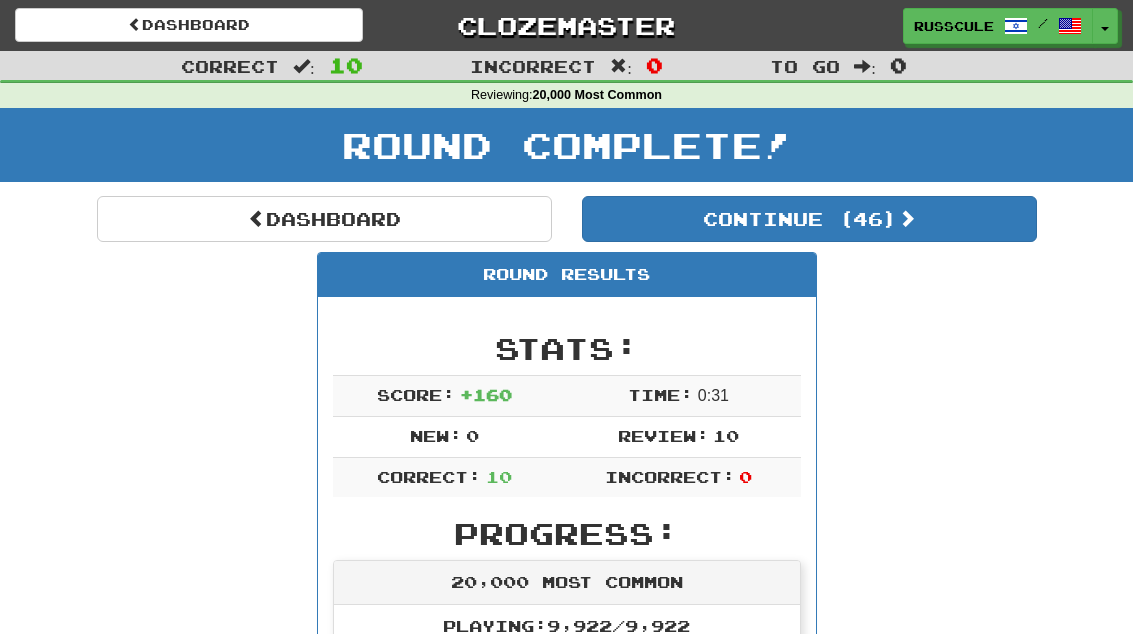 click on "Continue ( 46 )" at bounding box center [809, 219] 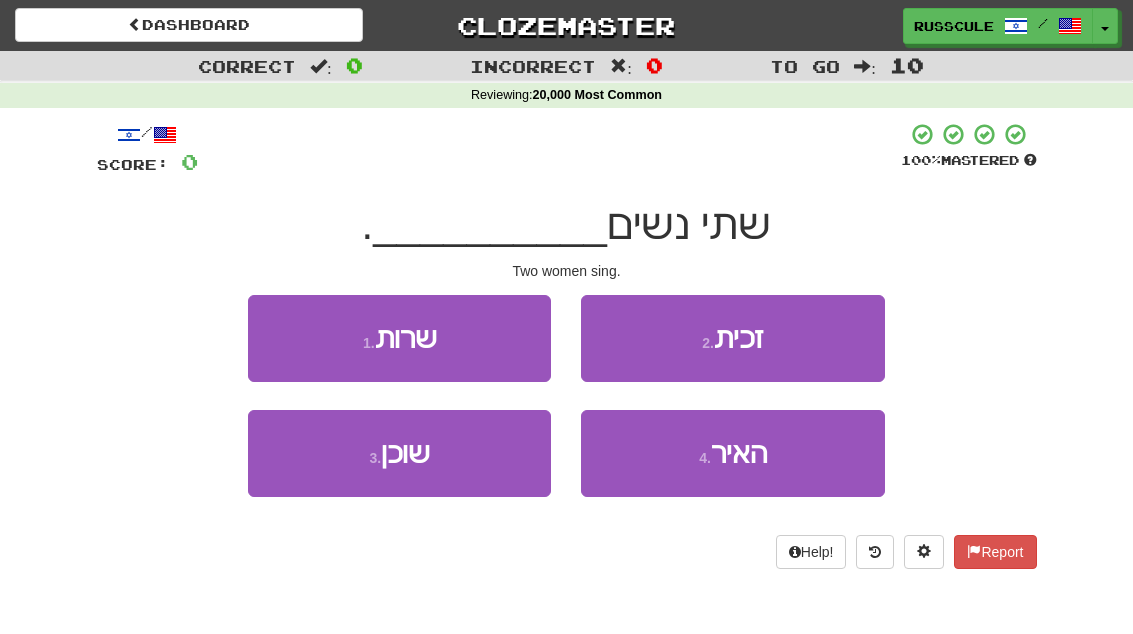 click on "1 .  שרות" at bounding box center (399, 338) 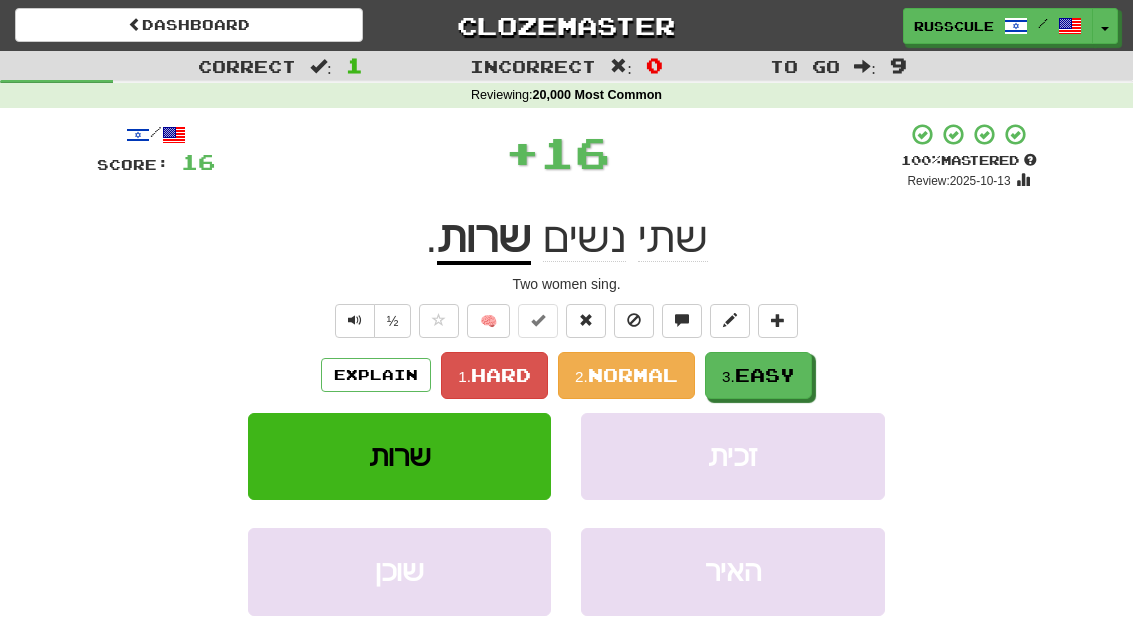 click on "3.  Easy" at bounding box center [758, 375] 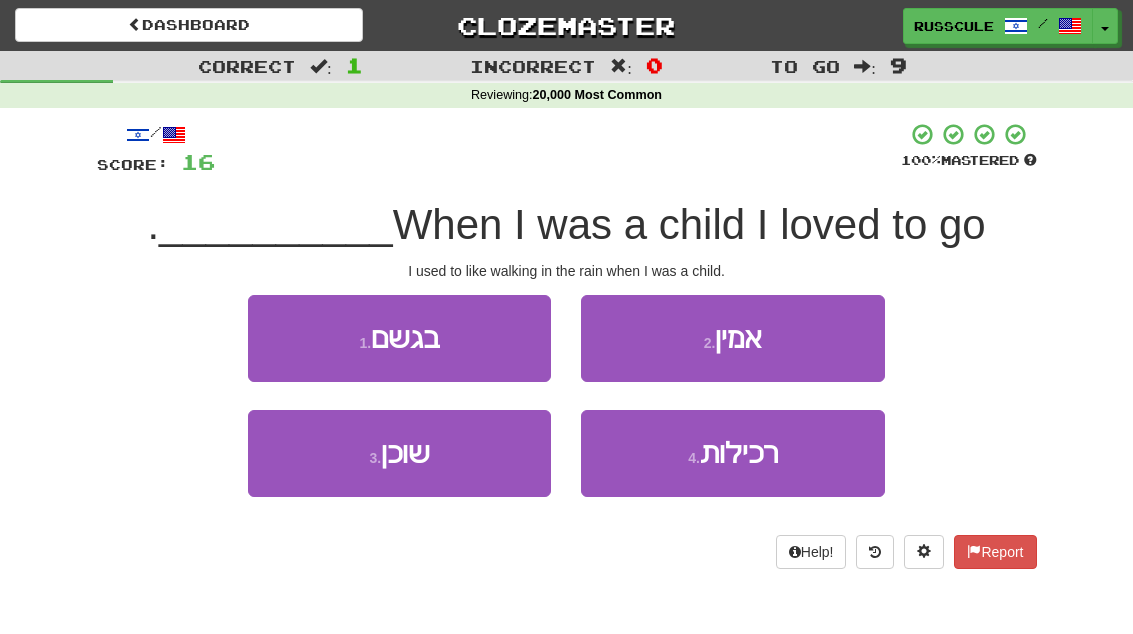 click on "1 .  בגשם" at bounding box center (399, 338) 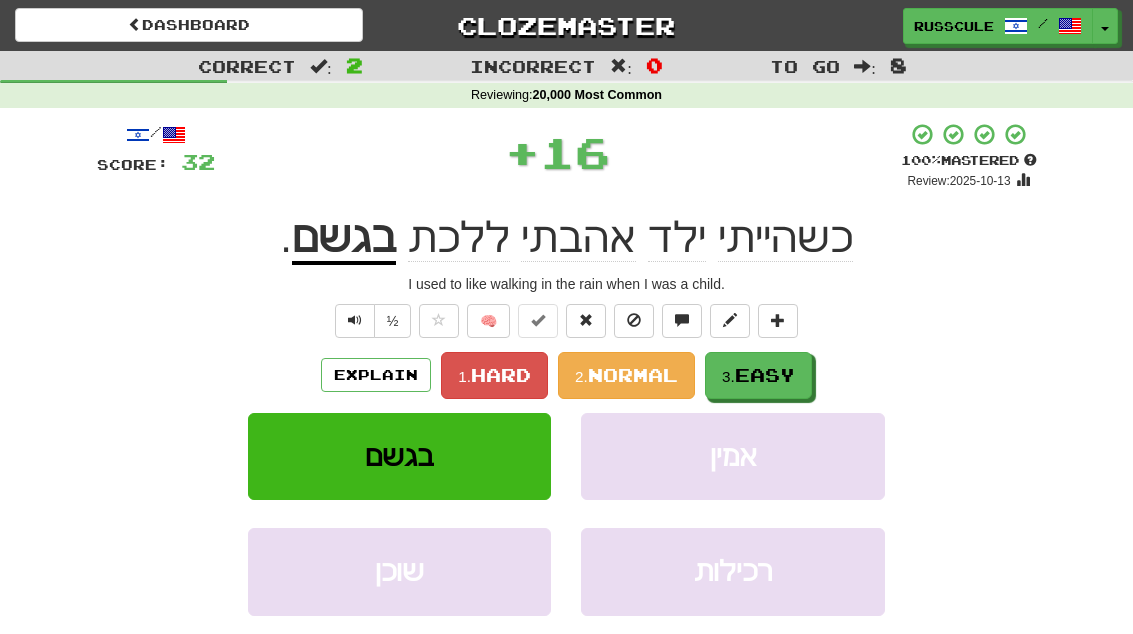 click on "3.  Easy" at bounding box center (758, 375) 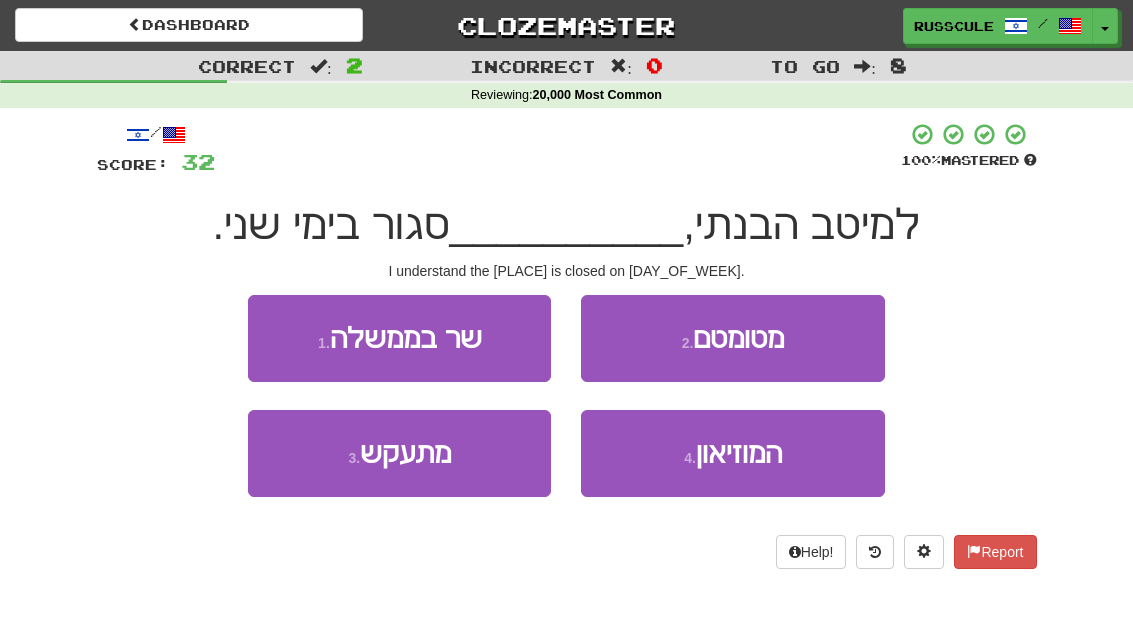 click on "4 .  המוזיאון" at bounding box center (732, 453) 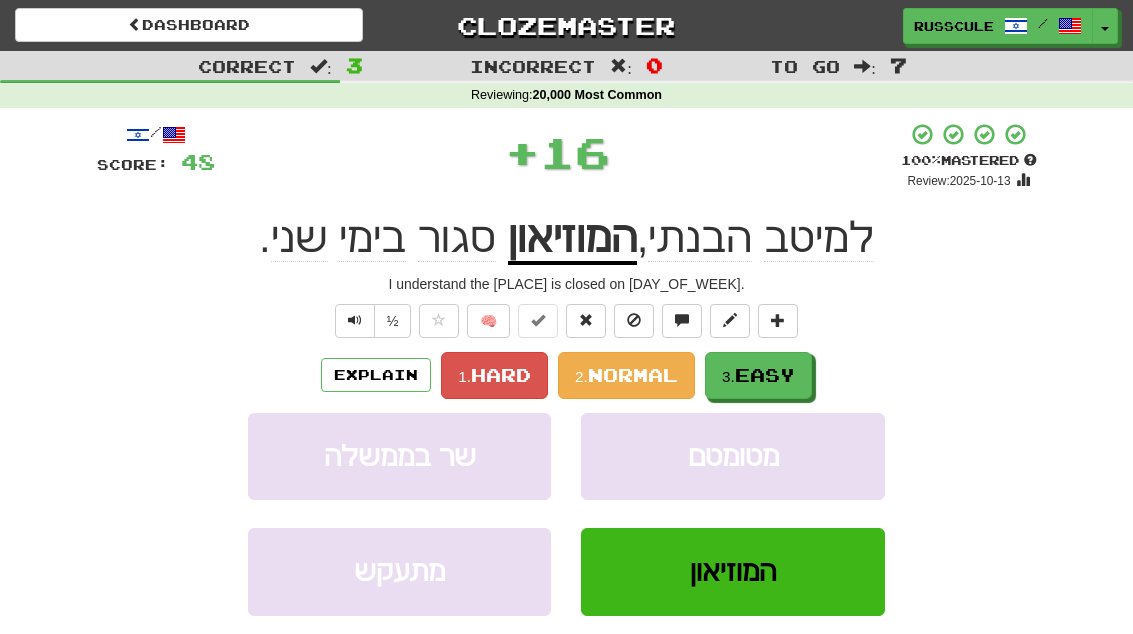 click on "3.  Easy" at bounding box center (758, 375) 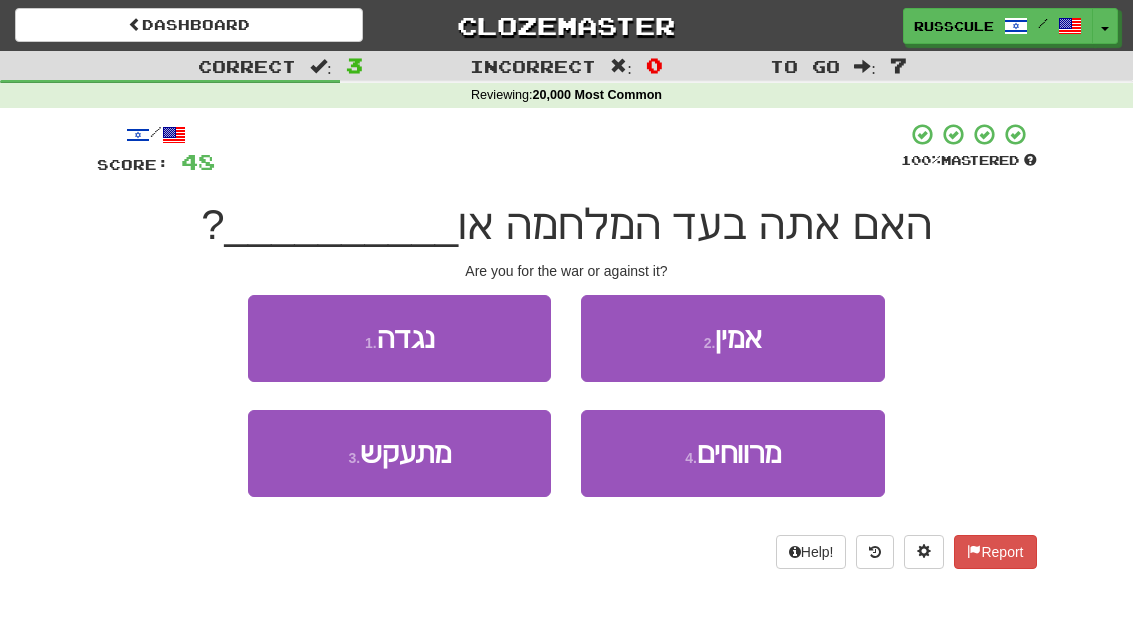 click on "1 .  נגדה" at bounding box center [399, 338] 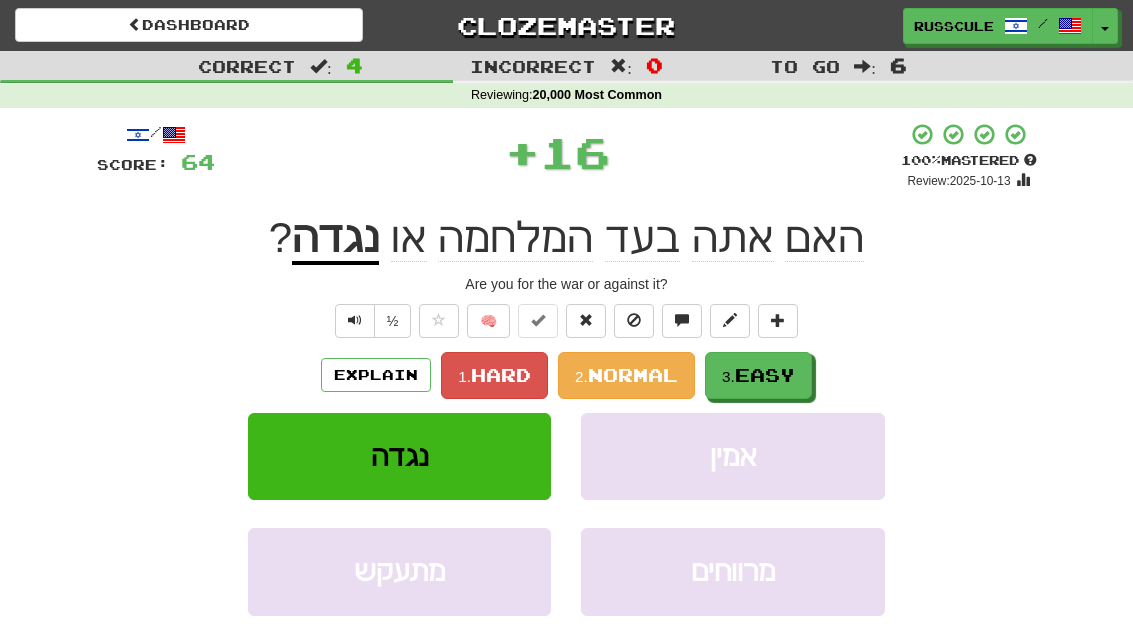 click on "3.  Easy" at bounding box center [758, 375] 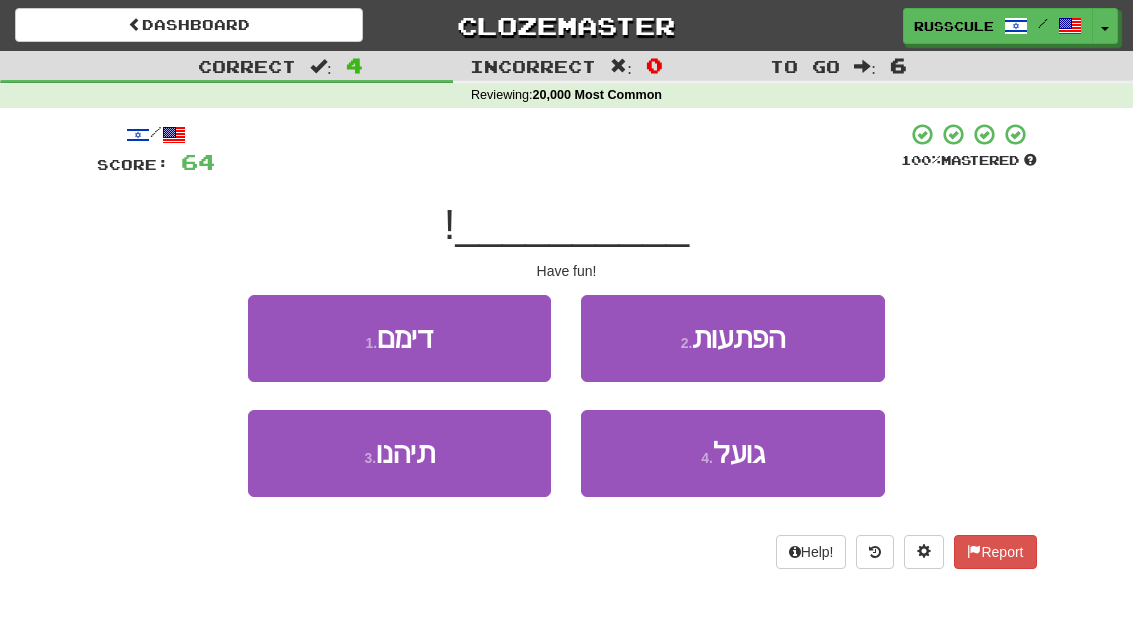 click on "3 .  תיהנו" at bounding box center [399, 453] 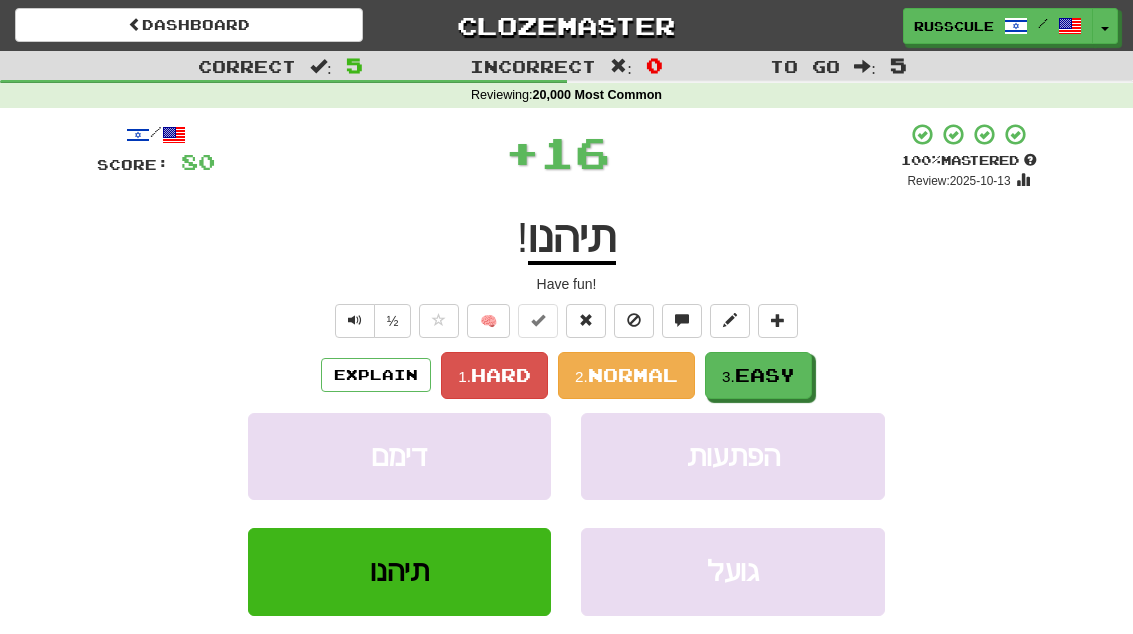 click on "3.  Easy" at bounding box center (758, 375) 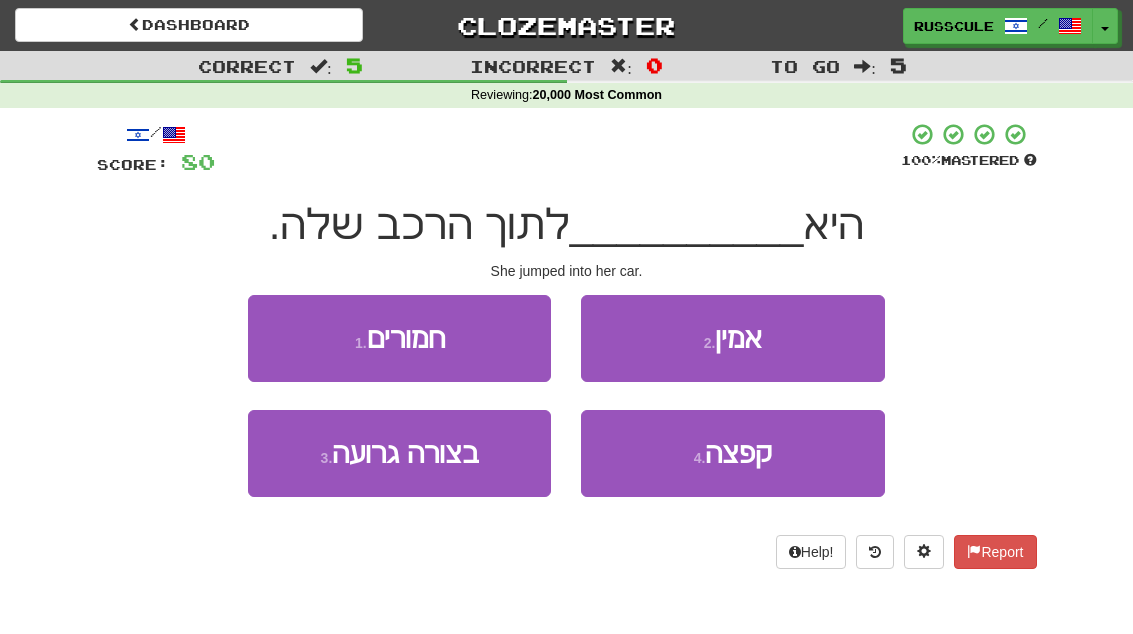 click on "4 .  קפצה" at bounding box center (732, 453) 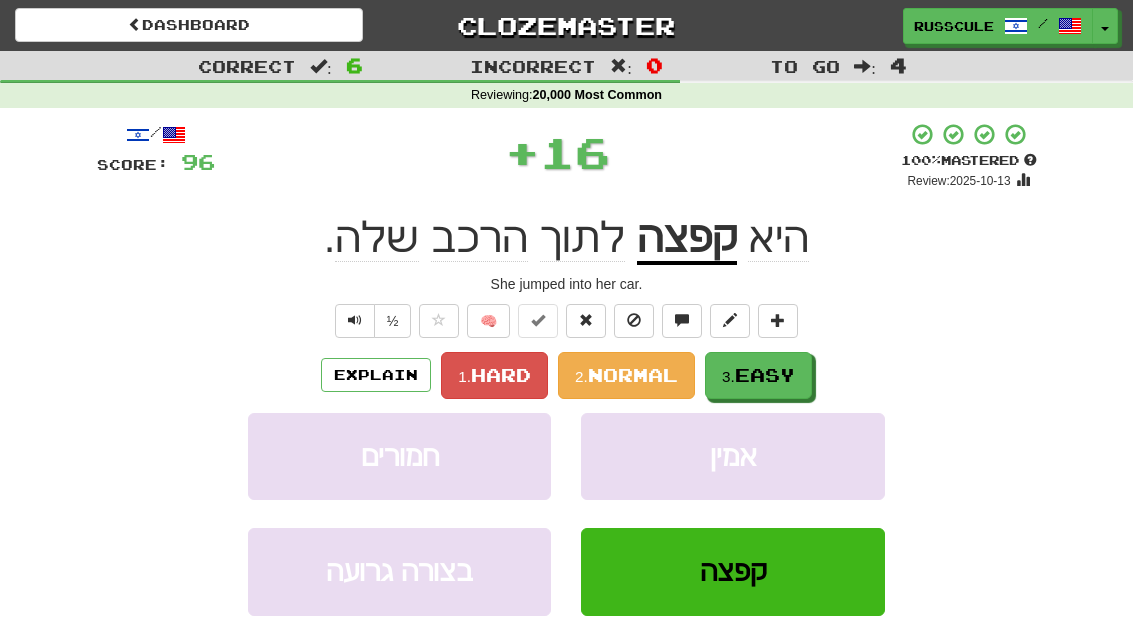 click on "3.  Easy" at bounding box center (758, 375) 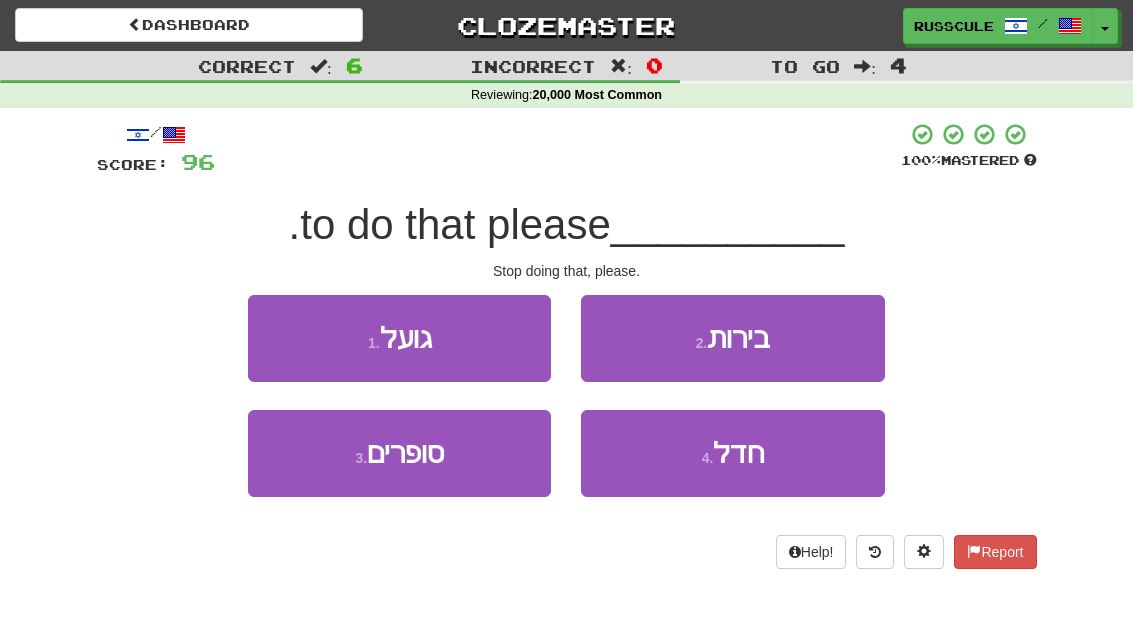 click on "4 .  חדל" at bounding box center (732, 453) 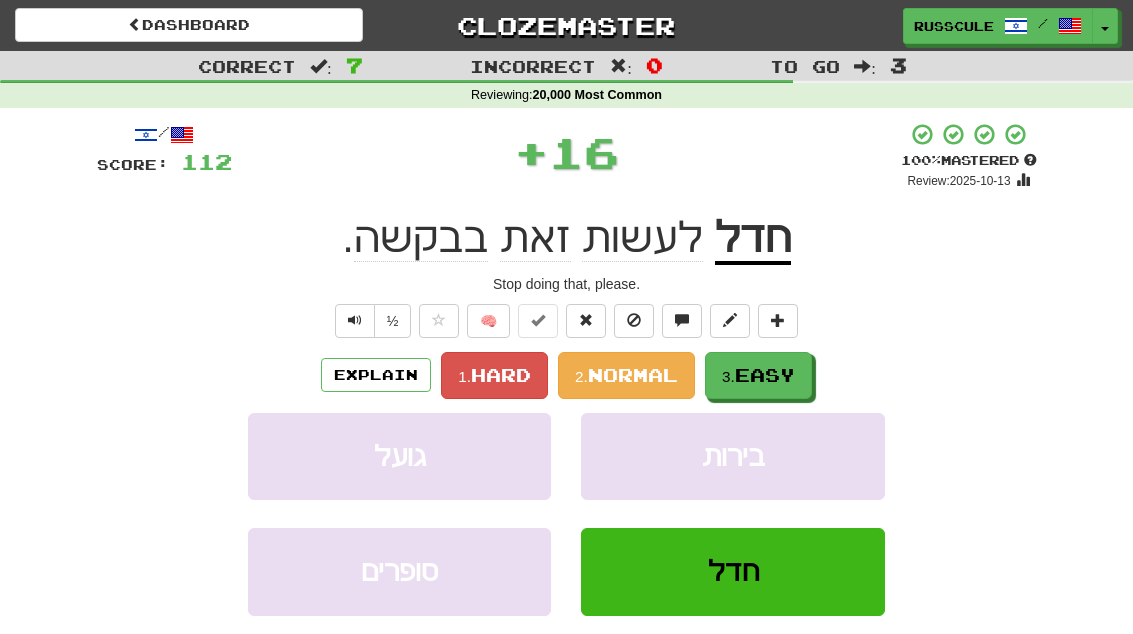 click on "3.  Easy" at bounding box center [758, 375] 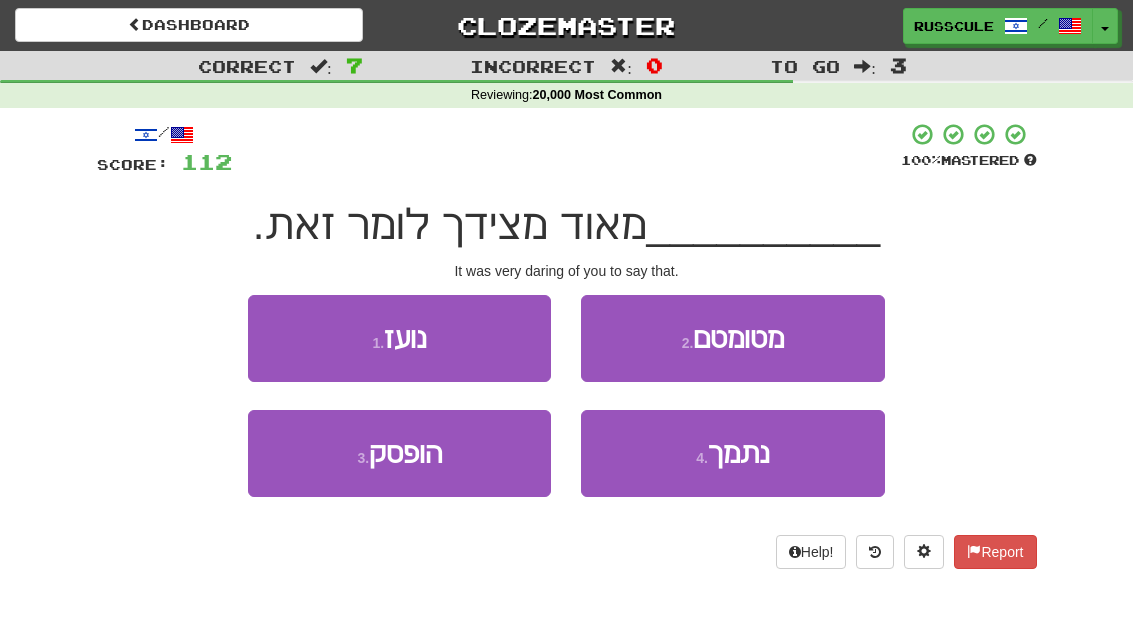 click on "1 .  נועז" at bounding box center (399, 338) 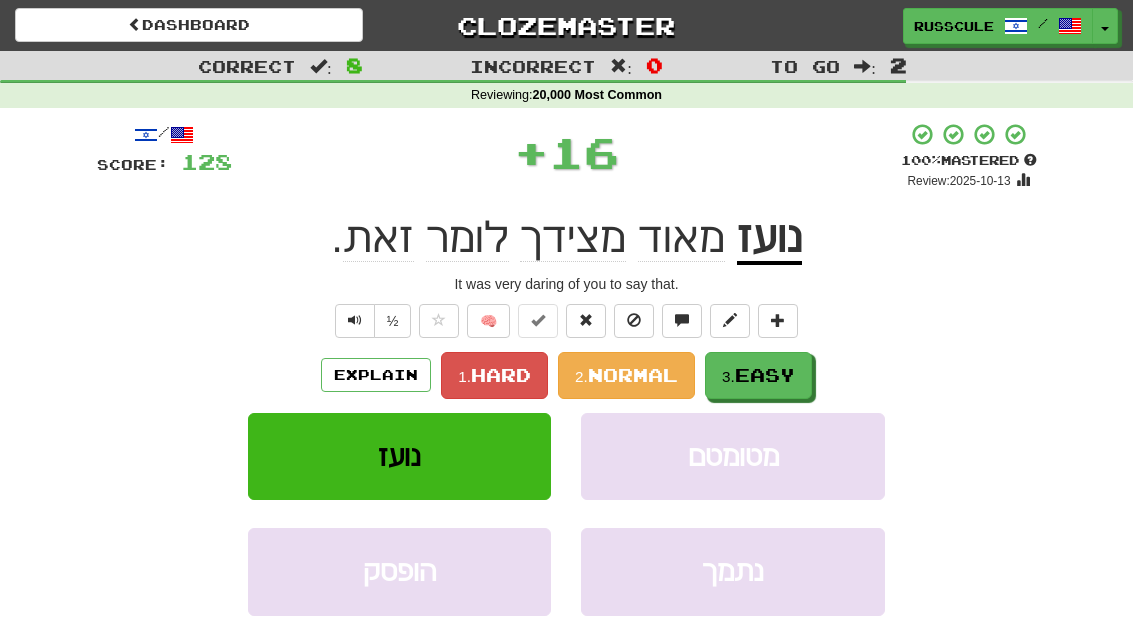 click on "3.  Easy" at bounding box center (758, 375) 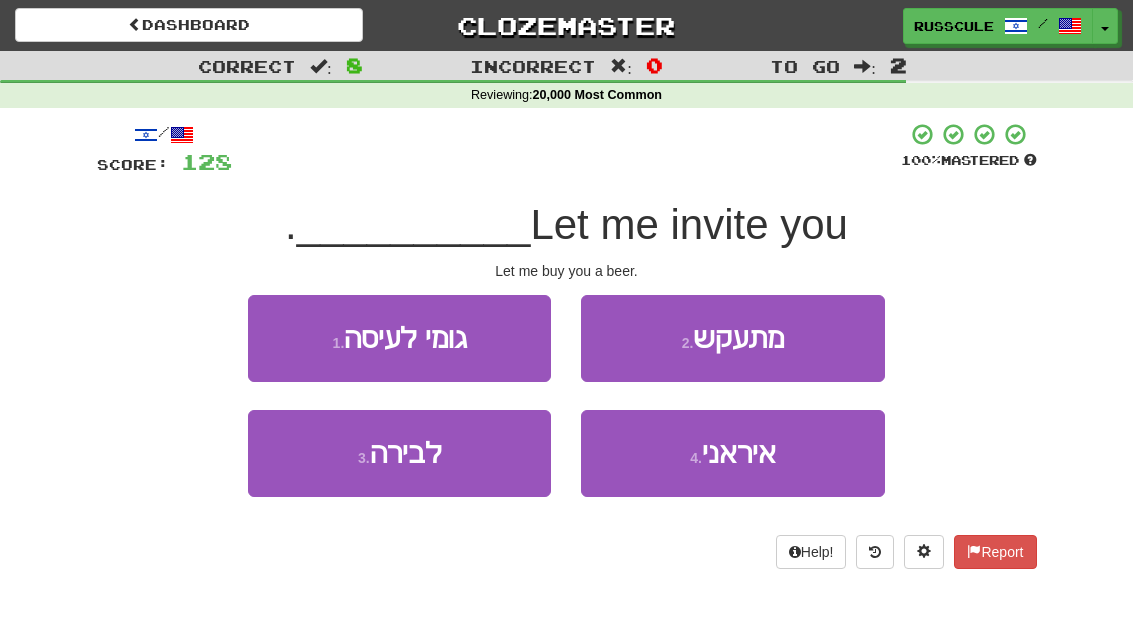 click on "3 .  לבירה" at bounding box center [399, 453] 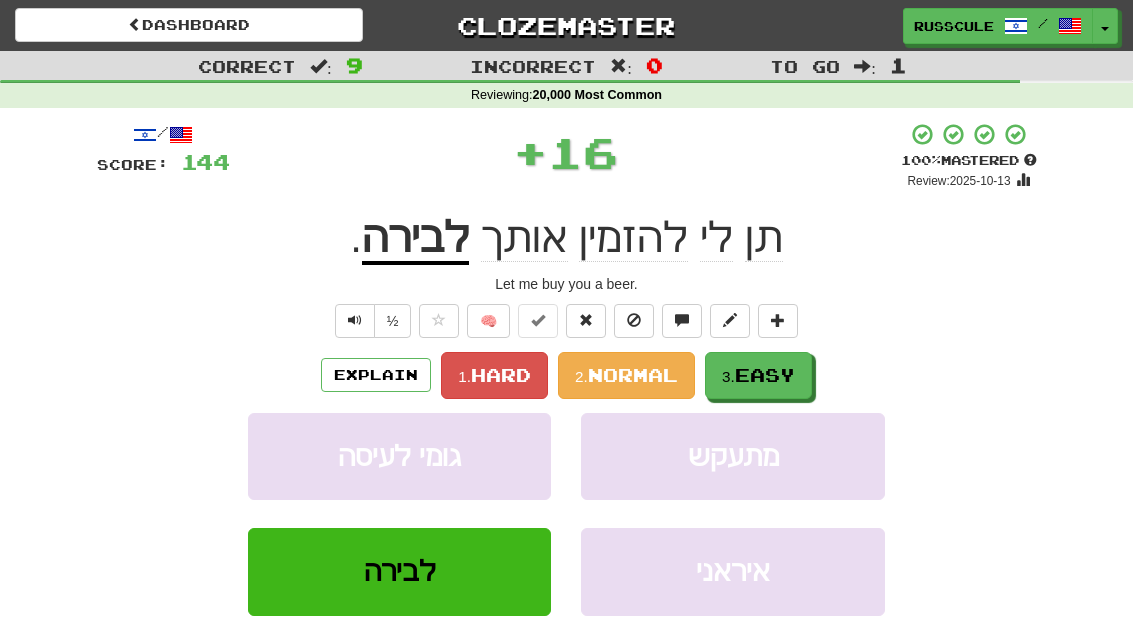 click on "3.  Easy" at bounding box center [758, 375] 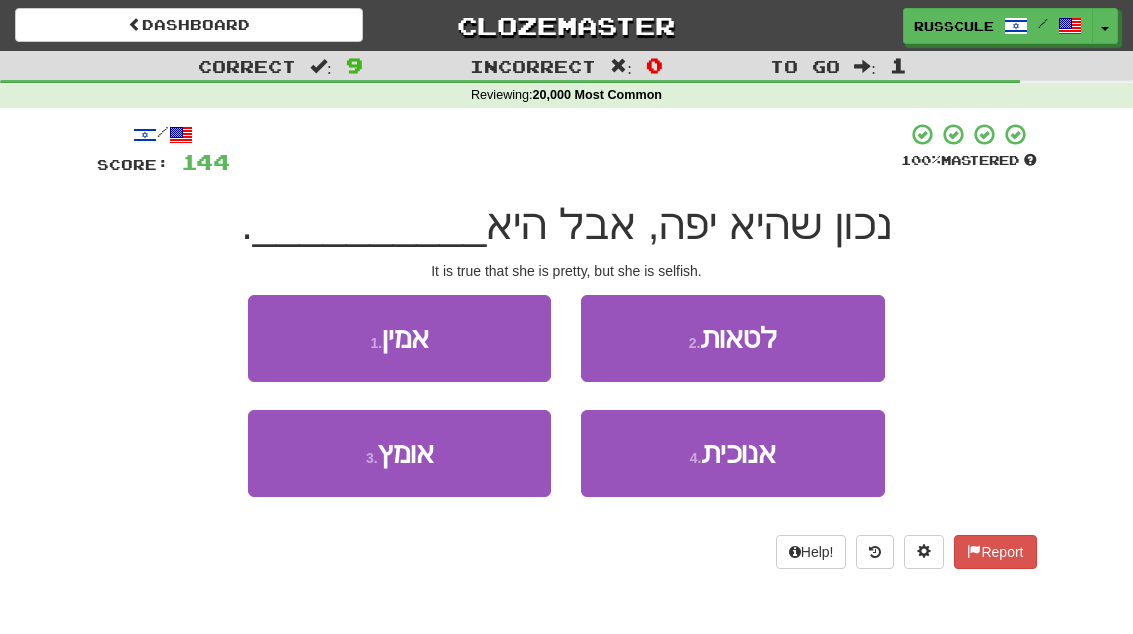 click on "אנוכית" at bounding box center (738, 453) 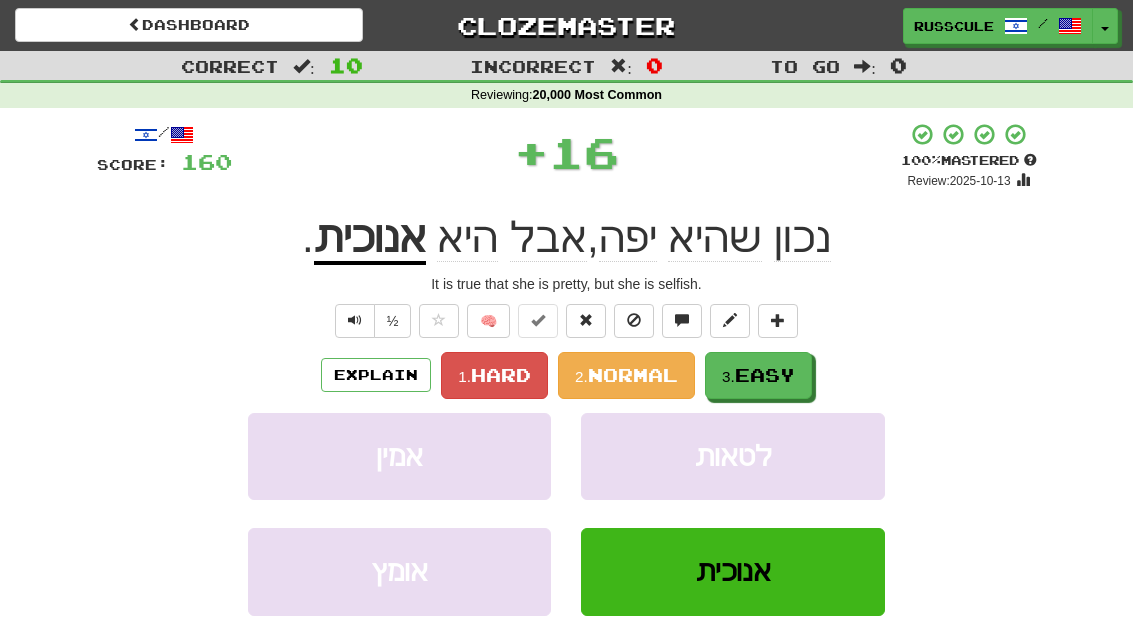 click on "3.  Easy" at bounding box center (758, 375) 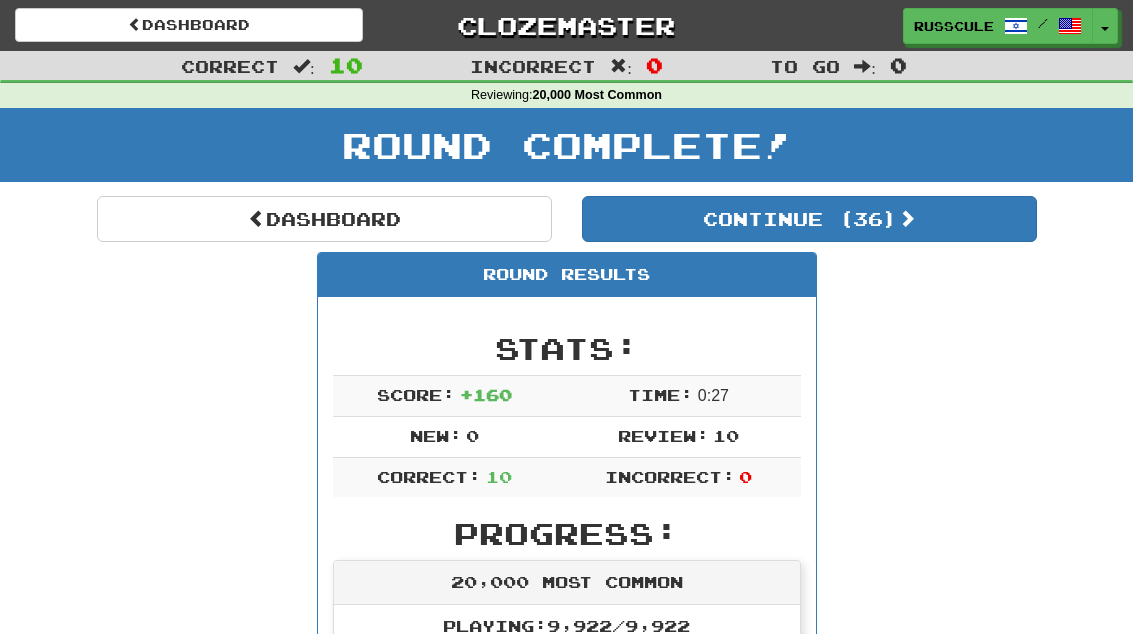 click on "Continue ( 36 )" at bounding box center (809, 219) 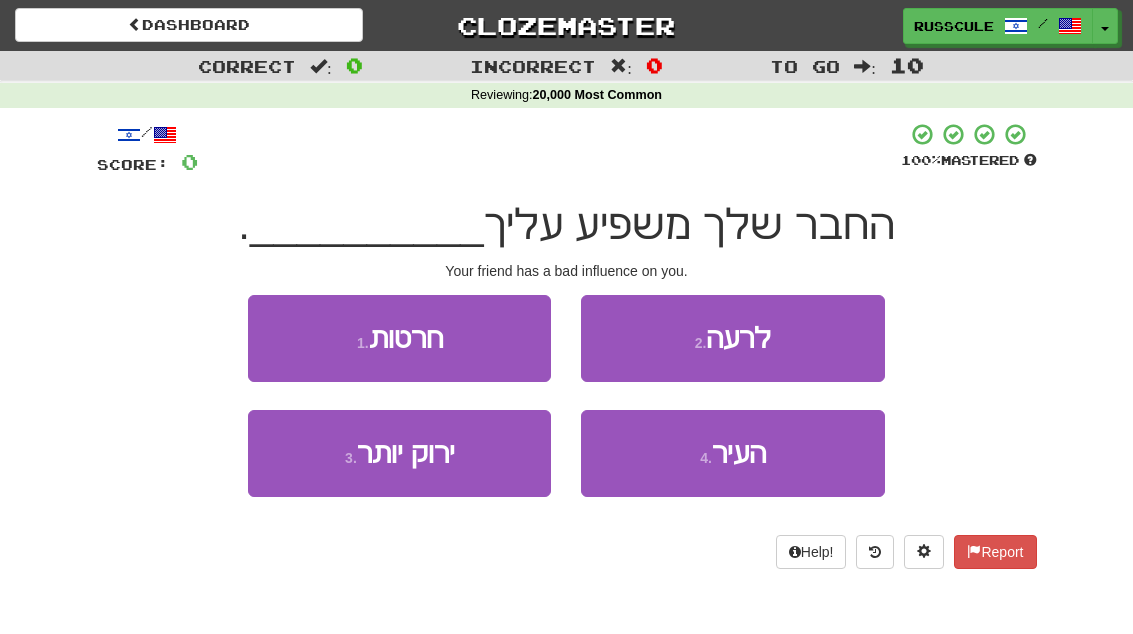 click on "2 .  לרעה" at bounding box center [732, 338] 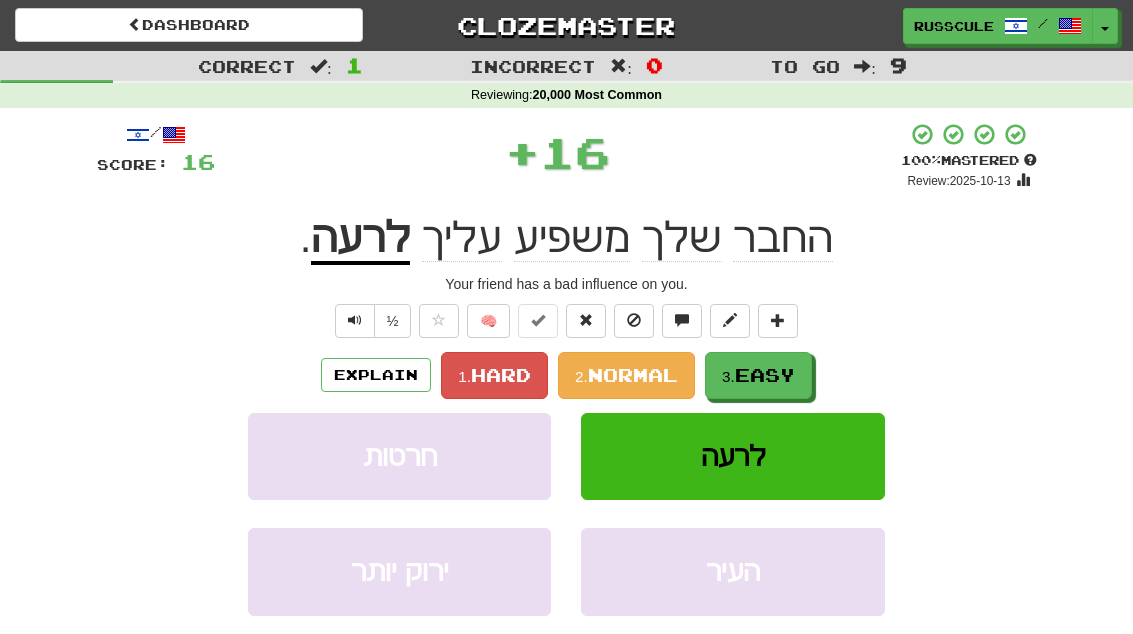 click on "3.  Easy" at bounding box center (758, 375) 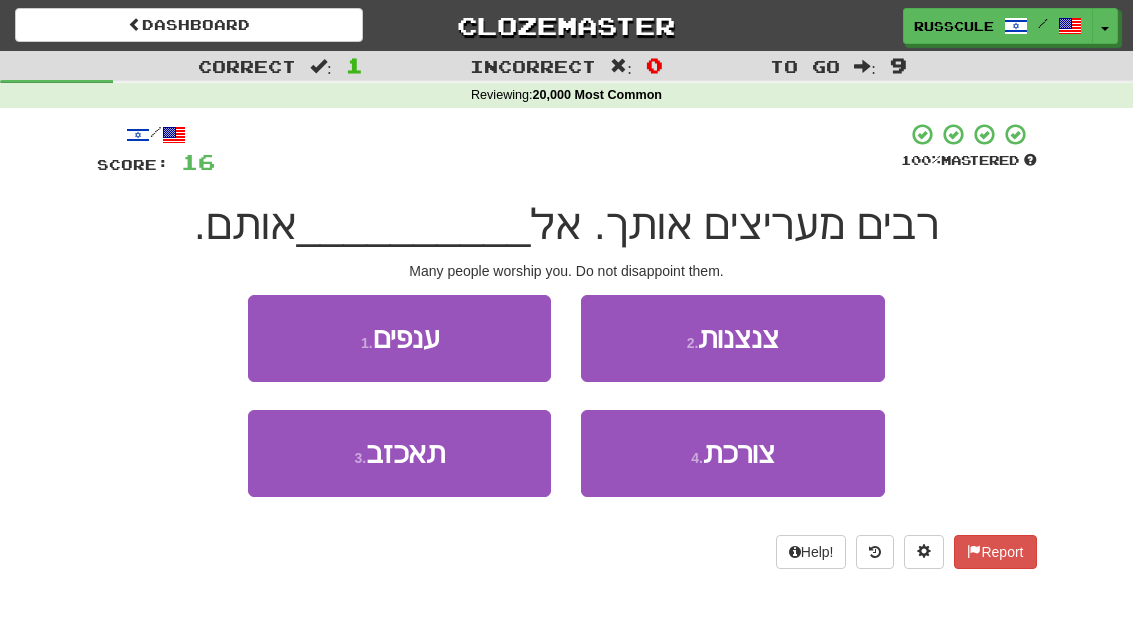 click on "3 .  תאכזב" at bounding box center [399, 453] 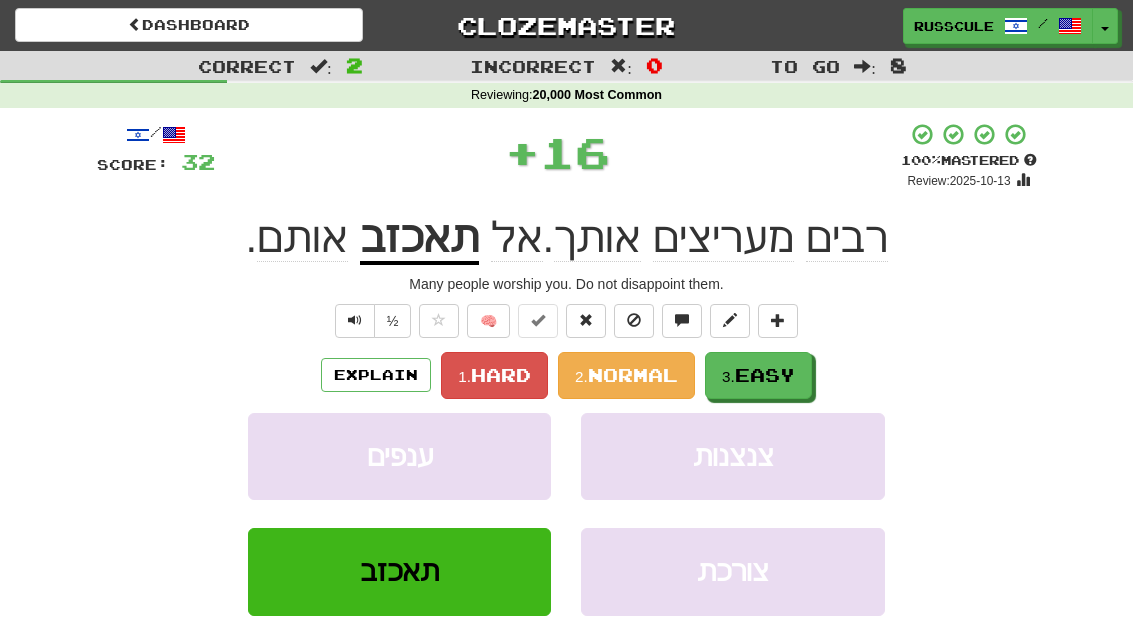 click on "3.  Easy" at bounding box center [758, 375] 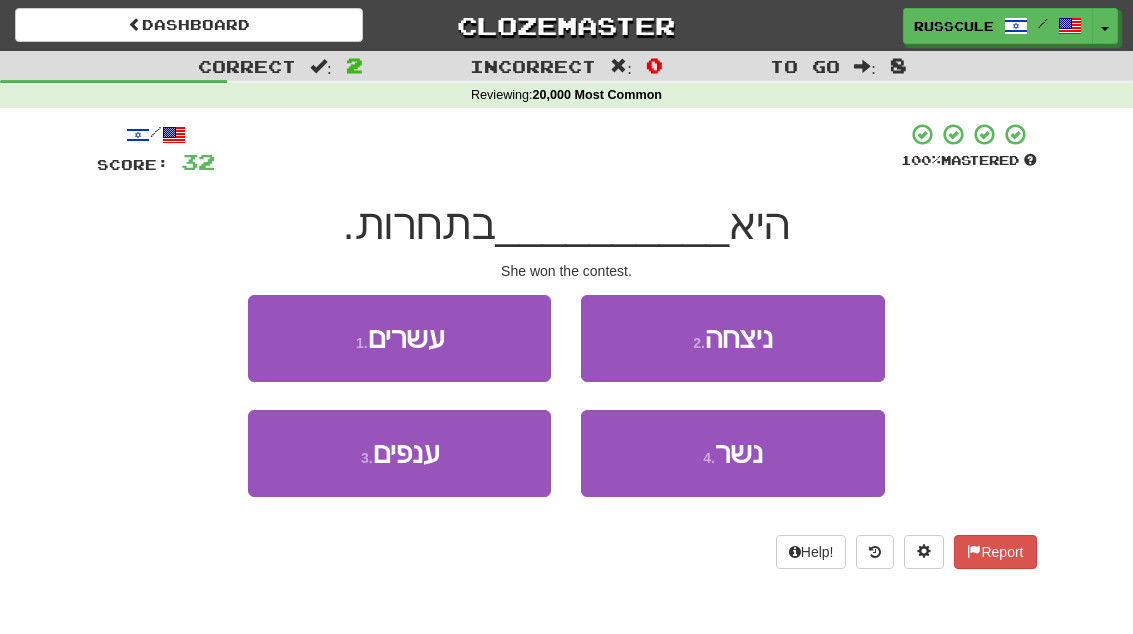 click on "2 .  ניצחה" at bounding box center (732, 338) 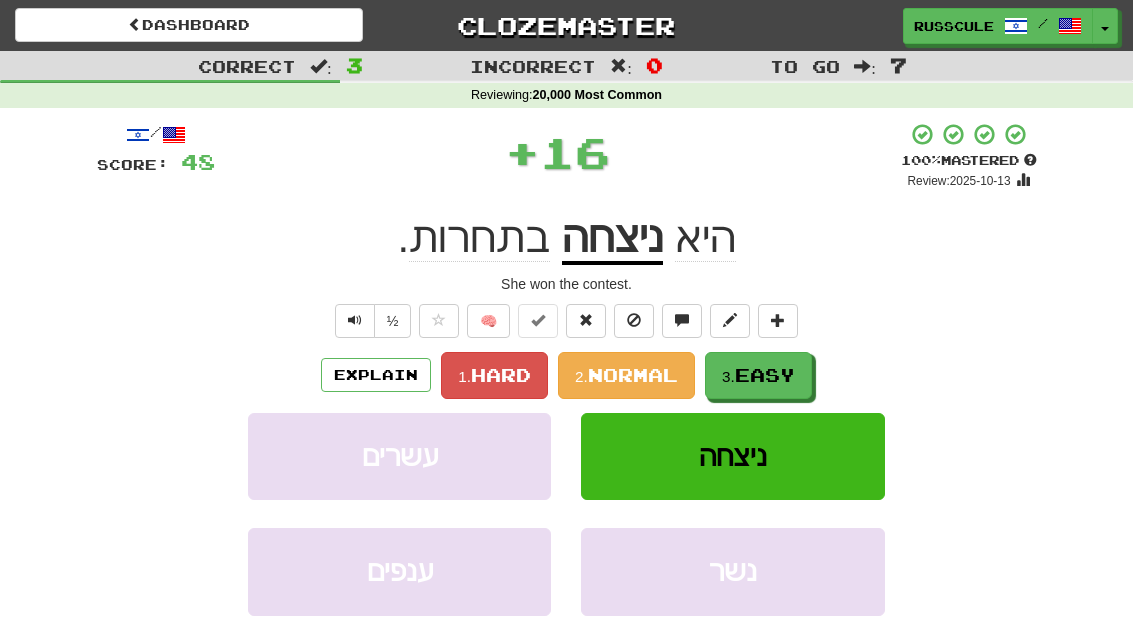 click on "3.  Easy" at bounding box center (758, 375) 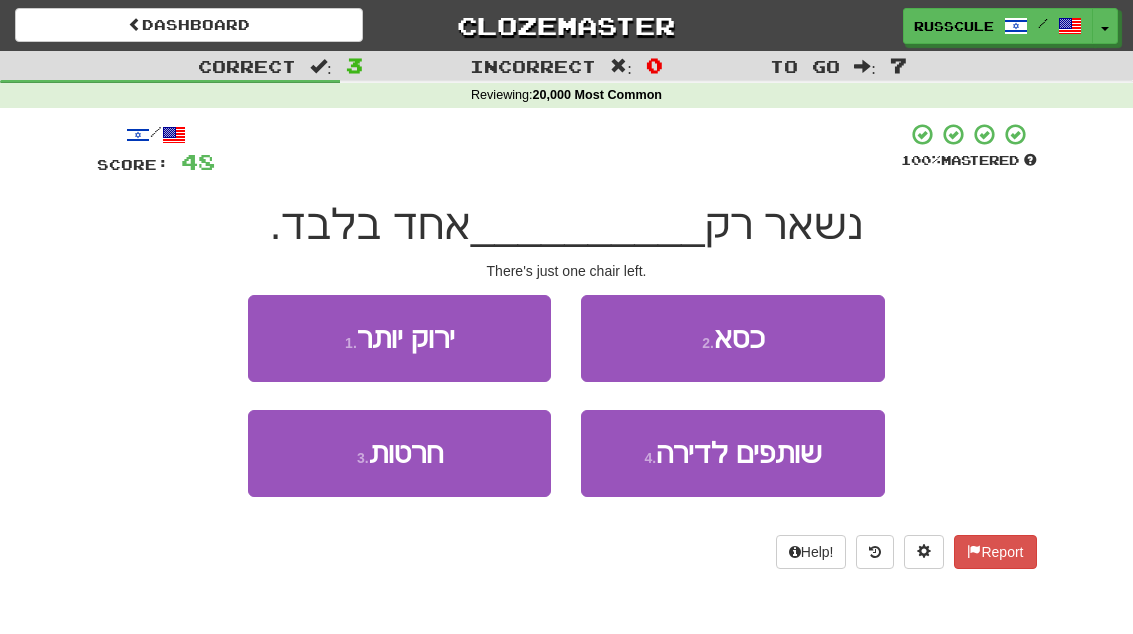 click on "2 .  כסא" at bounding box center (732, 338) 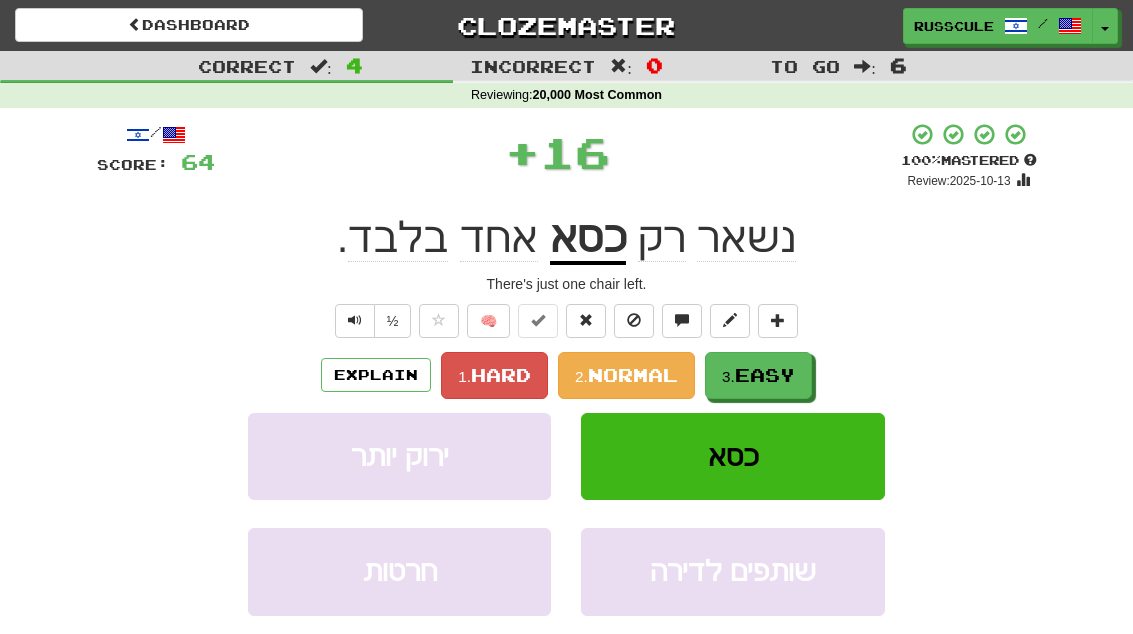 click on "Easy" at bounding box center [765, 375] 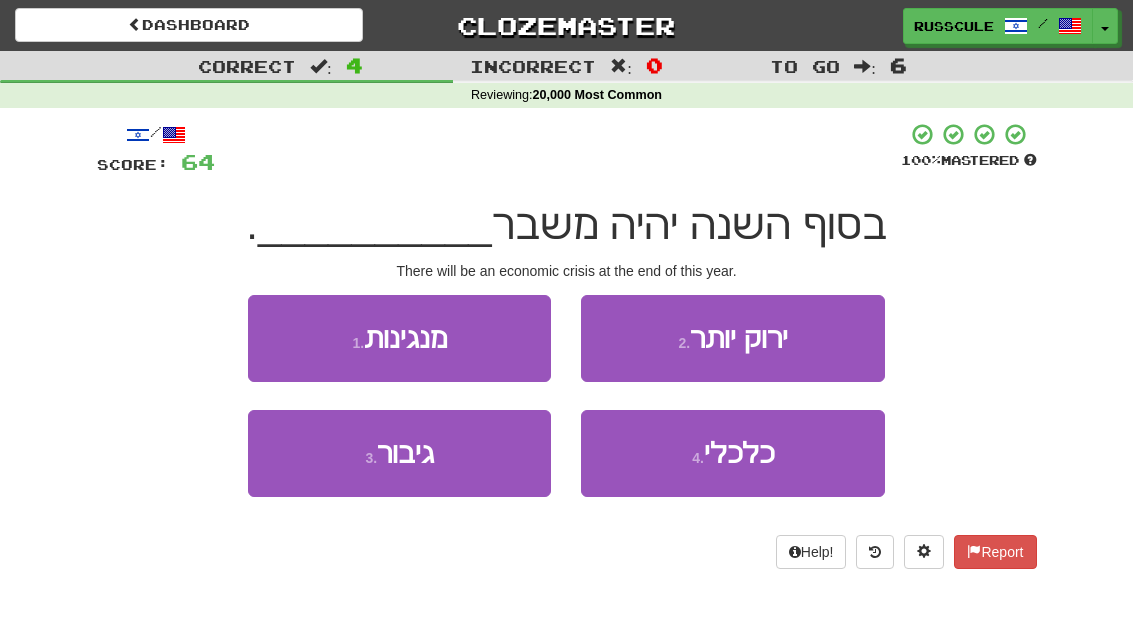 click on "כלכלי" at bounding box center [739, 453] 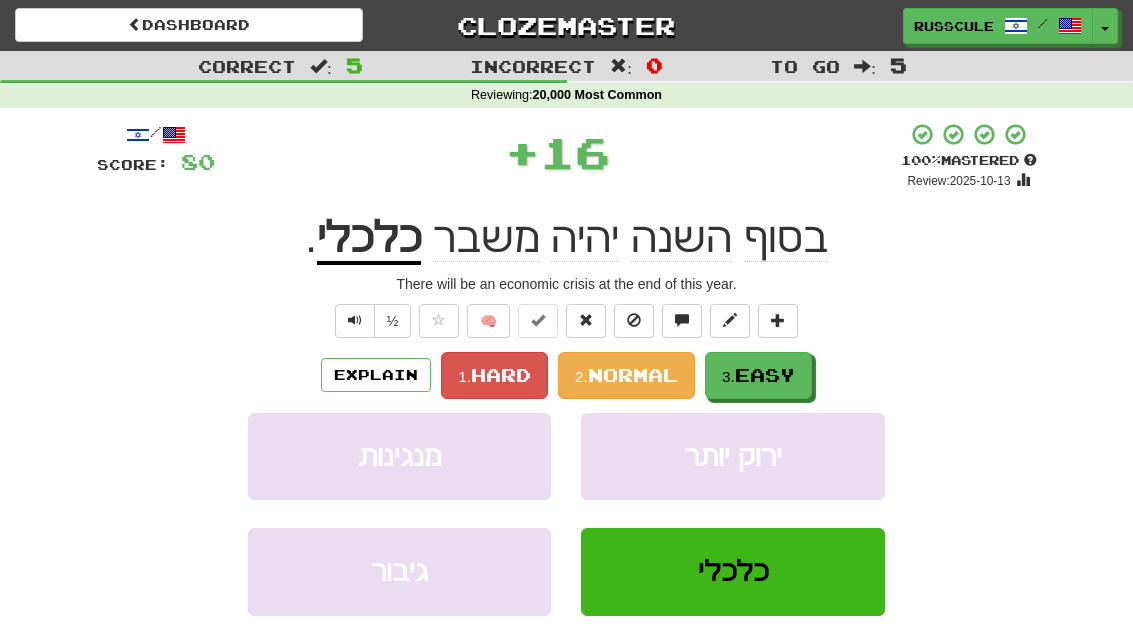 click on "Easy" at bounding box center (765, 375) 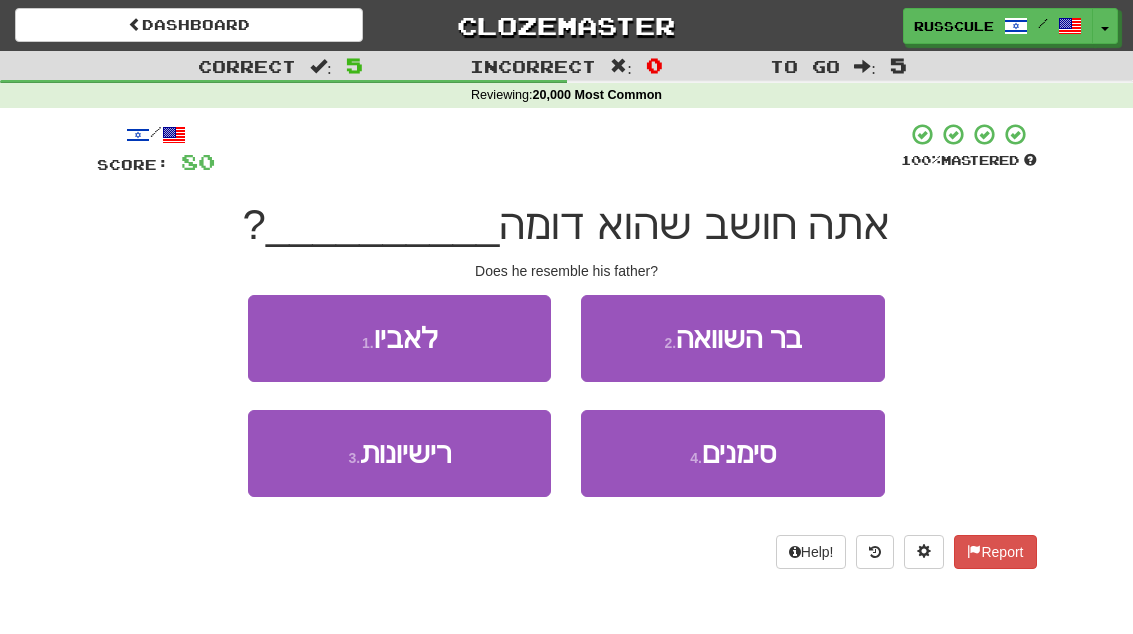click on "1 .  לאביו" at bounding box center [399, 338] 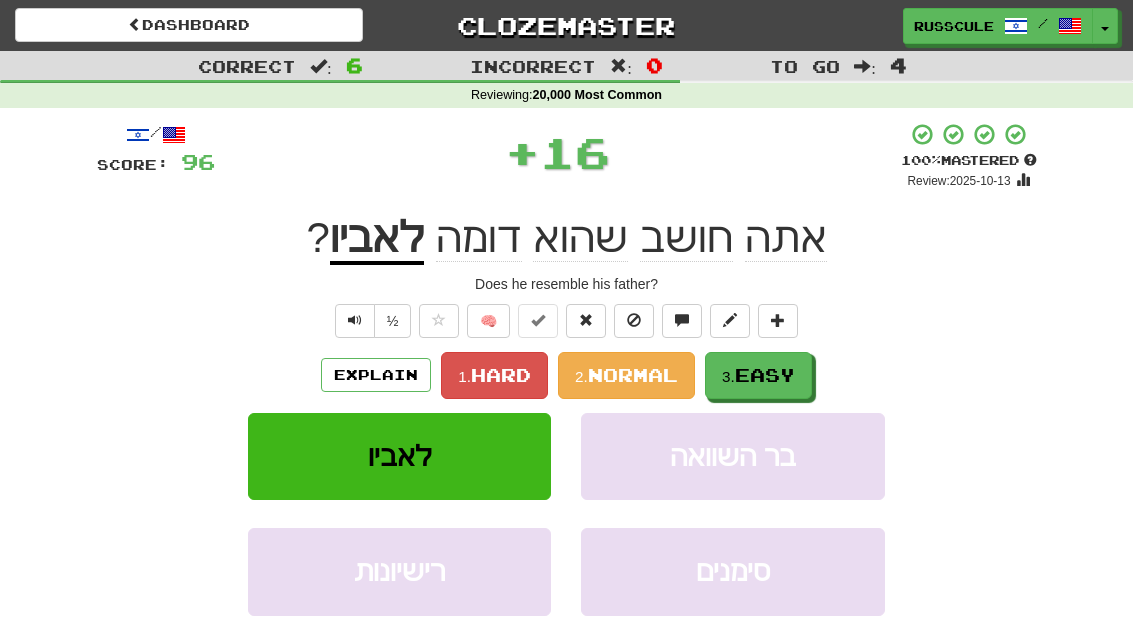 click on "3.  Easy" at bounding box center [758, 375] 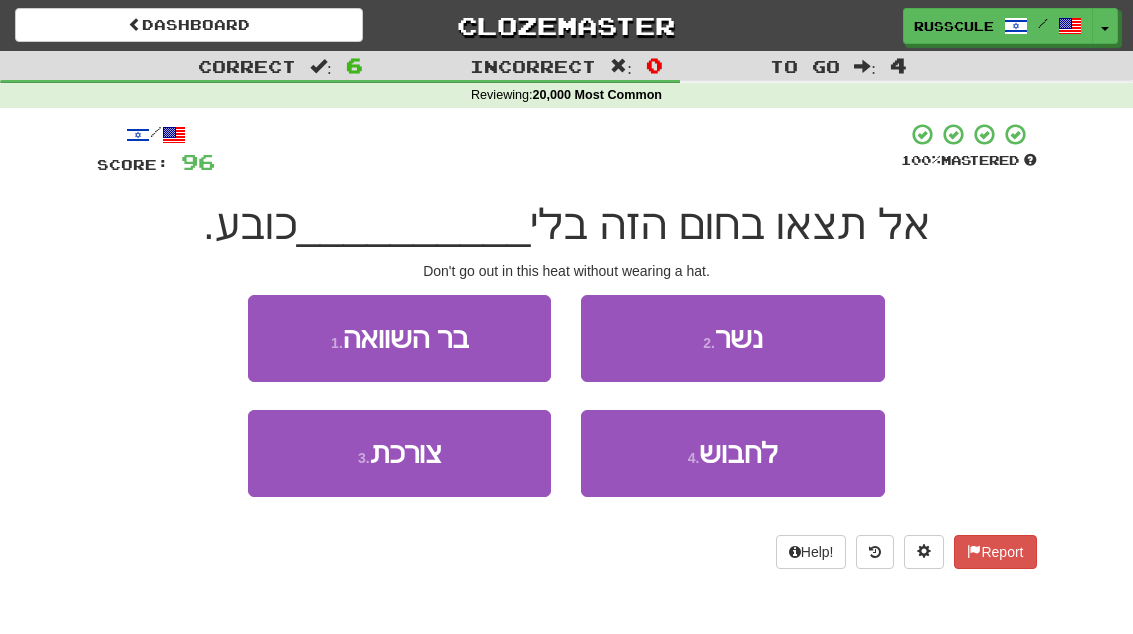 click on "4 .  לחבוש" at bounding box center [732, 453] 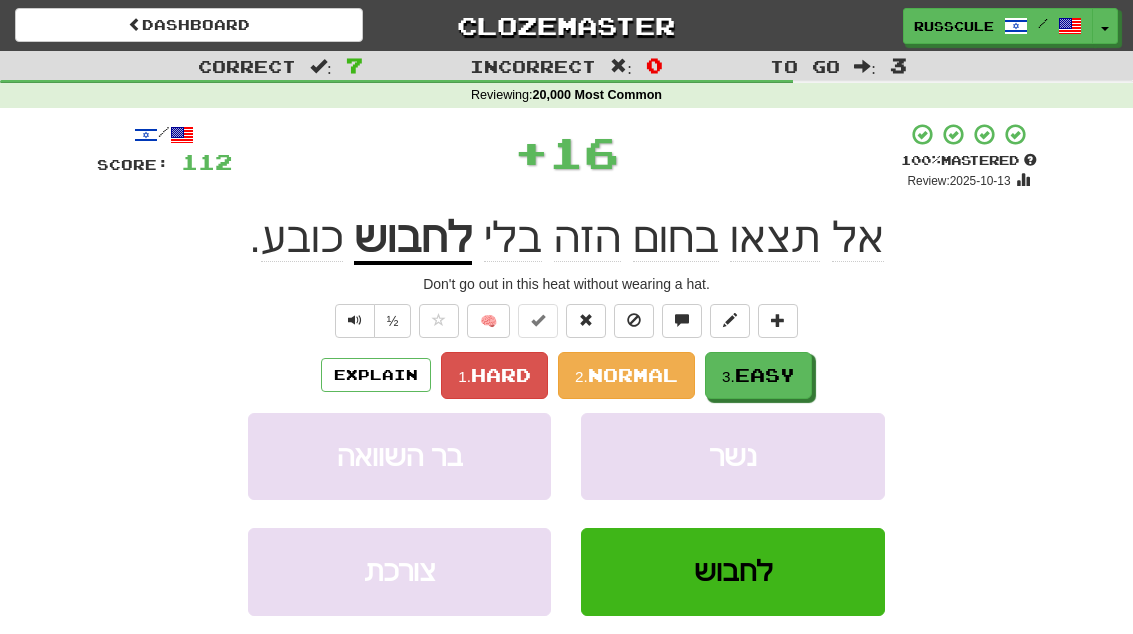 click on "3.  Easy" at bounding box center [758, 375] 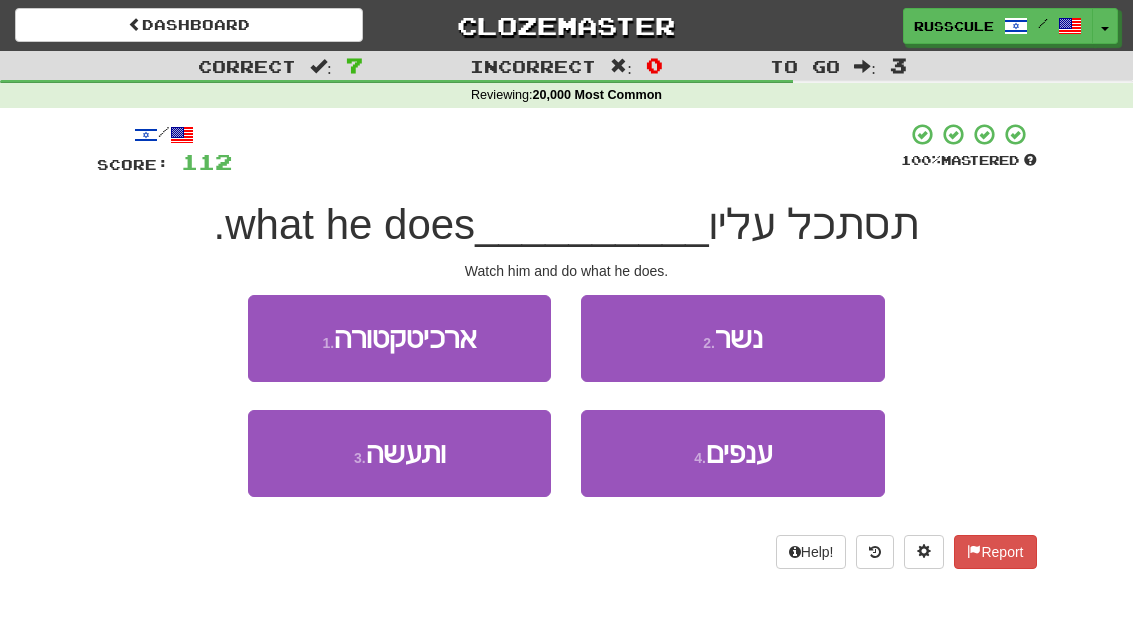 click on "3 .  ותעשה" at bounding box center [399, 453] 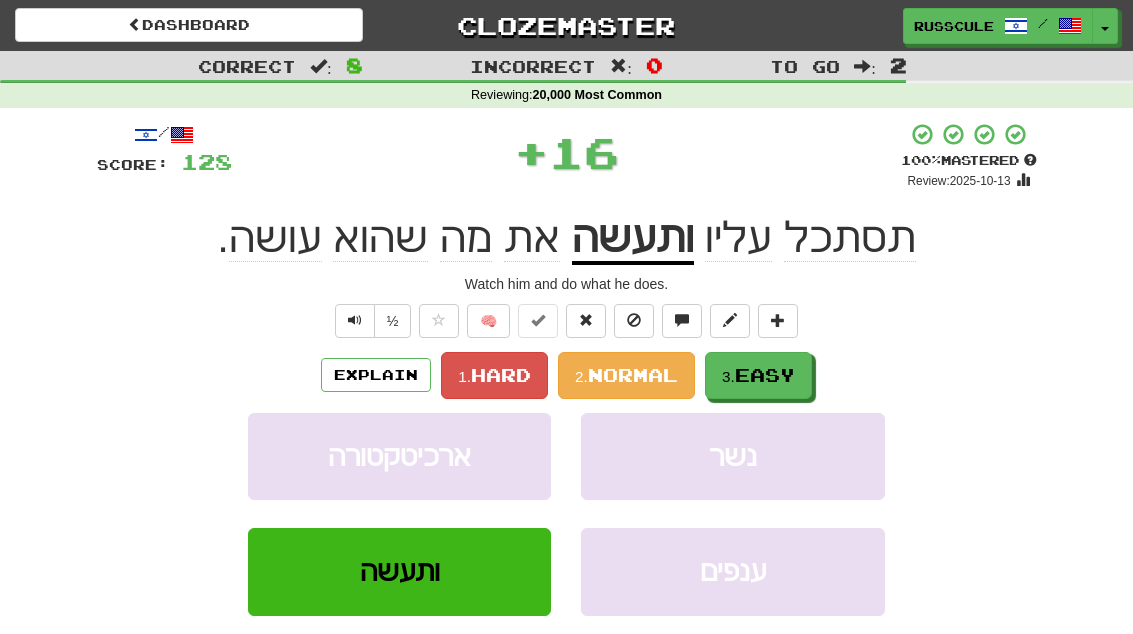 click on "3.  Easy" at bounding box center (758, 375) 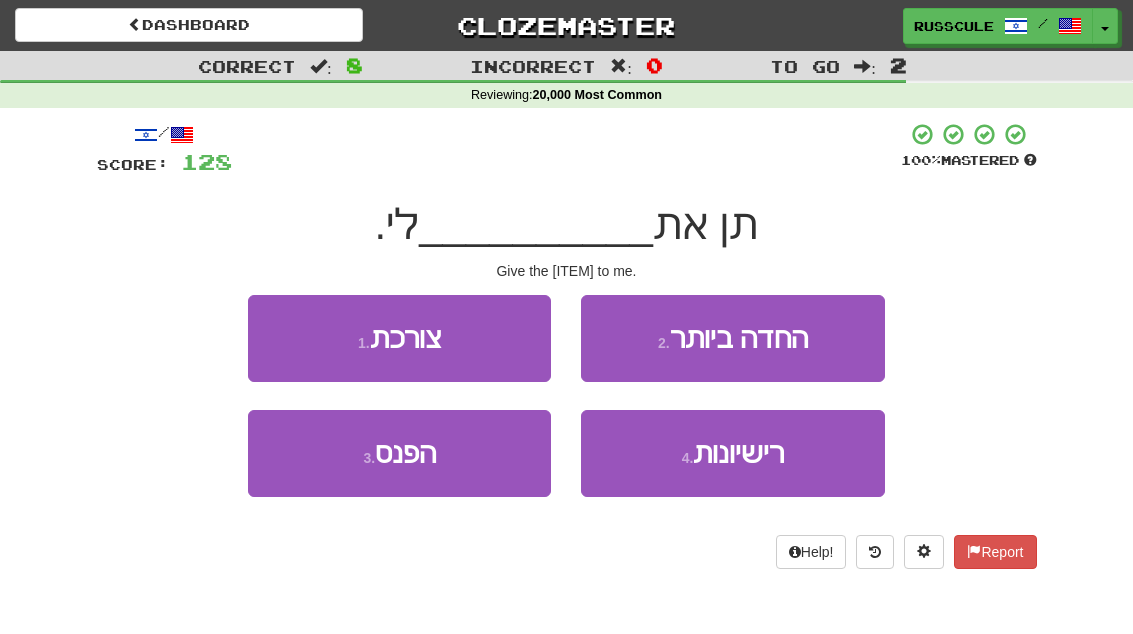 click on "3 .  הפנס" at bounding box center [399, 453] 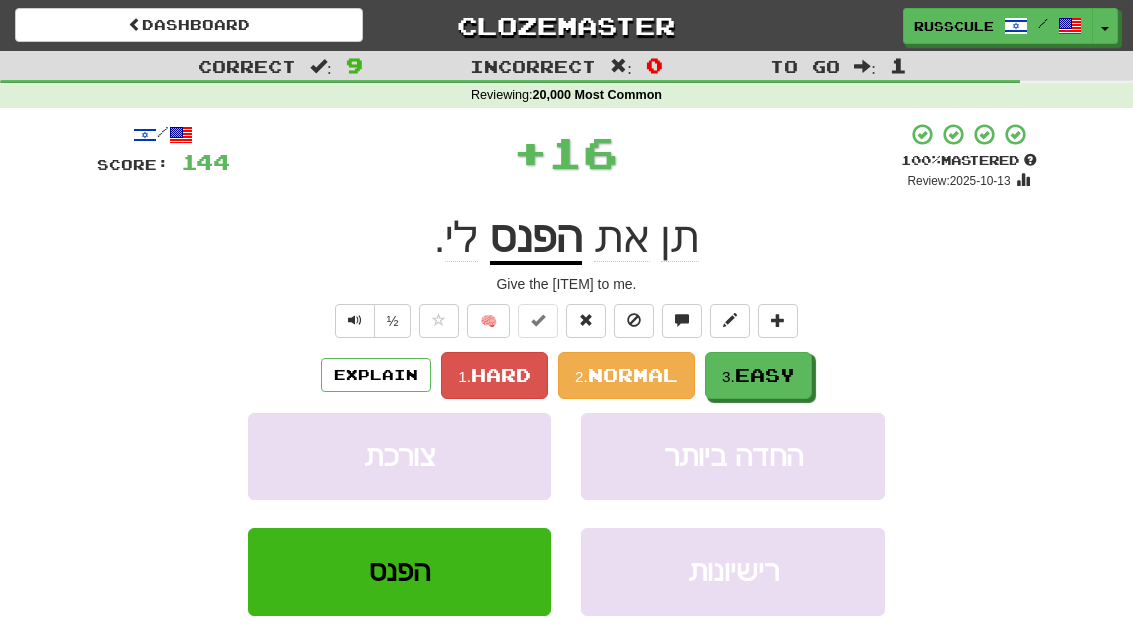 click on "Easy" at bounding box center (765, 375) 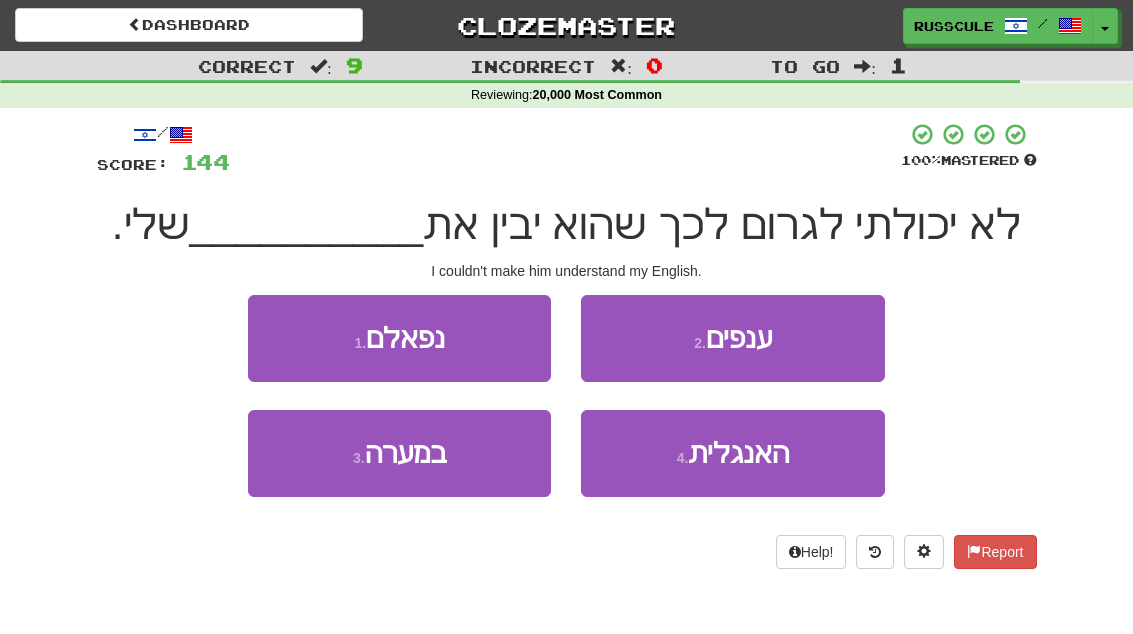 click on "4 .  האנגלית" at bounding box center [732, 453] 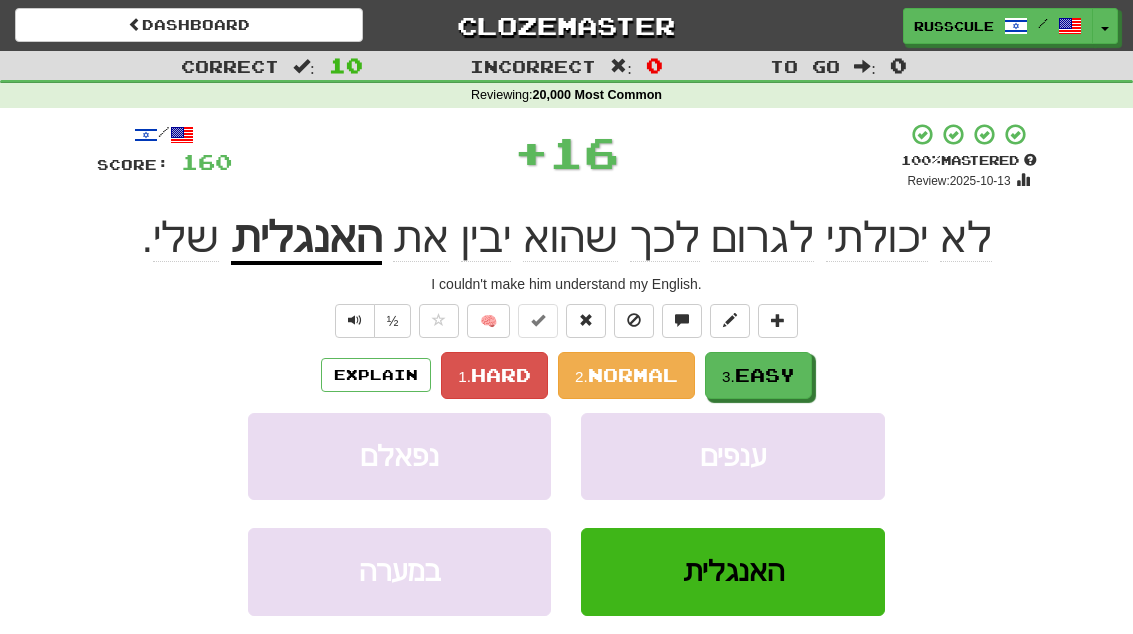 click on "3.  Easy" at bounding box center [758, 375] 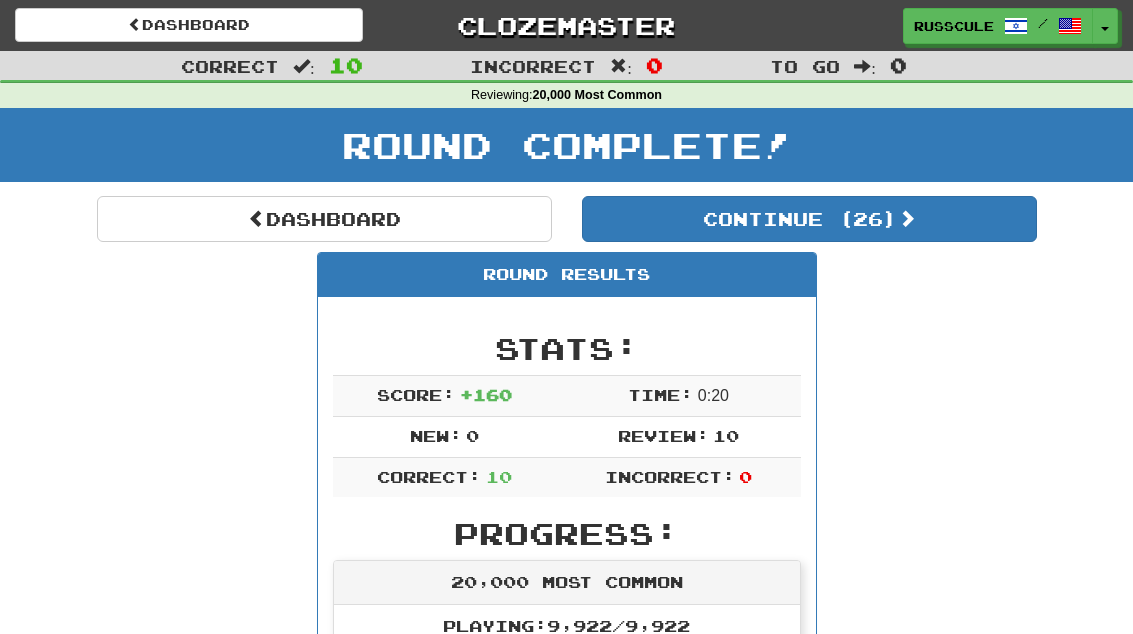click on "Continue ( 26 )" at bounding box center [809, 219] 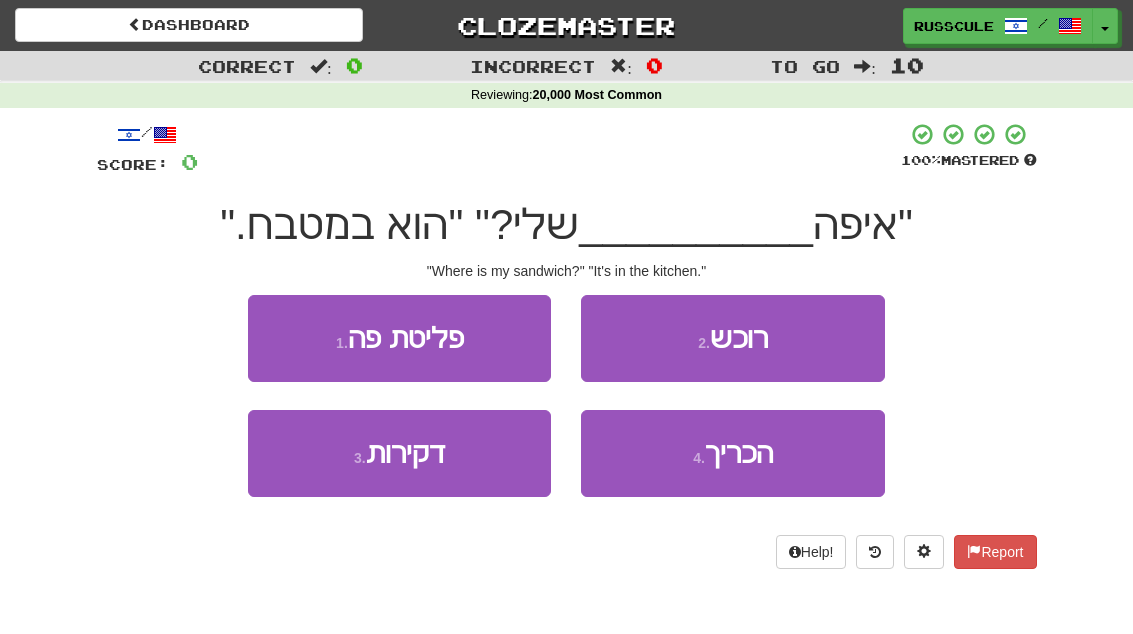 click on "4 .  הכריך" at bounding box center [732, 453] 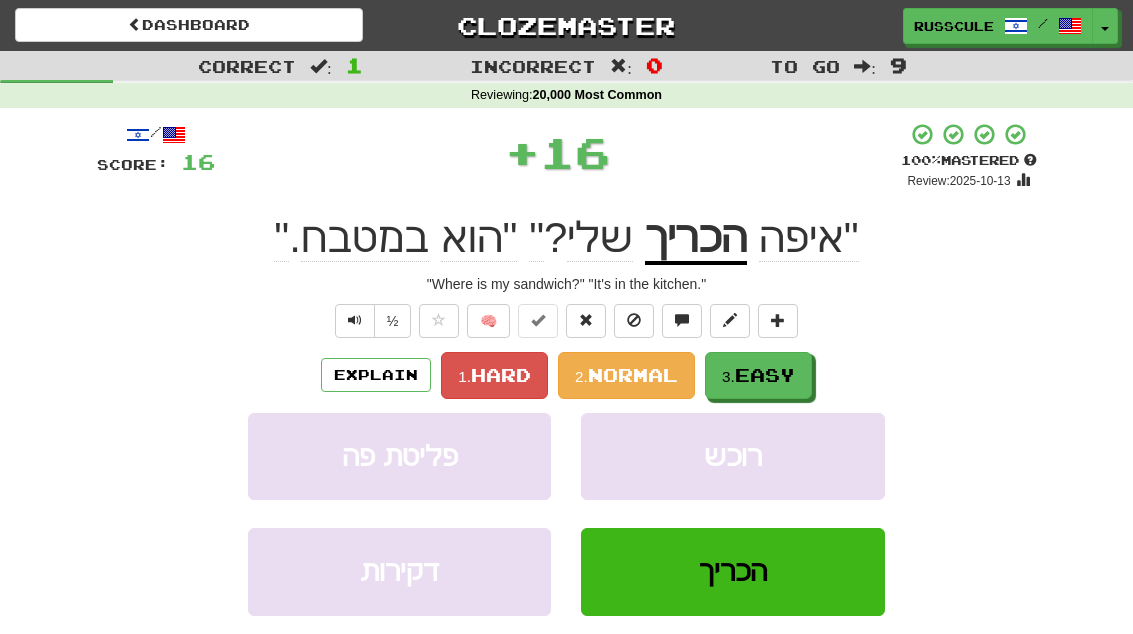 click on "3.  Easy" at bounding box center [758, 375] 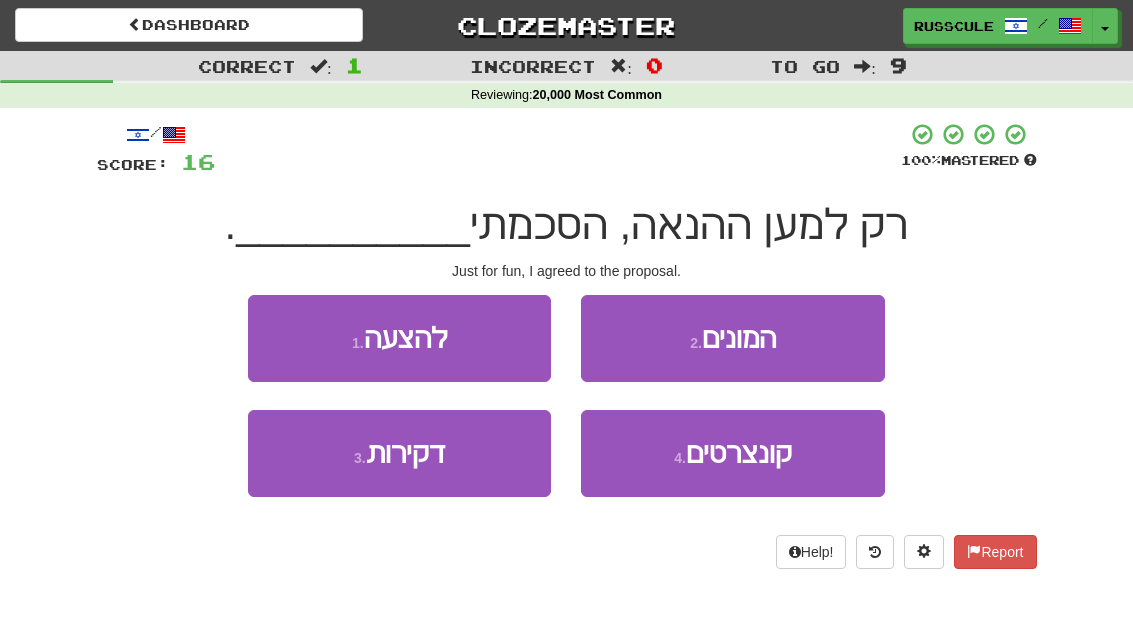 click on "1 .  להצעה" at bounding box center [399, 338] 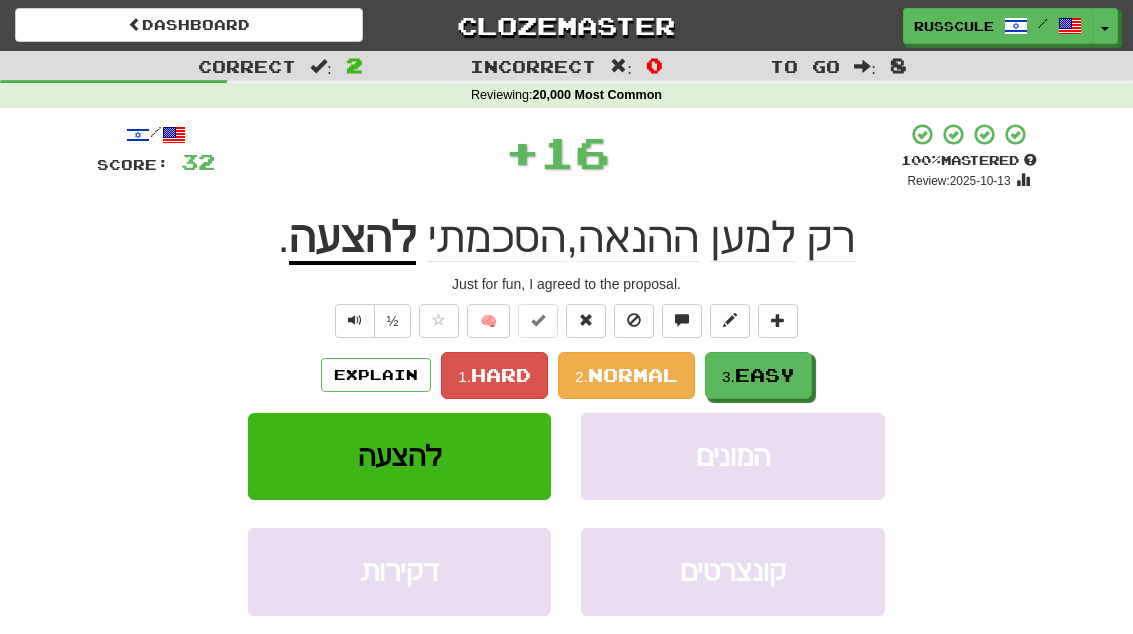 click on "3.  Easy" at bounding box center (758, 375) 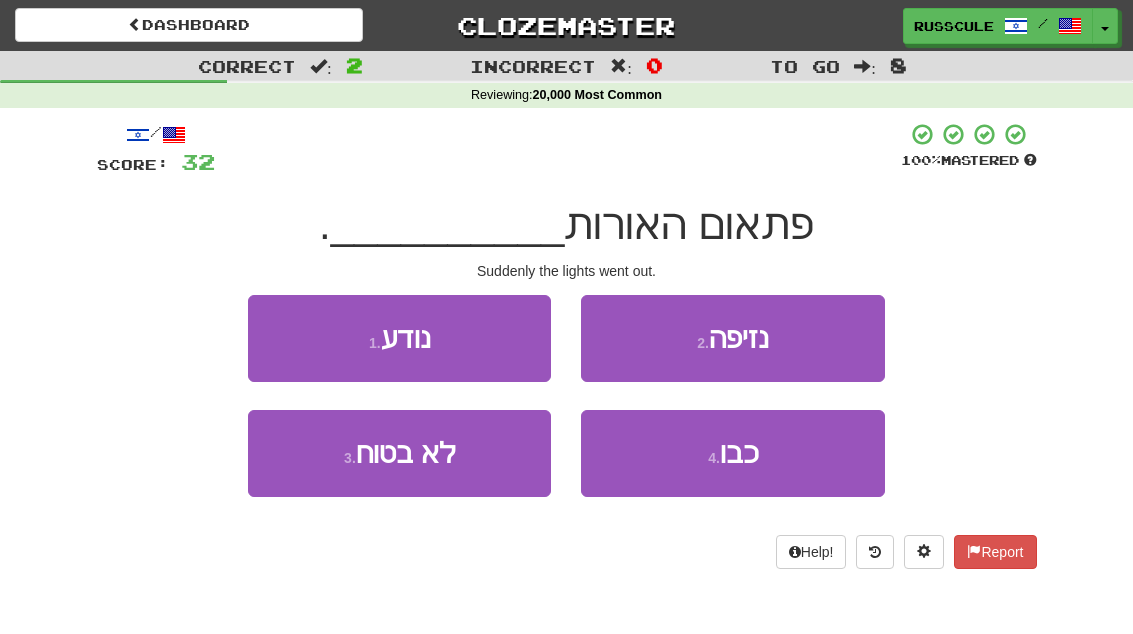 click on "4 .  כבו" at bounding box center (732, 453) 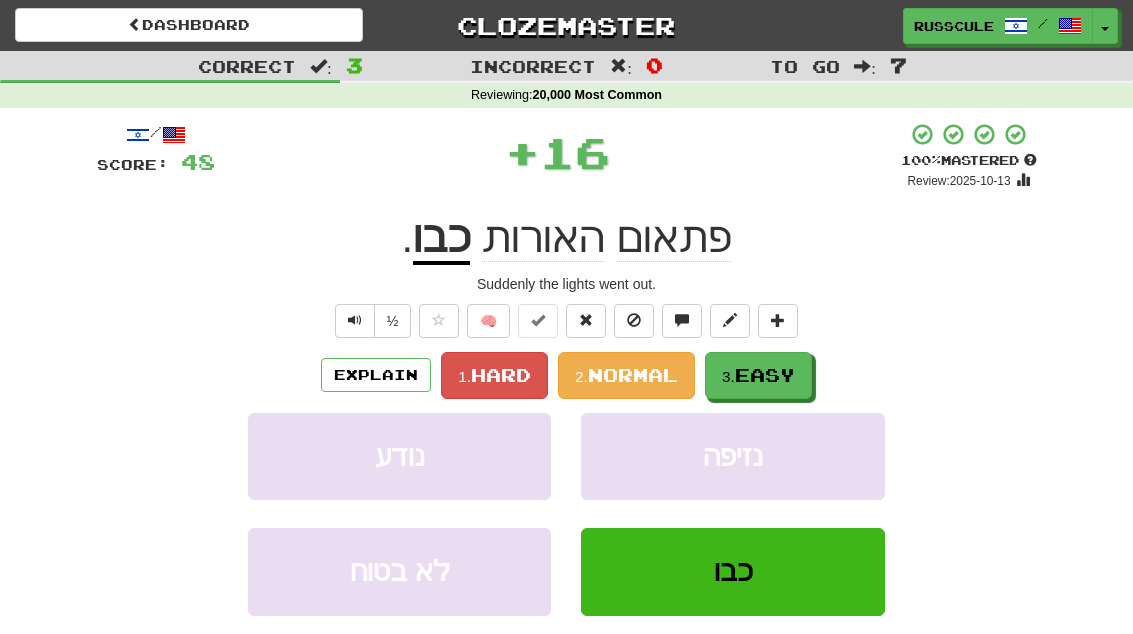 click on "3.  Easy" at bounding box center (758, 375) 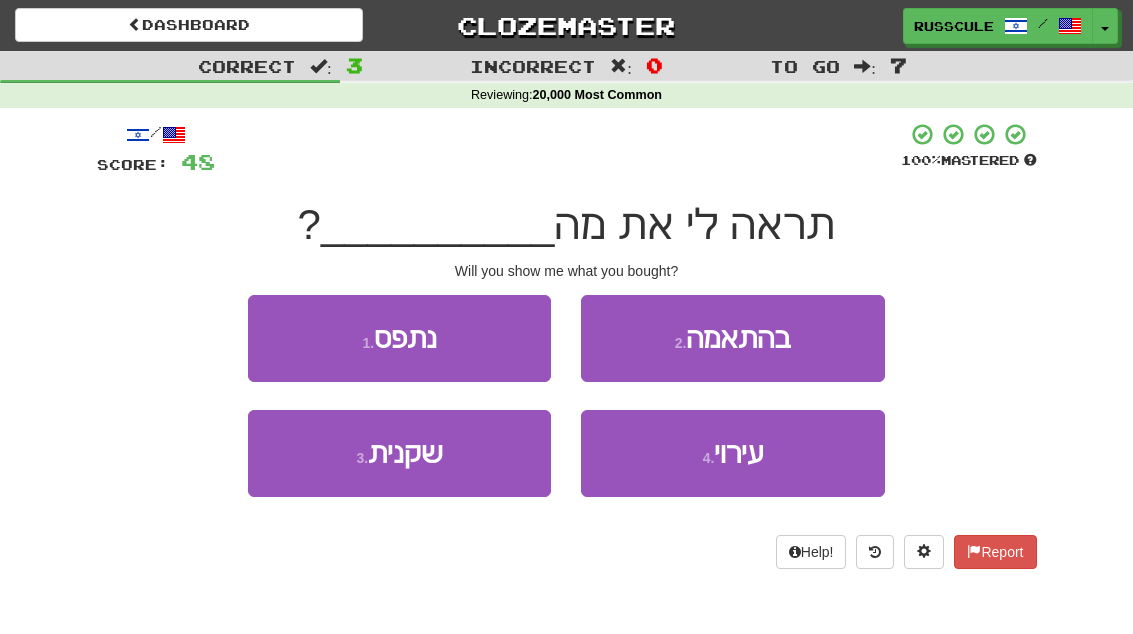 click on "3 .  שקנית" at bounding box center (399, 453) 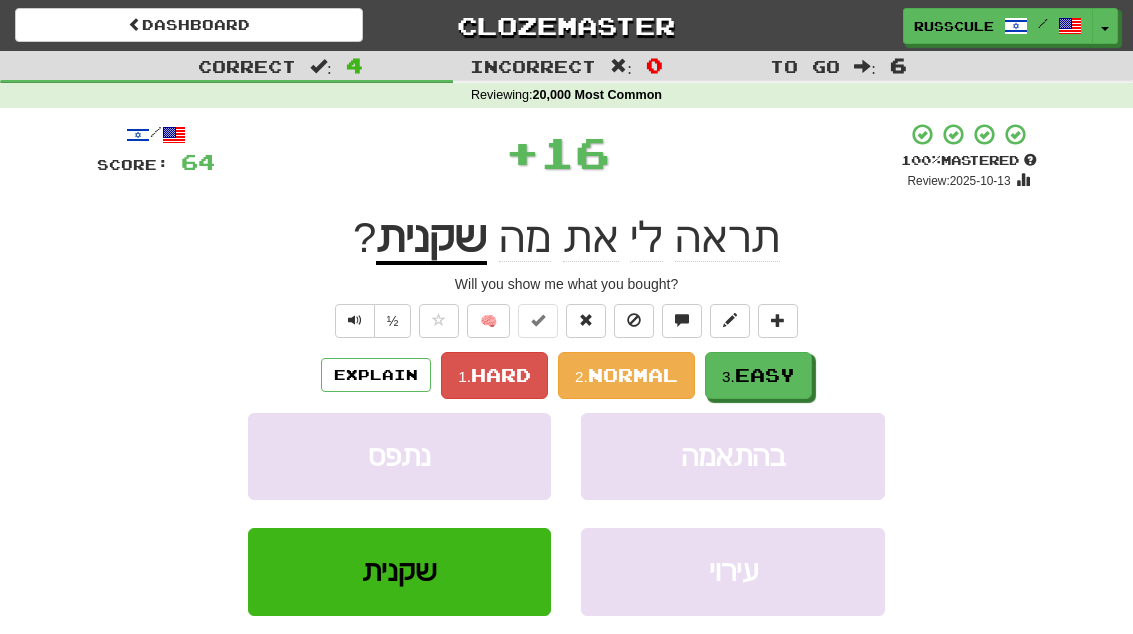 click on "3.  Easy" at bounding box center [758, 375] 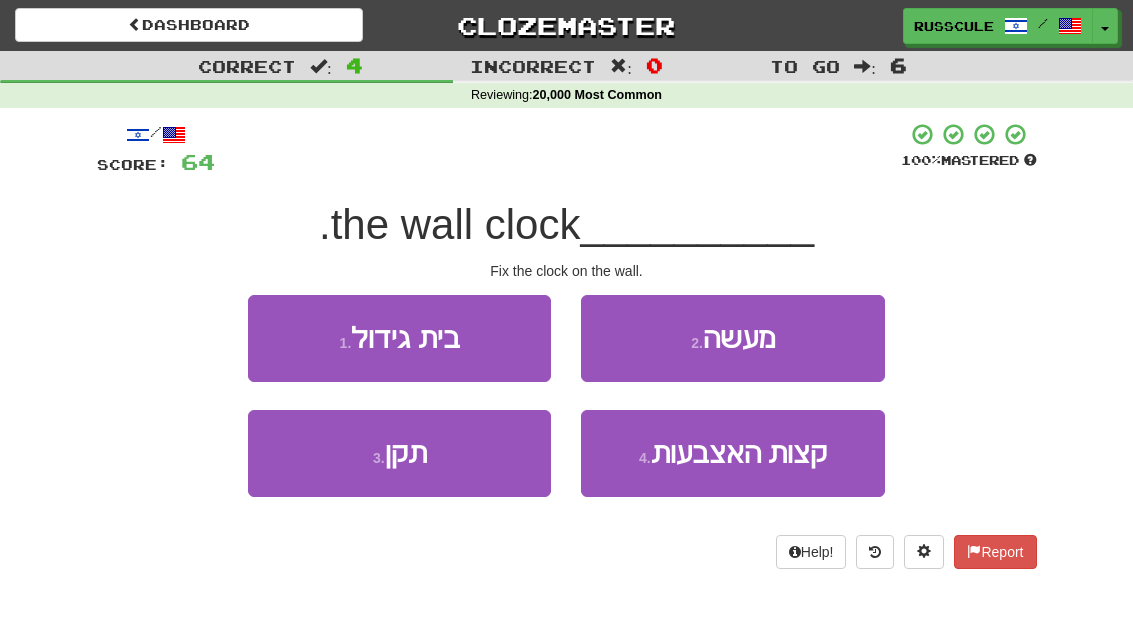 click on "3 .  תקן" at bounding box center [399, 453] 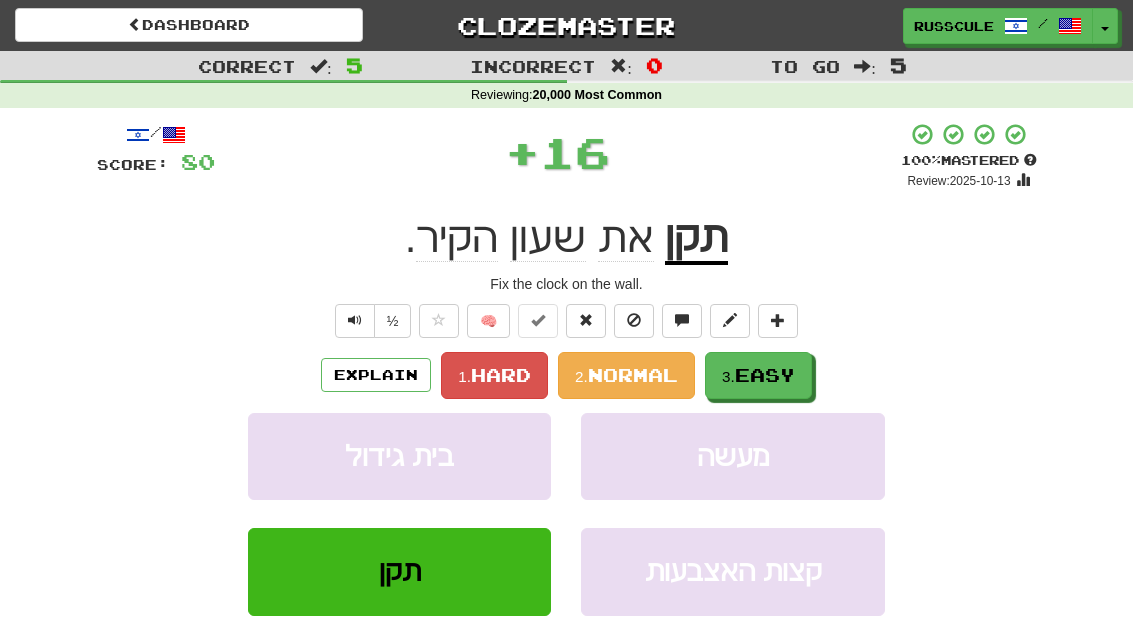 click on "3.  Easy" at bounding box center (758, 375) 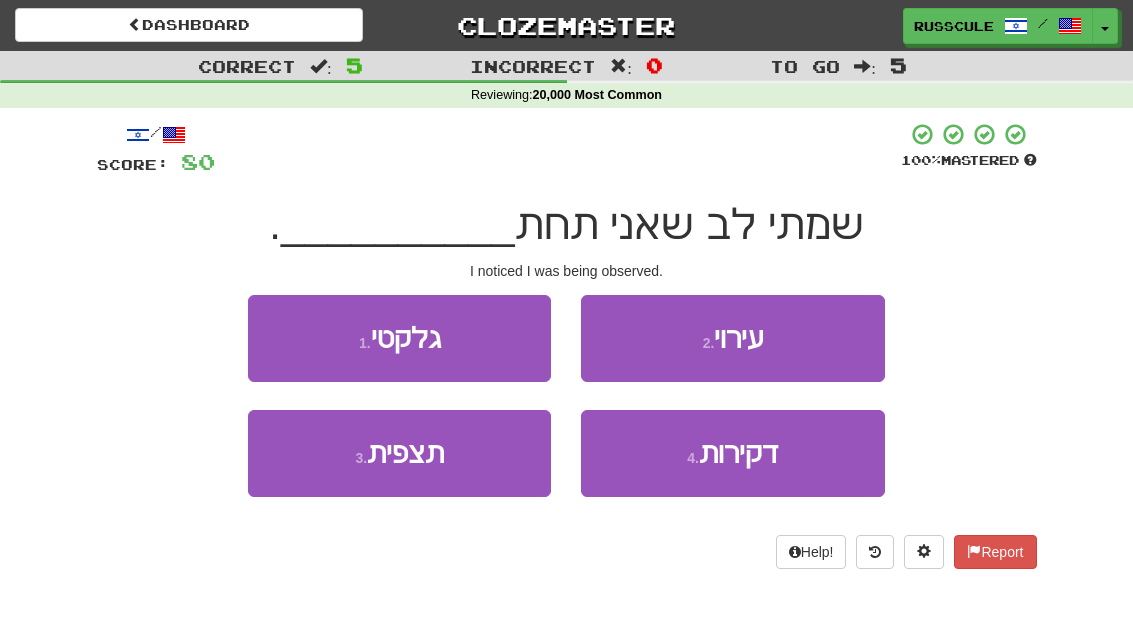 click on "3 .  תצפית" at bounding box center [399, 453] 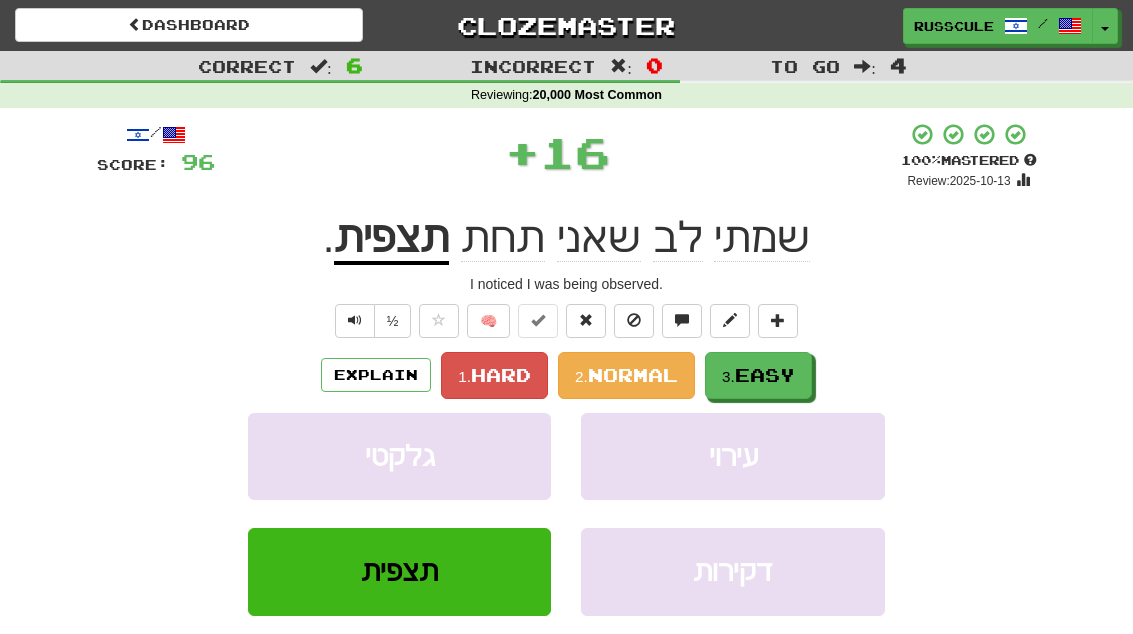 click on "Easy" at bounding box center (765, 375) 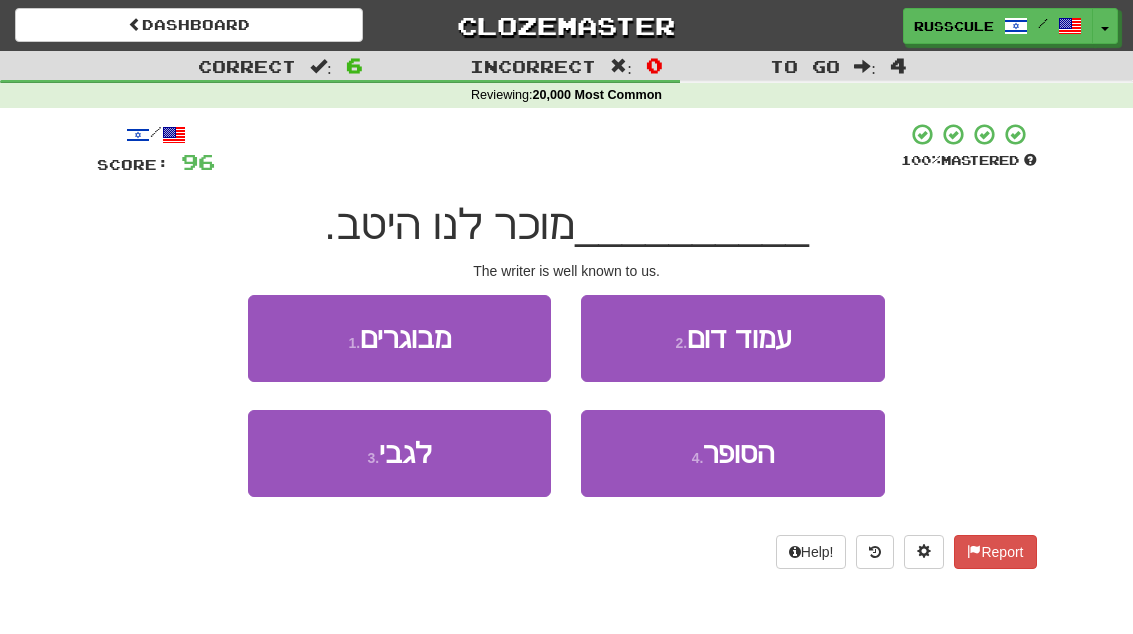 click on "4 .  הסופר" at bounding box center [732, 453] 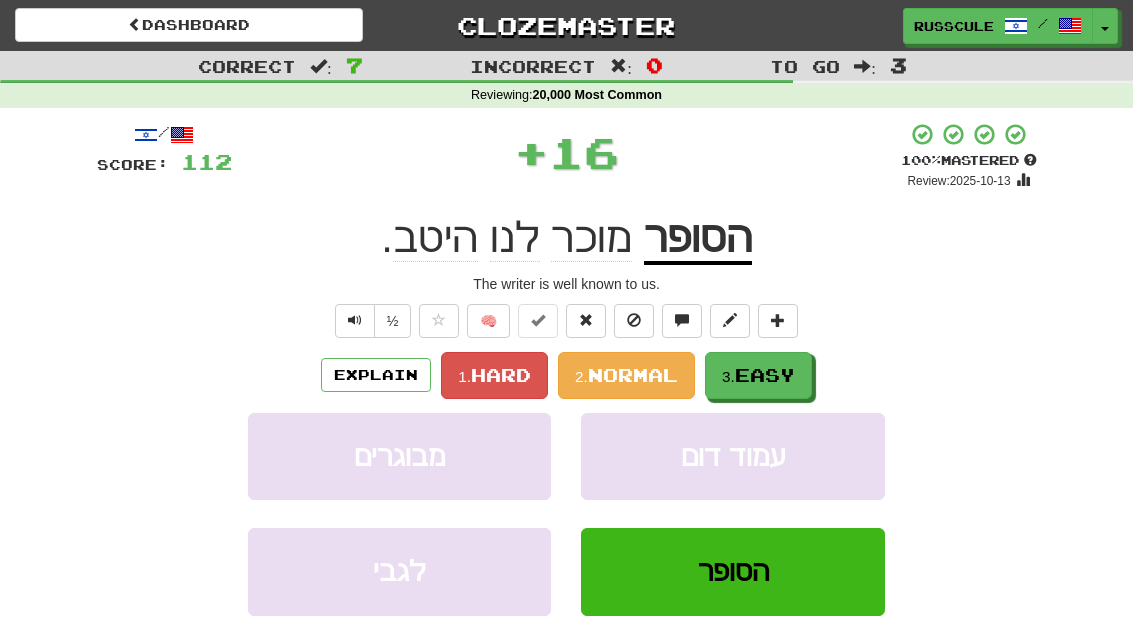 click on "3.  Easy" at bounding box center (758, 375) 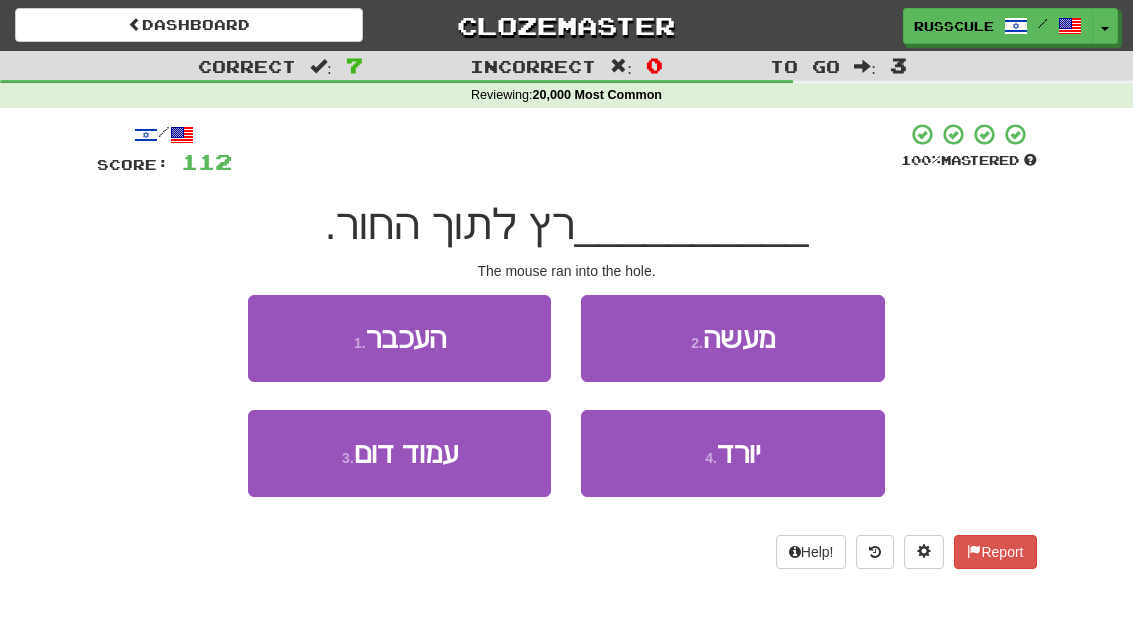 click on "1 .  העכבר" at bounding box center (399, 338) 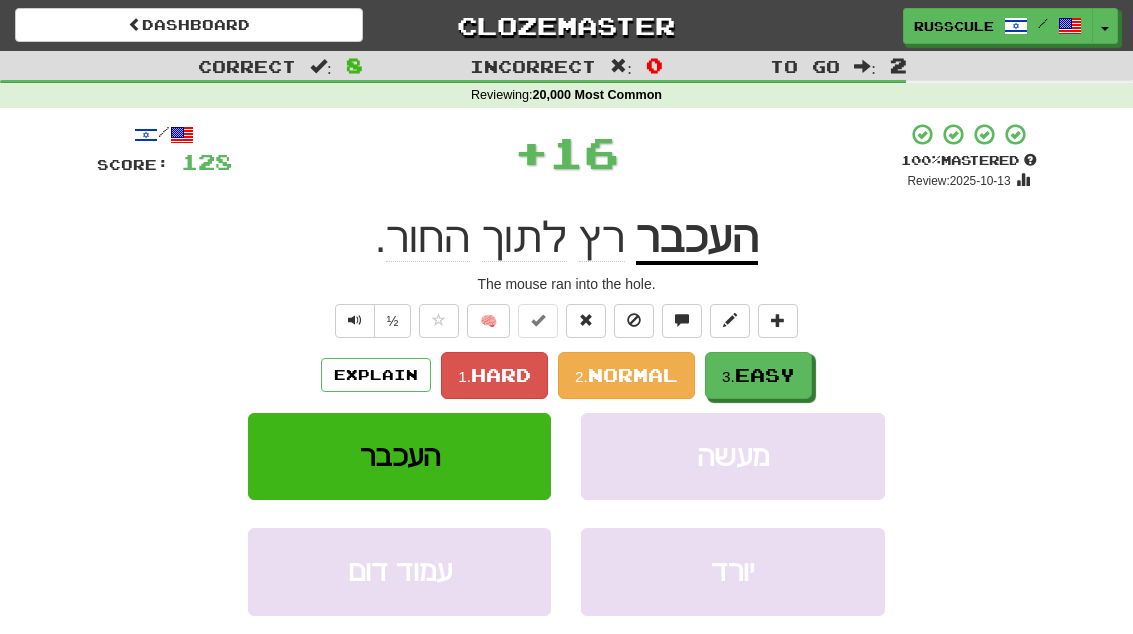 click on "3.  Easy" at bounding box center (758, 375) 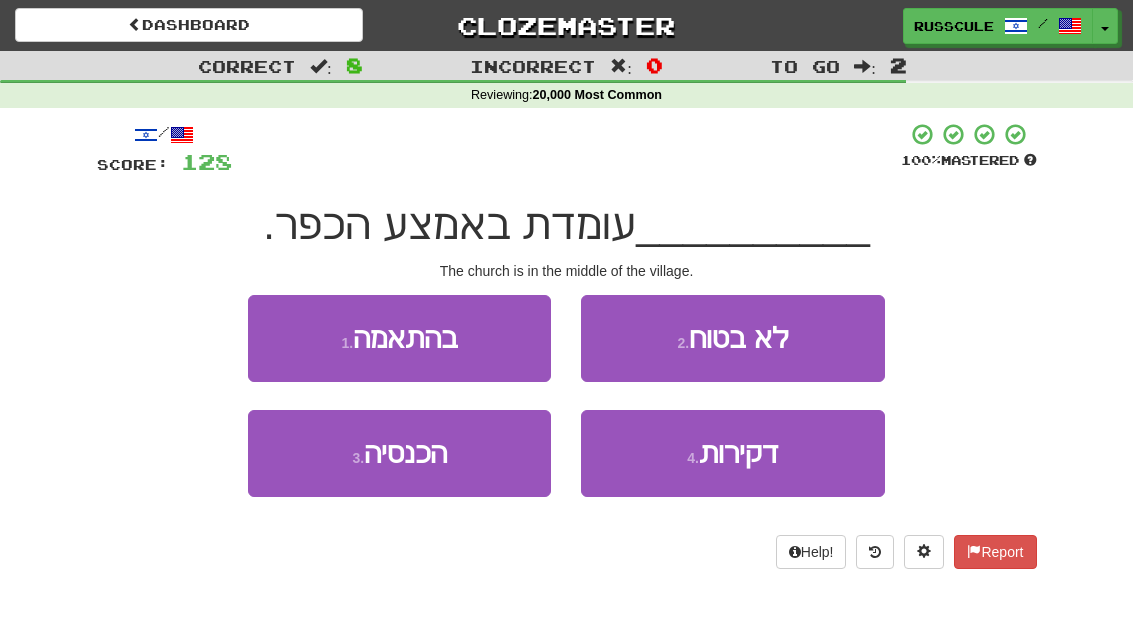 click on "3 .  הכנסיה" at bounding box center (399, 453) 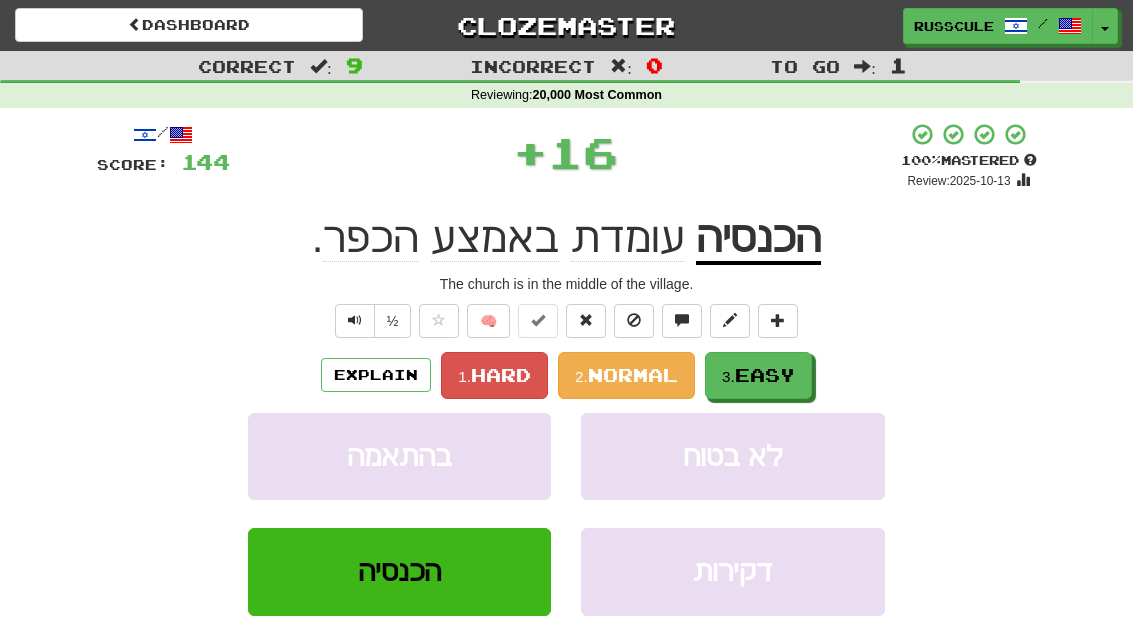 click on "3.  Easy" at bounding box center [758, 375] 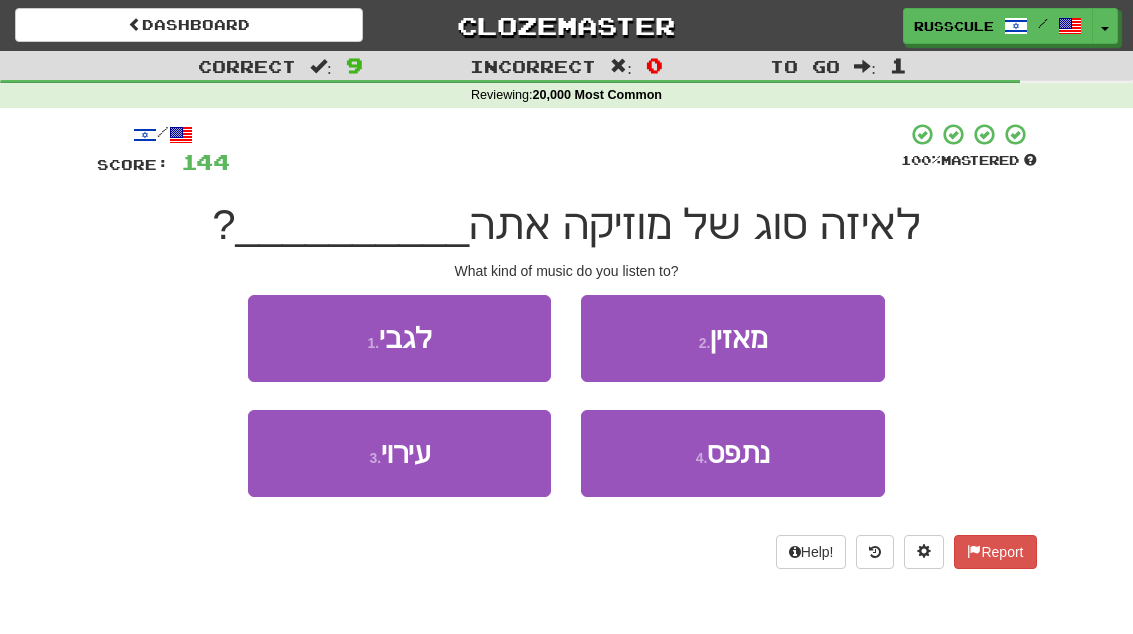 click on "2 .  מאזין" at bounding box center (732, 338) 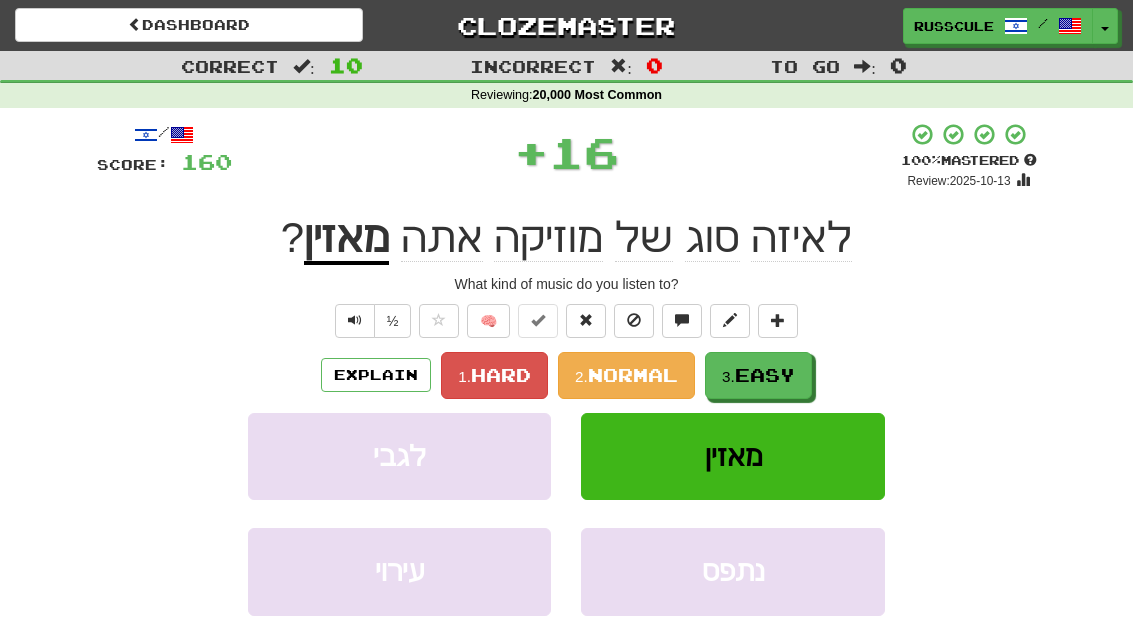 click on "3.  Easy" at bounding box center (758, 375) 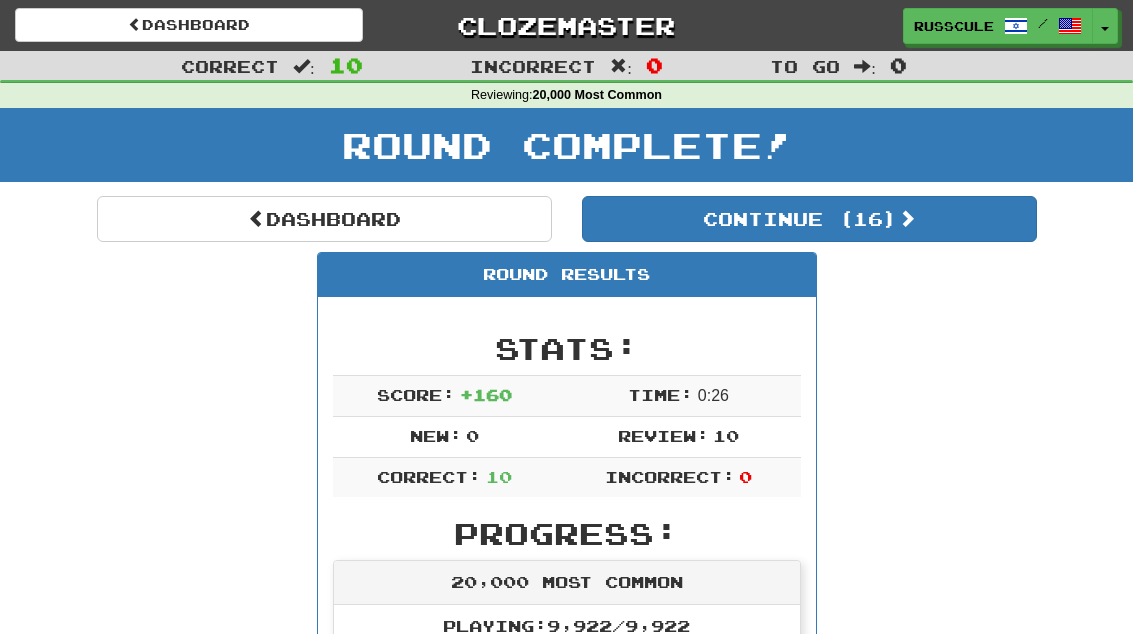 click on "Continue ( 16 )" at bounding box center (809, 219) 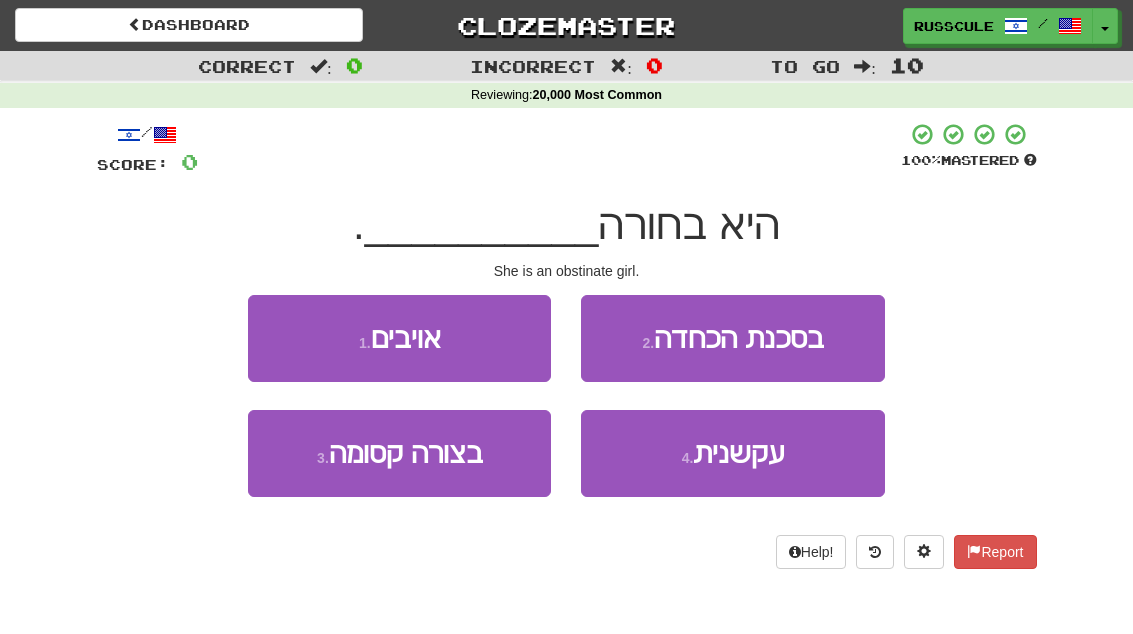 click on "4 .  עקשנית" at bounding box center (732, 453) 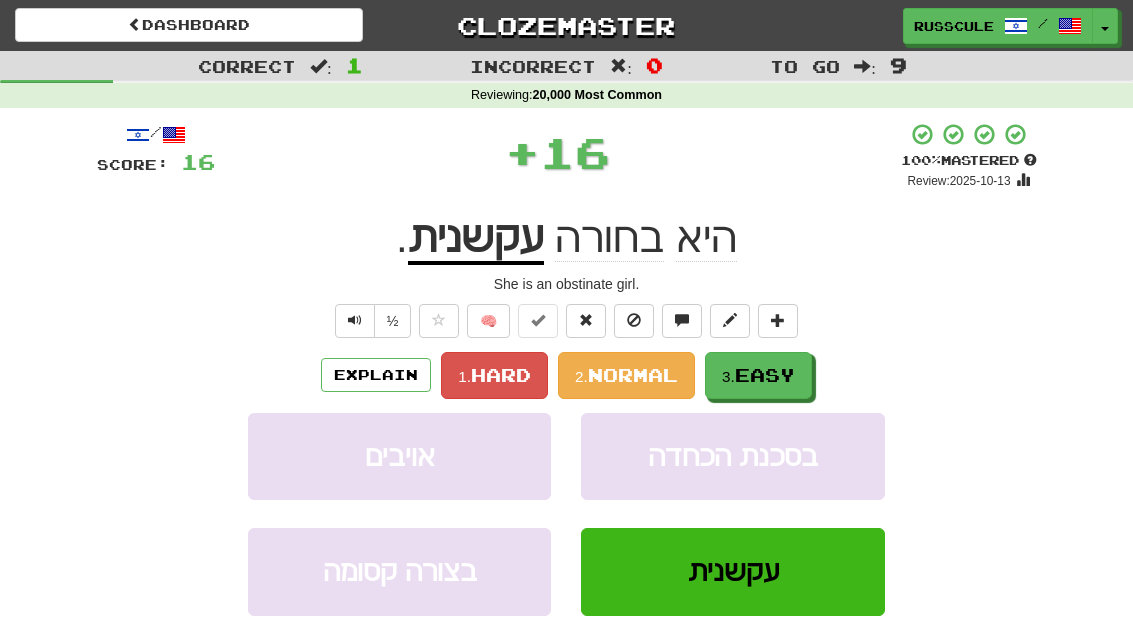 click on "3.  Easy" at bounding box center [758, 375] 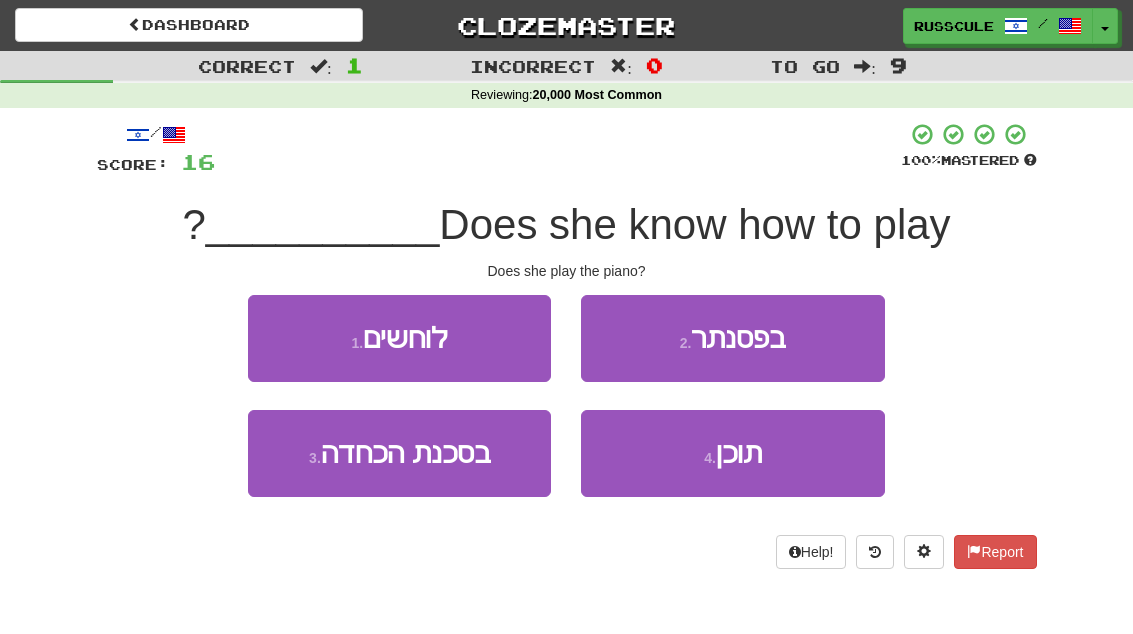 click on "2 .  בפסנתר" at bounding box center [732, 338] 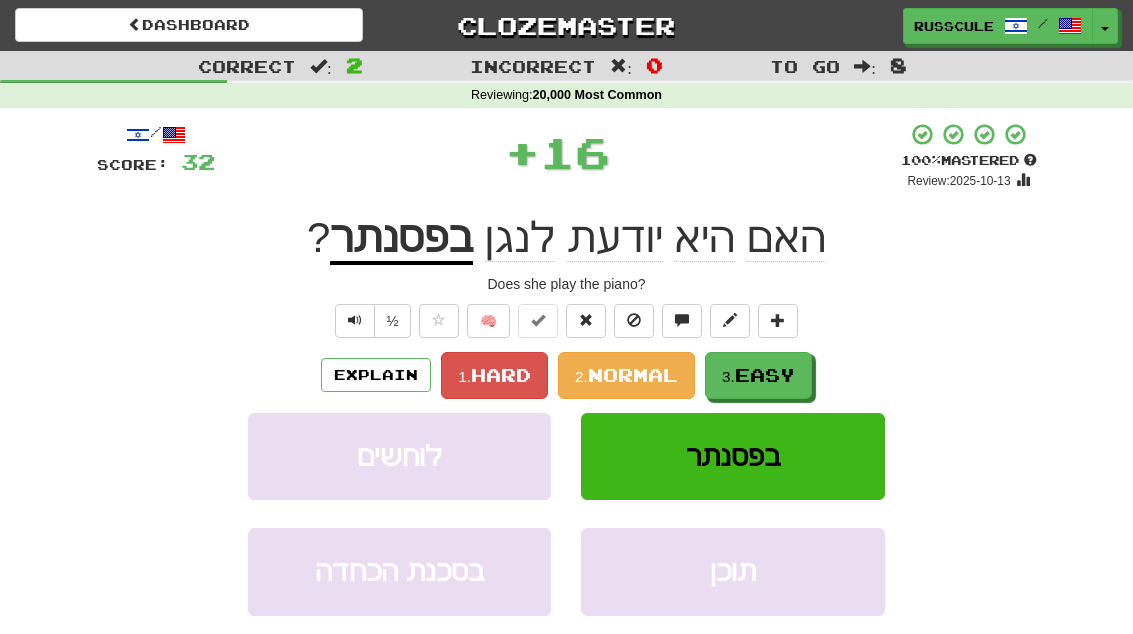 click on "3.  Easy" at bounding box center [758, 375] 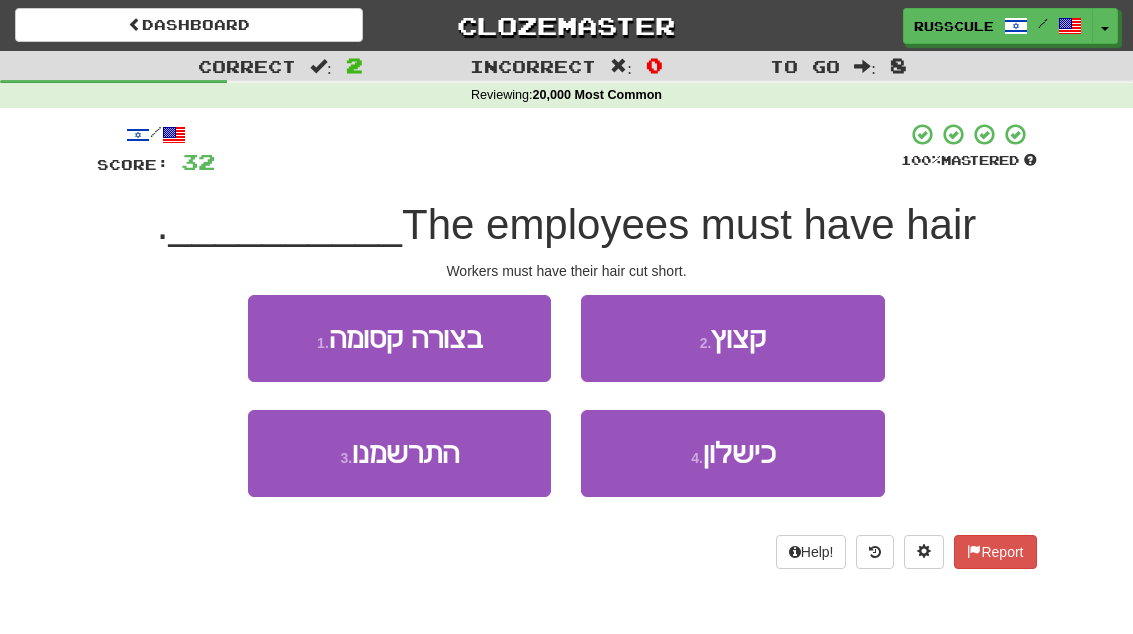 click on "2 .  קצוץ" at bounding box center [732, 338] 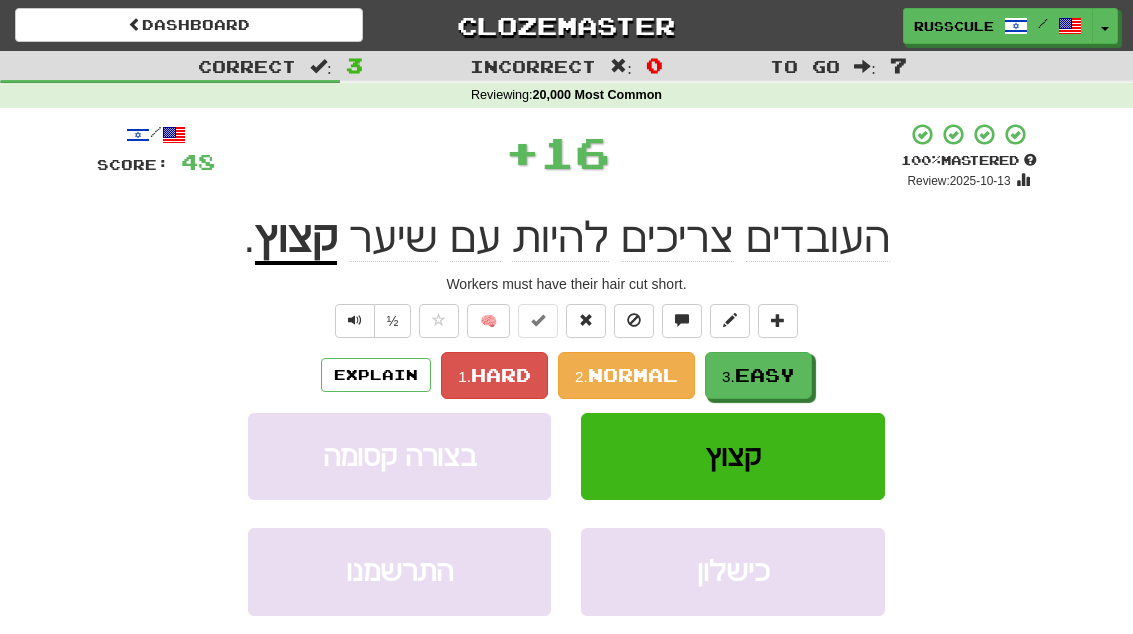click on "3.  Easy" at bounding box center [758, 375] 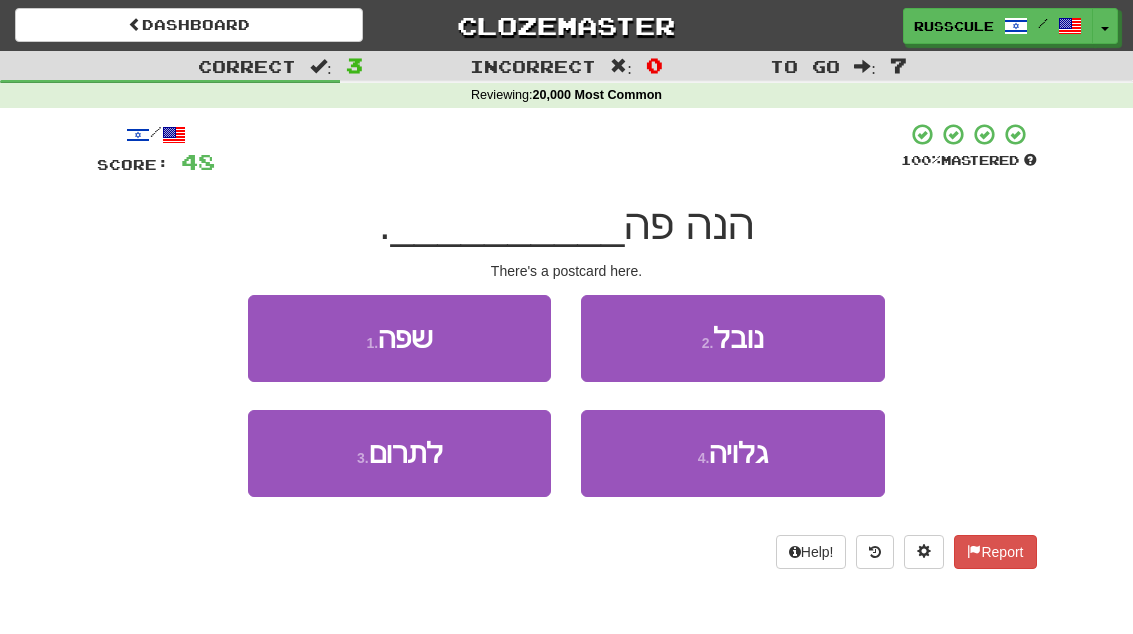 click on "4 .  גלויה" at bounding box center (732, 453) 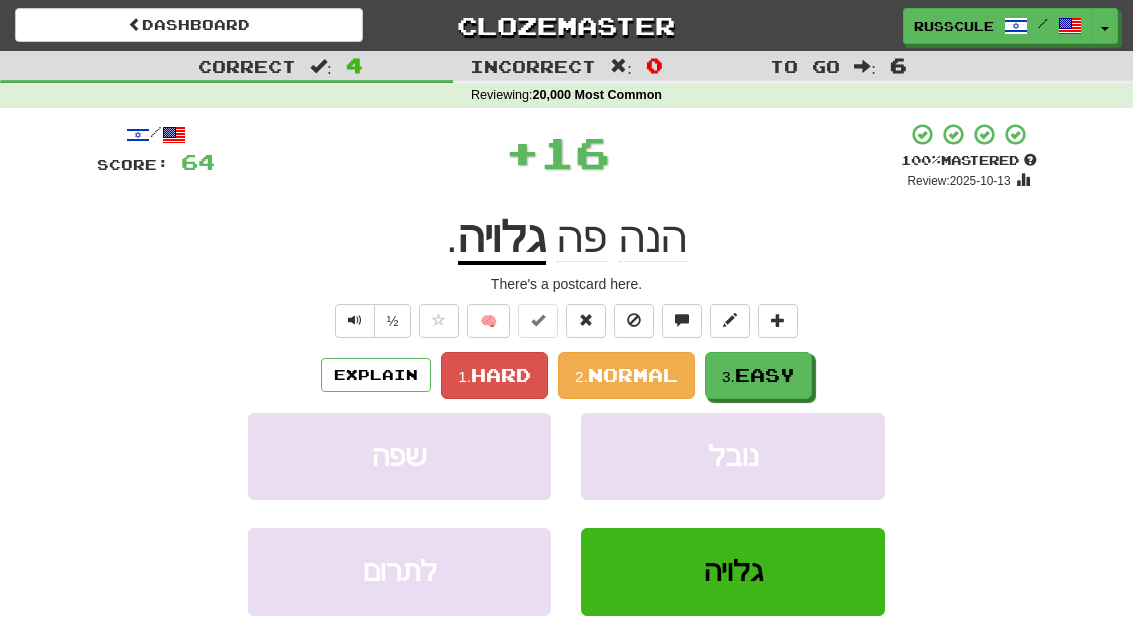click on "3.  Easy" at bounding box center [758, 375] 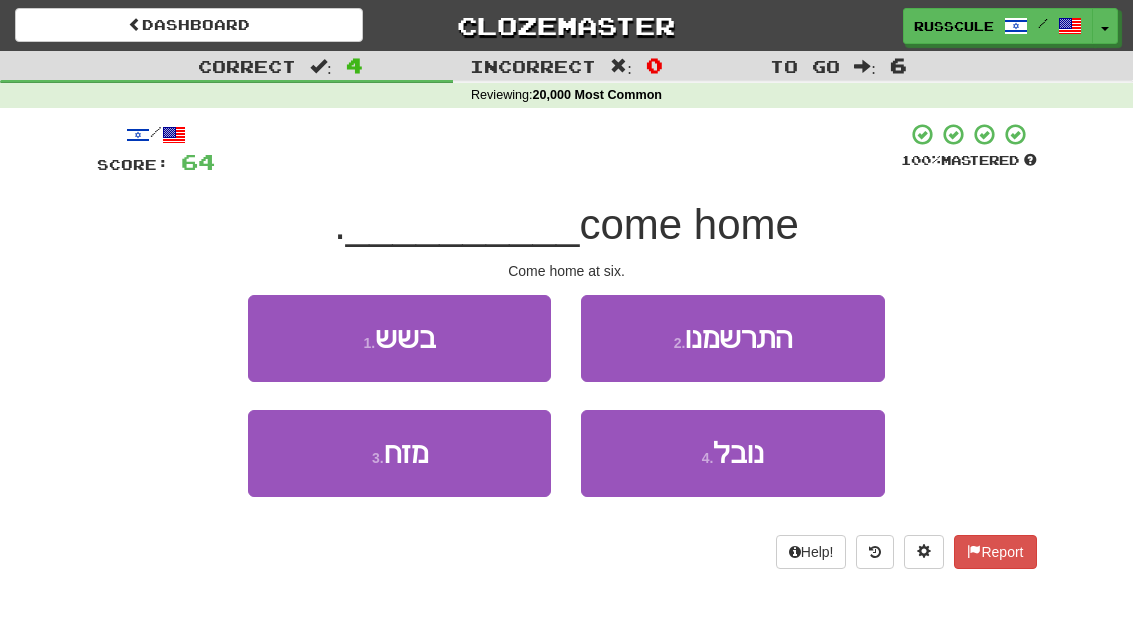 click on "1 .  בשש" at bounding box center [399, 338] 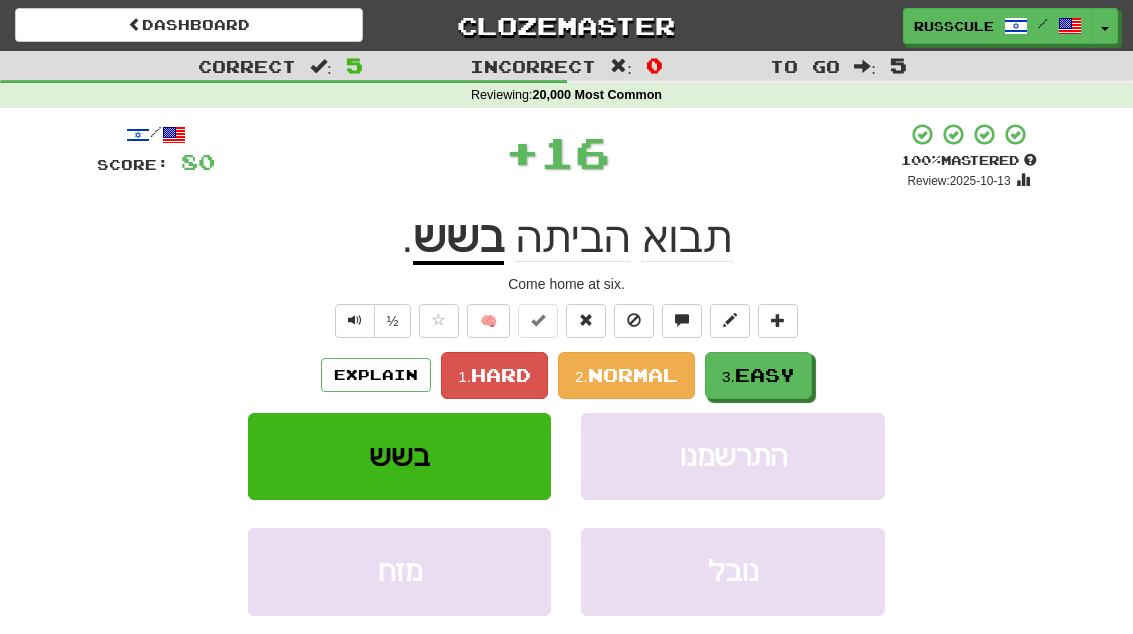 click on "Easy" at bounding box center (765, 375) 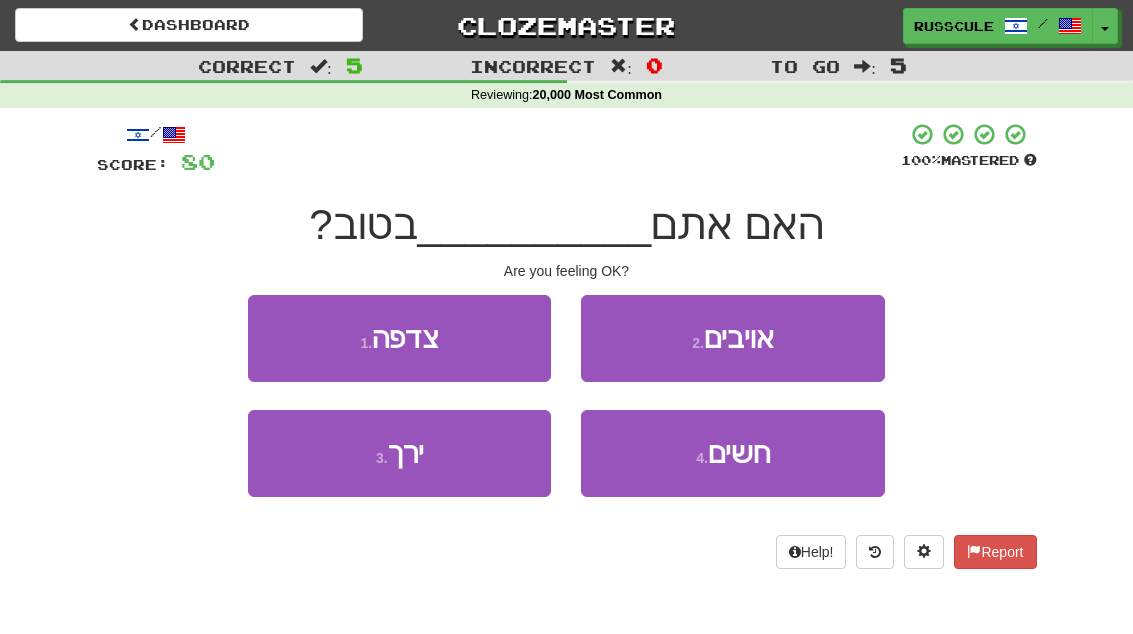 click on "4 .  חשים" at bounding box center [732, 453] 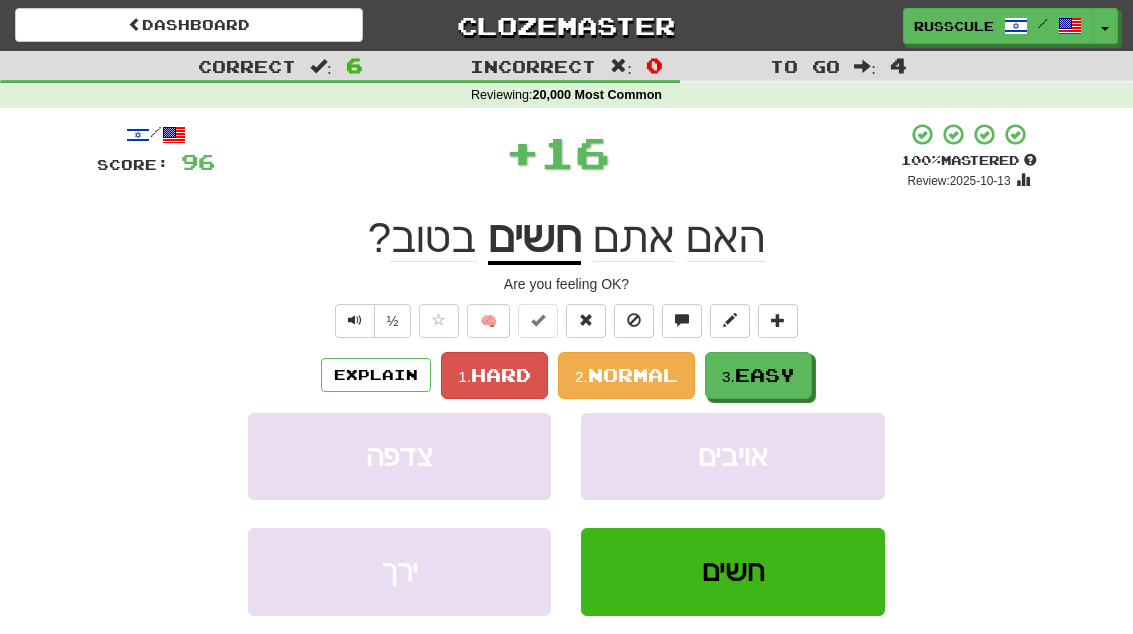 click on "3.  Easy" at bounding box center (758, 375) 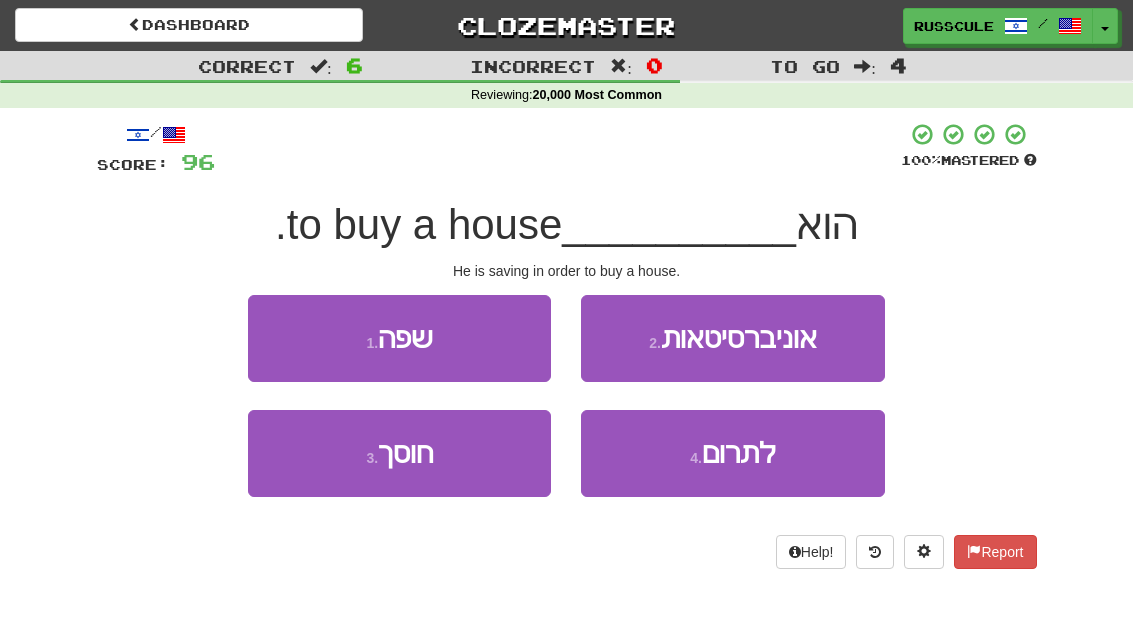 click on "3 .  חוסך" at bounding box center [399, 453] 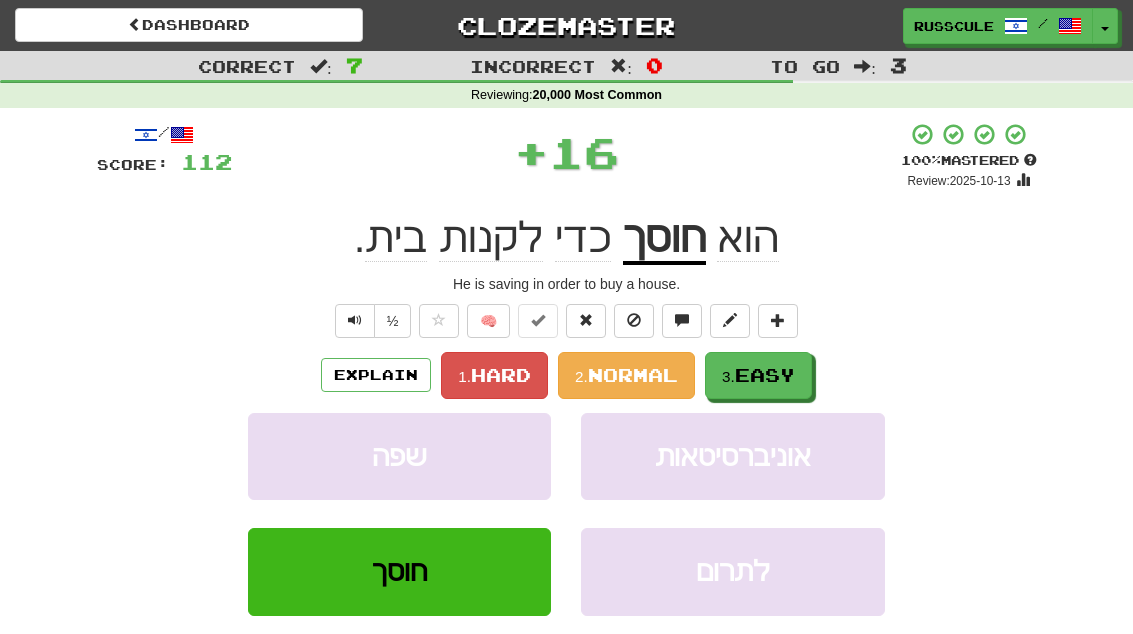 click on "3.  Easy" at bounding box center (758, 375) 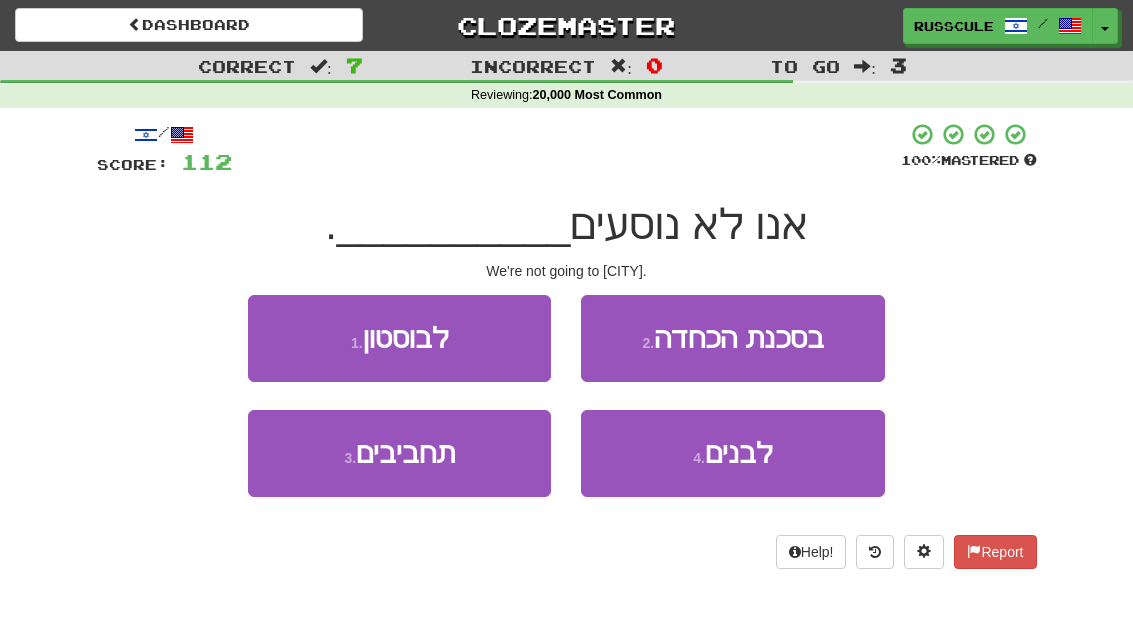 click on "1 .  לבוסטון" at bounding box center [399, 338] 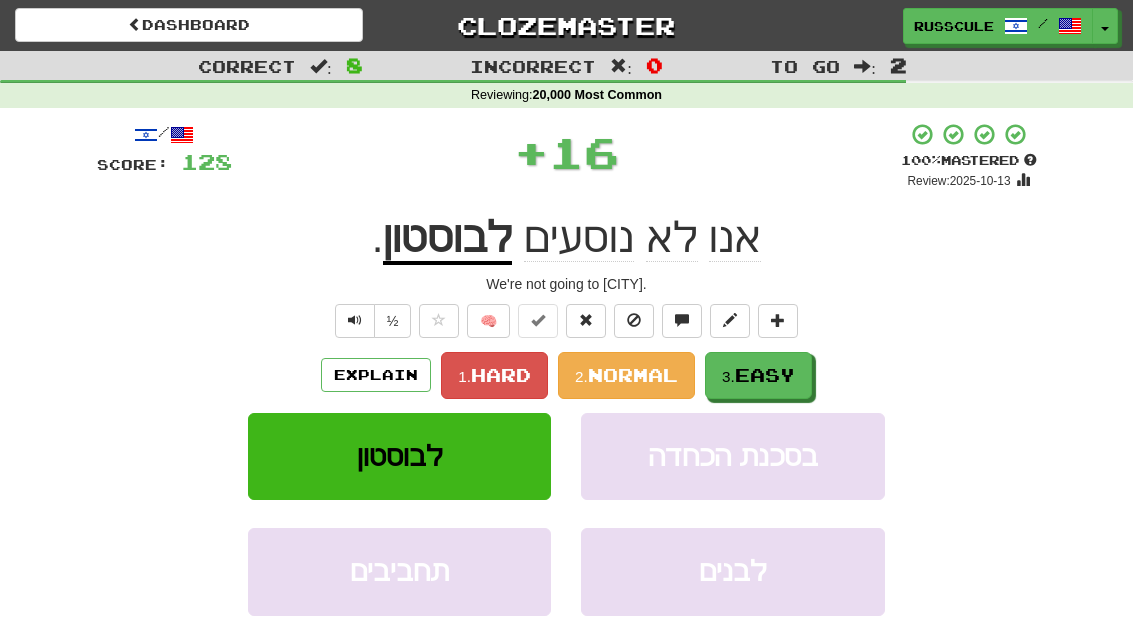 click on "Easy" at bounding box center (765, 375) 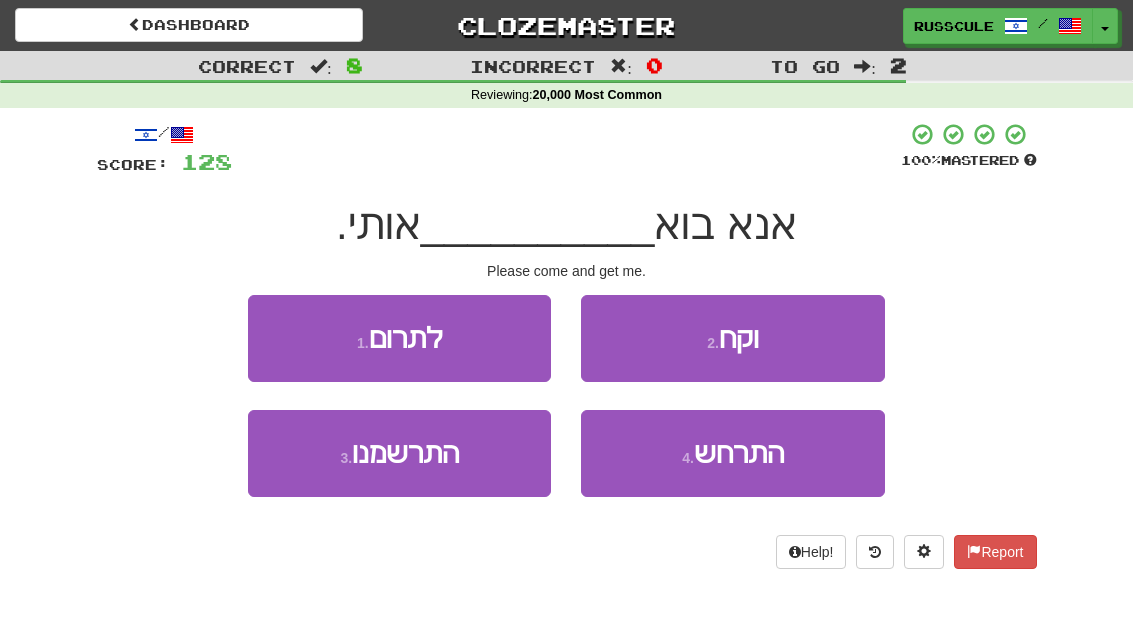click on "2 .  וקח" at bounding box center [732, 338] 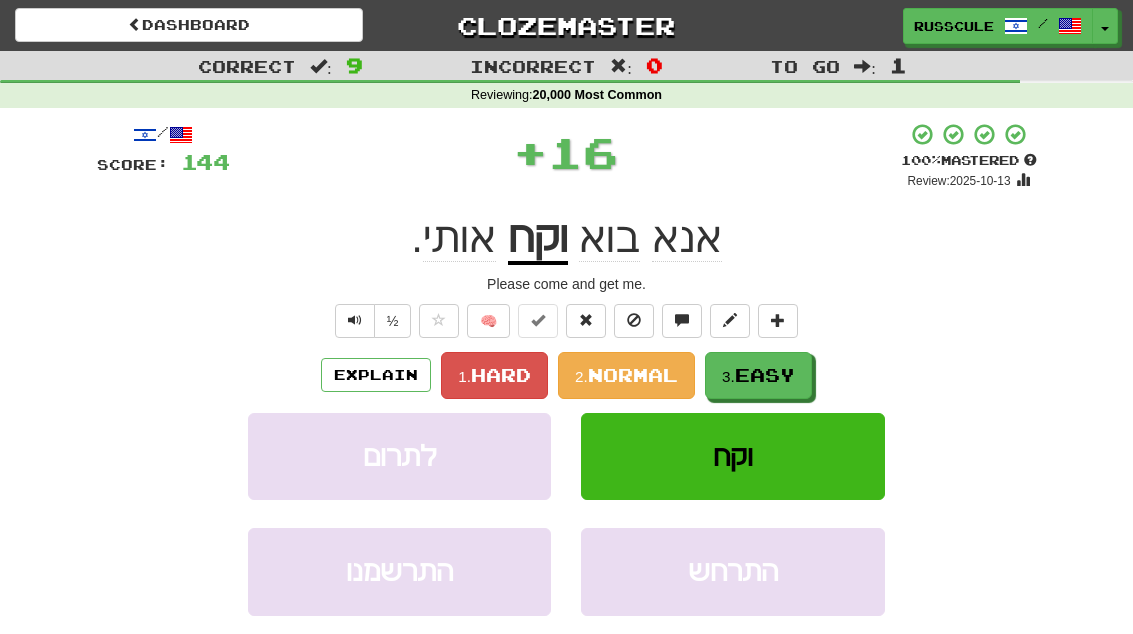 click on "Easy" at bounding box center [765, 375] 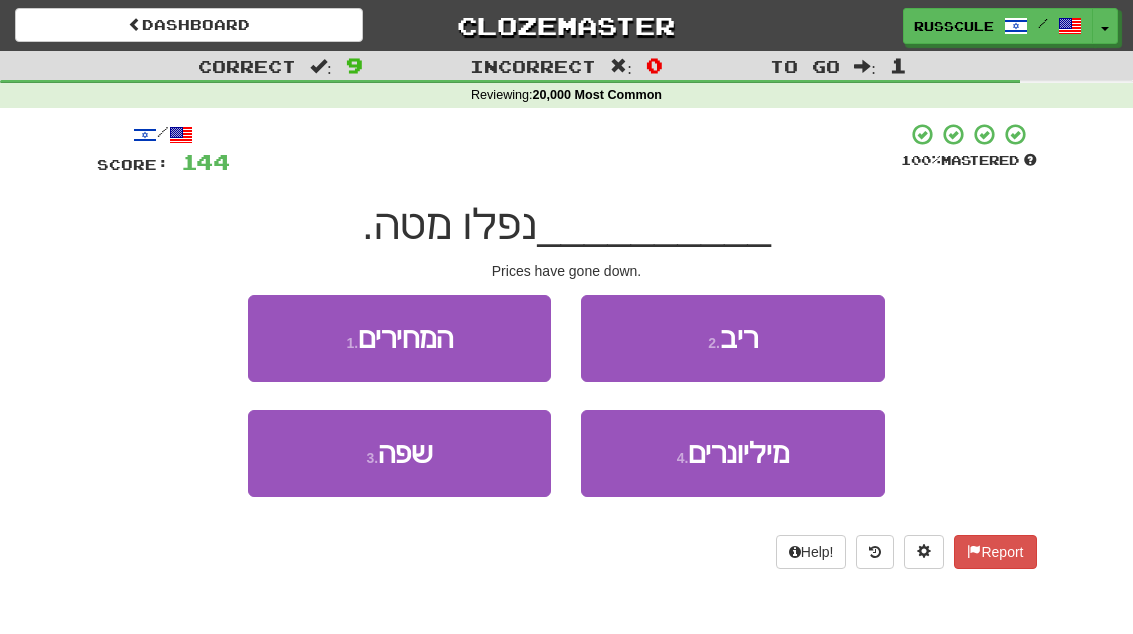 click on "1 .  המחירים" at bounding box center [399, 338] 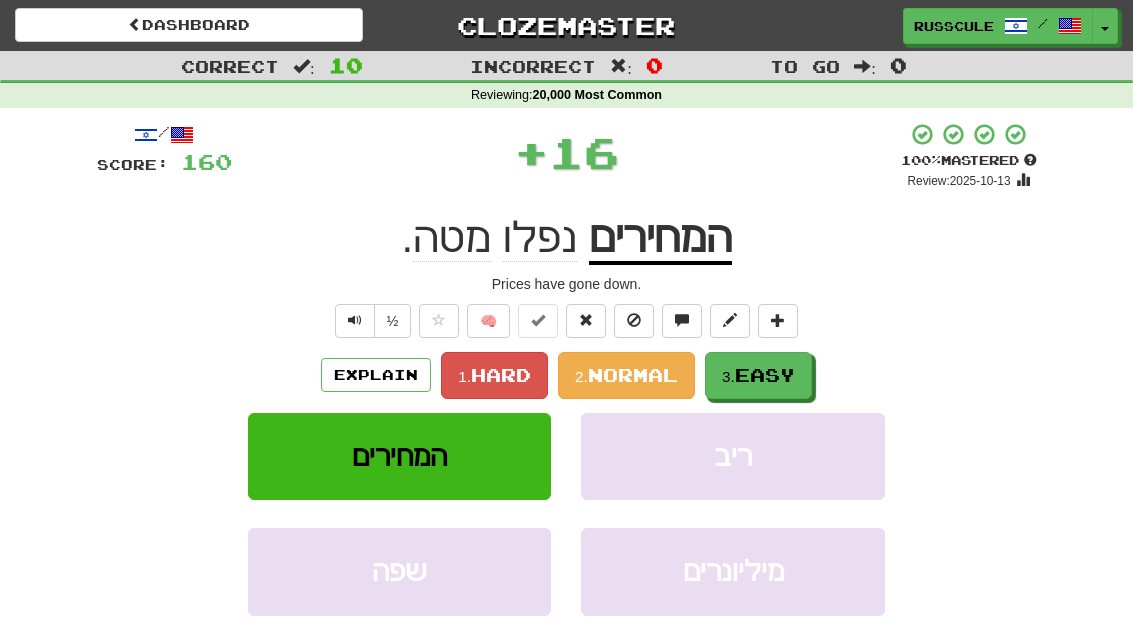 click on "3.  Easy" at bounding box center (758, 375) 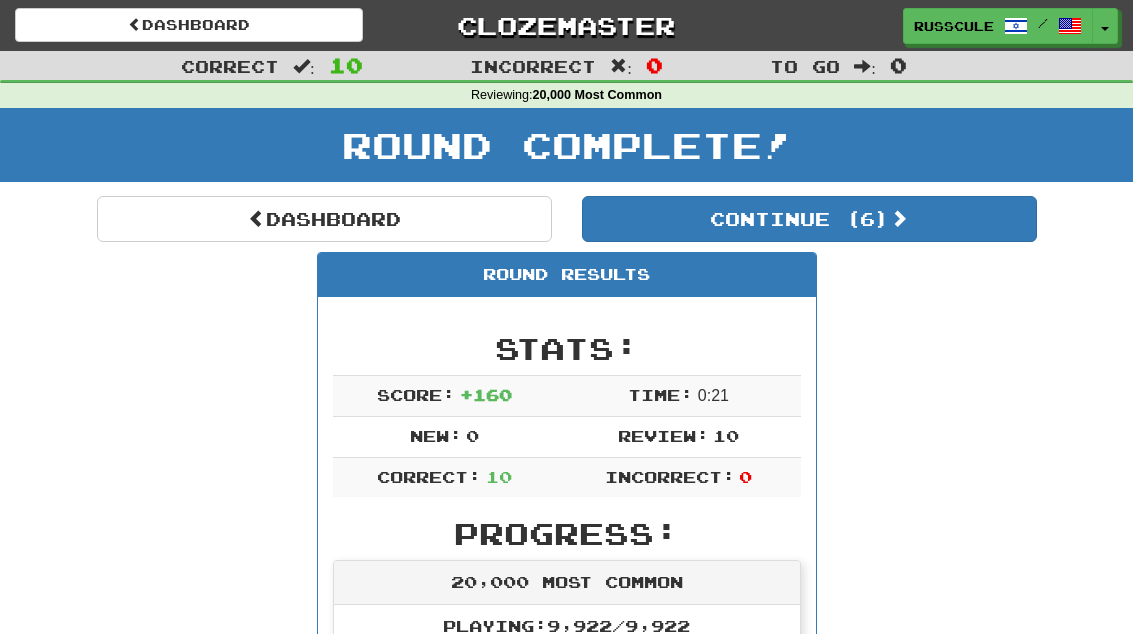 click on "Continue ( 6 )" at bounding box center [809, 219] 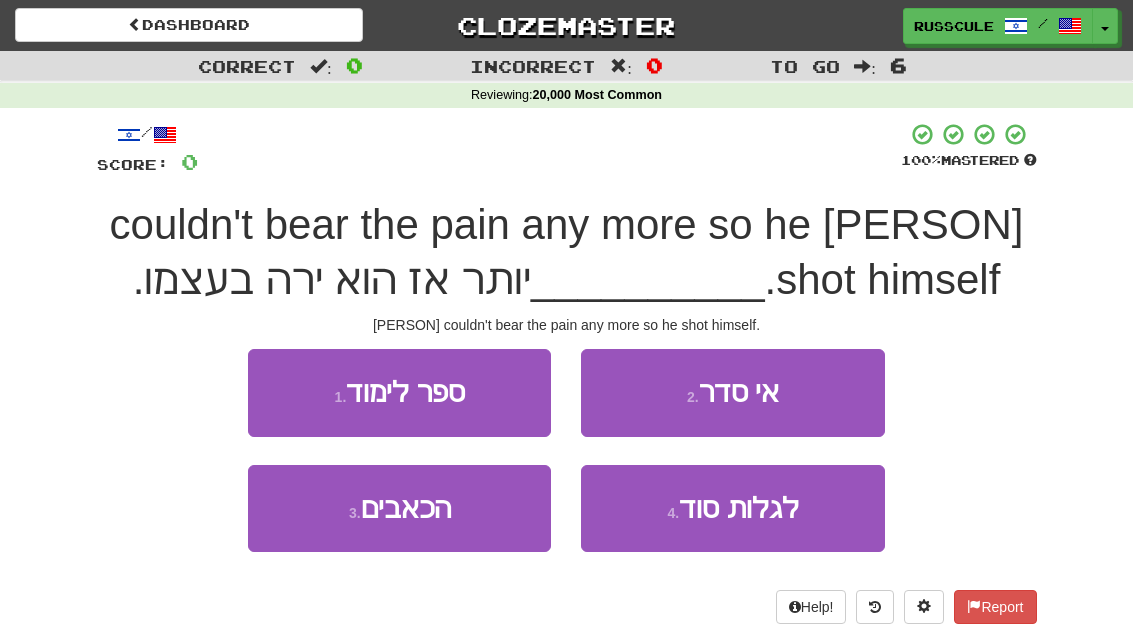 click on "3 .  הכאבים" at bounding box center (399, 508) 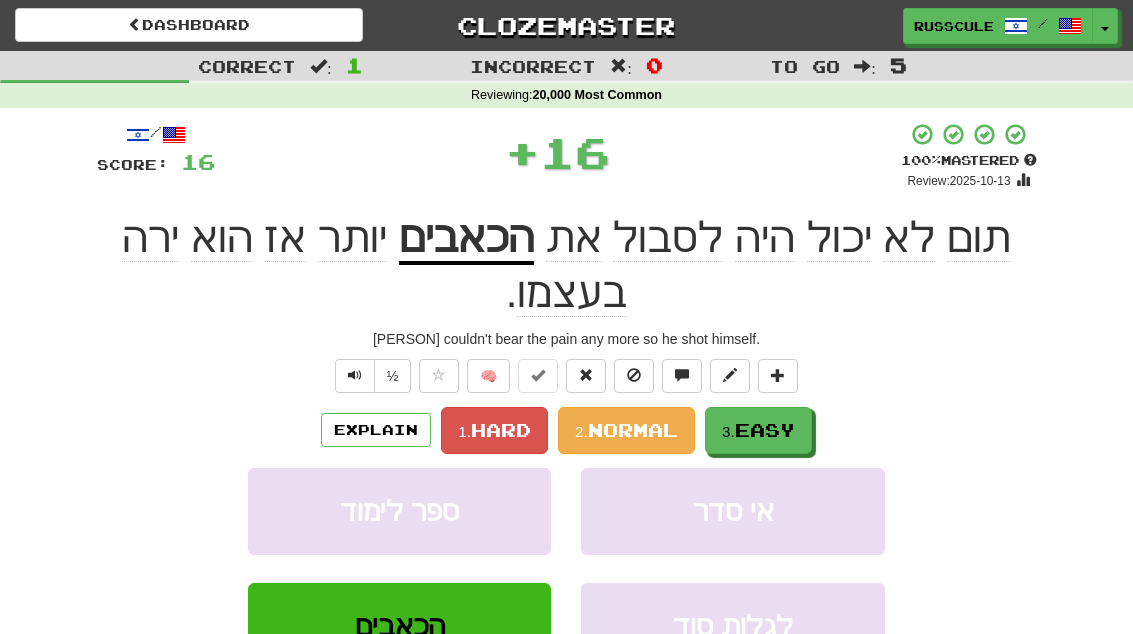 click on "3.  Easy" at bounding box center [758, 430] 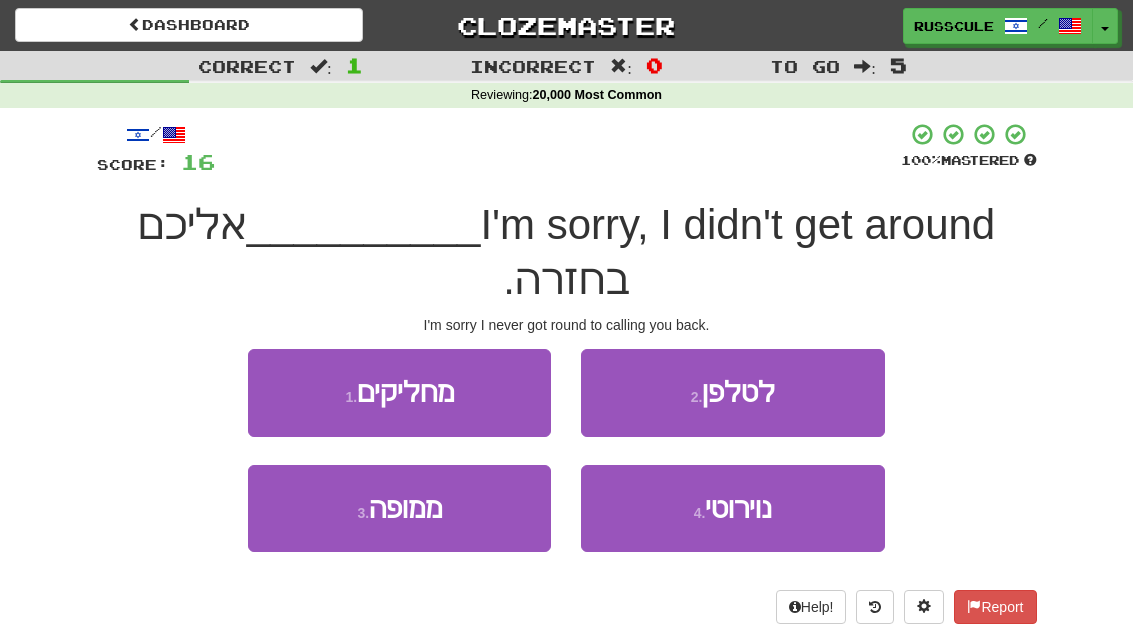 click on "2 .  לטלפן" at bounding box center [732, 392] 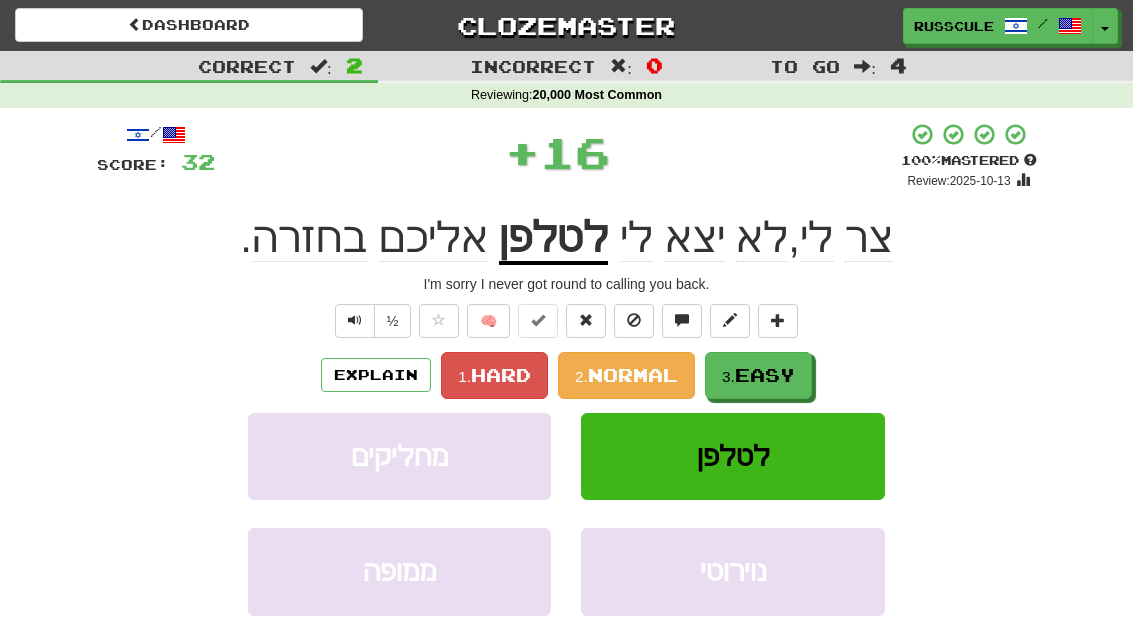 click on "3.  Easy" at bounding box center [758, 375] 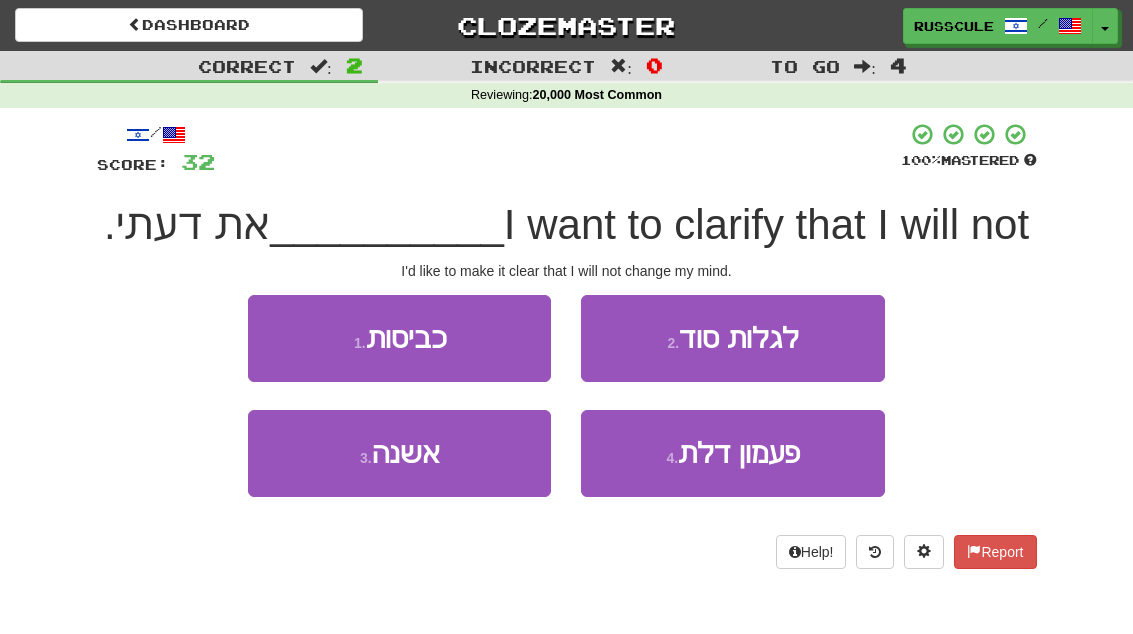 click on "3 .  אשנה" at bounding box center [399, 453] 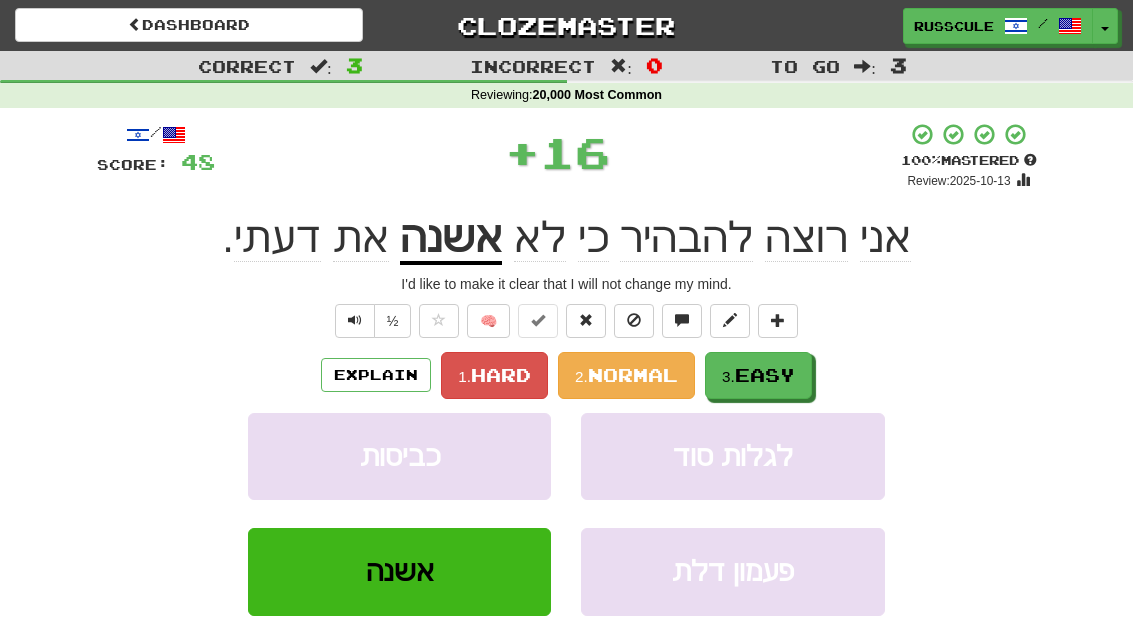 click on "3.  Easy" at bounding box center (758, 375) 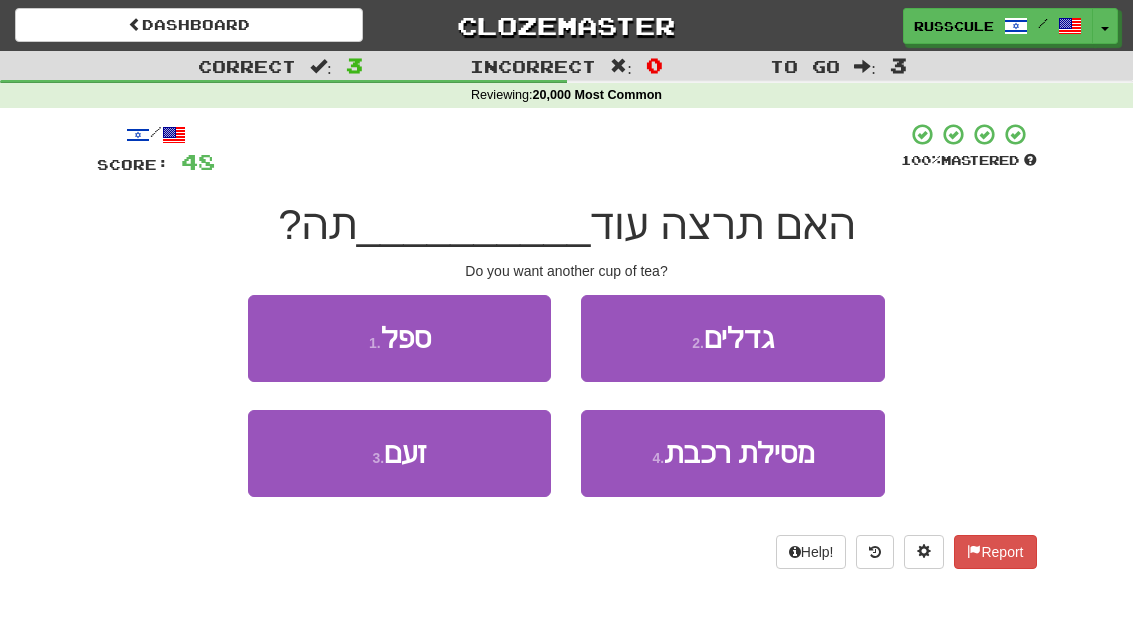 click on "1 .  ספל" at bounding box center (399, 338) 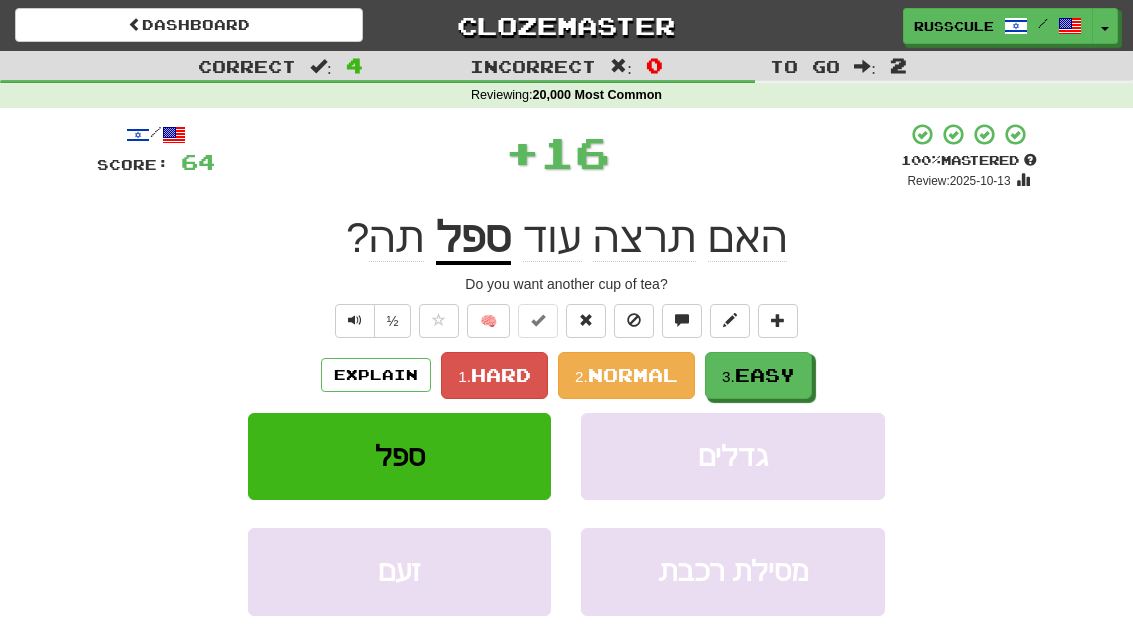 click on "Easy" at bounding box center (765, 375) 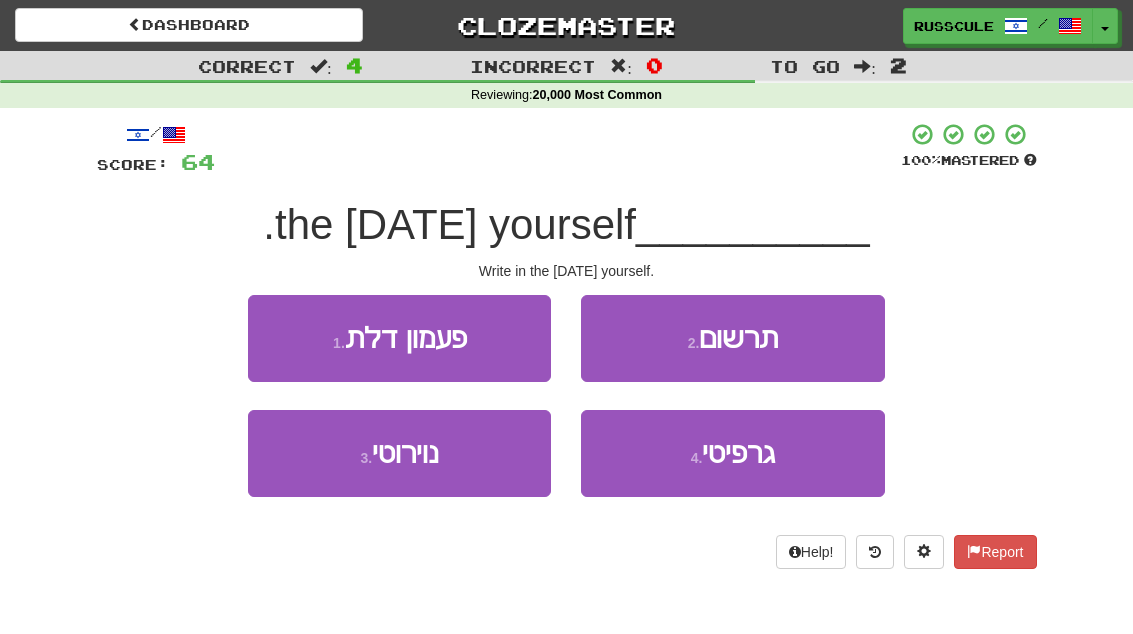 click on "2 .  תרשום" at bounding box center (732, 338) 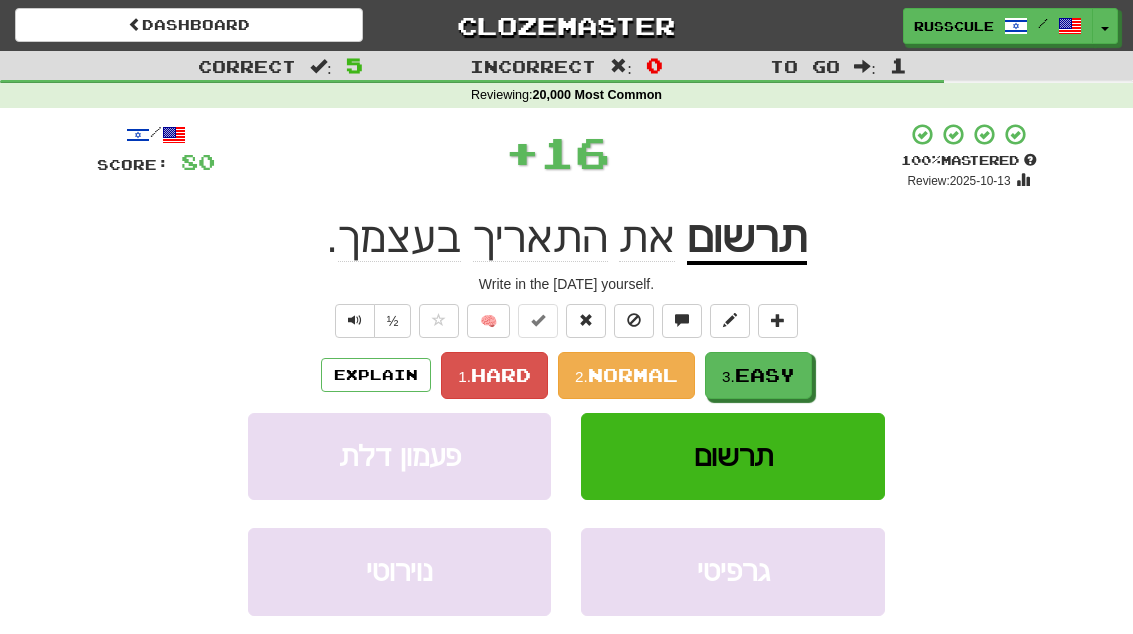 click on "Easy" at bounding box center (765, 375) 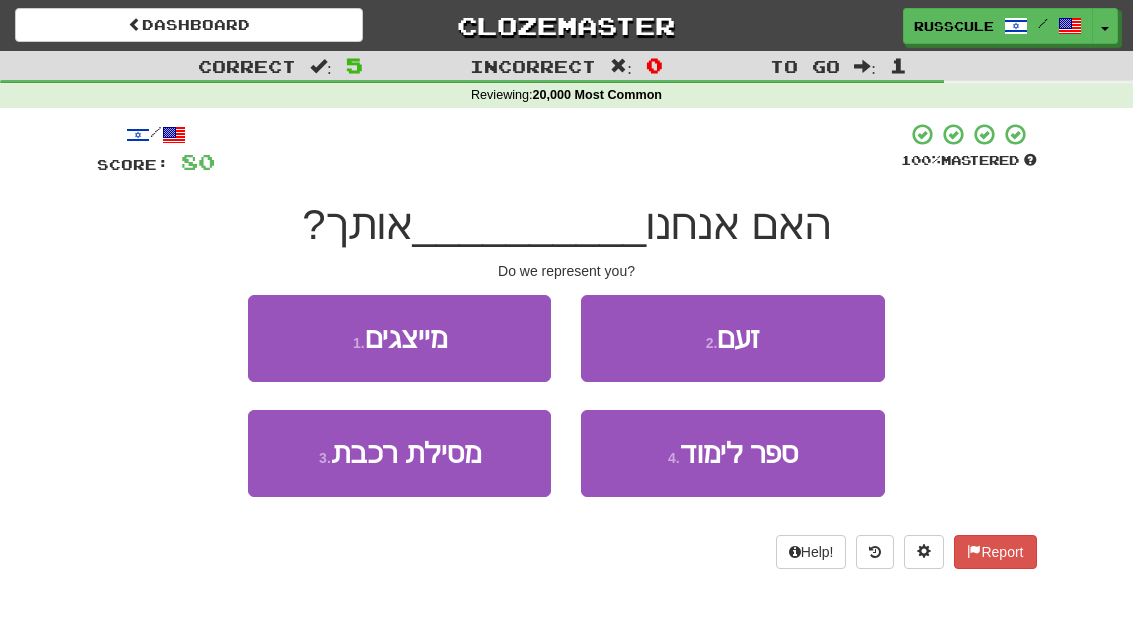 click on "1 .  מייצגים" at bounding box center (399, 338) 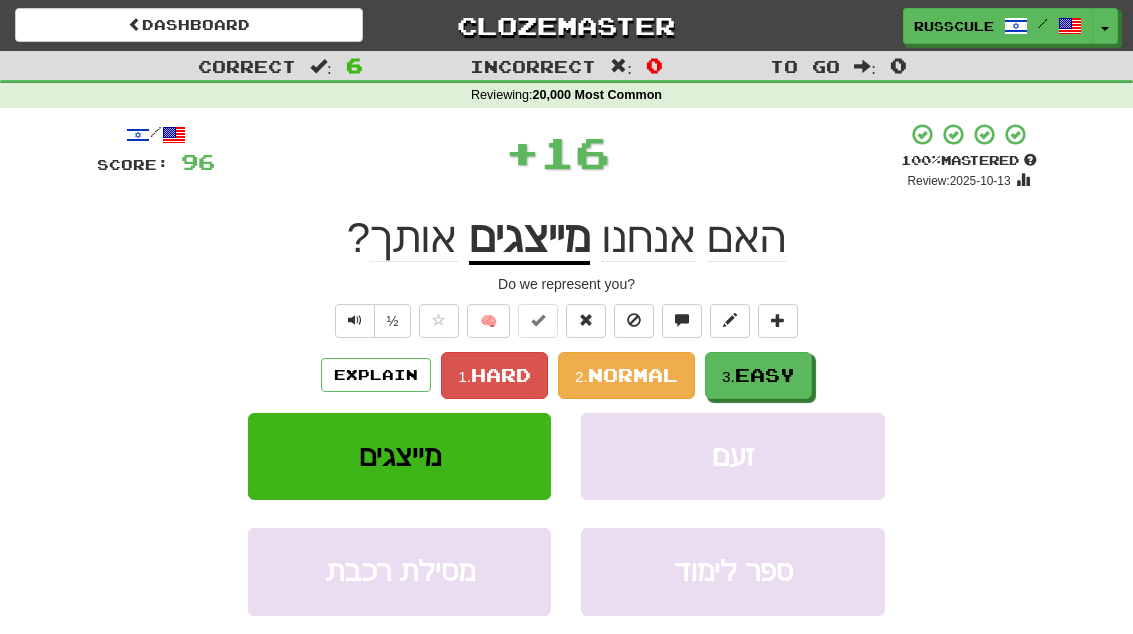 click on "Easy" at bounding box center [765, 375] 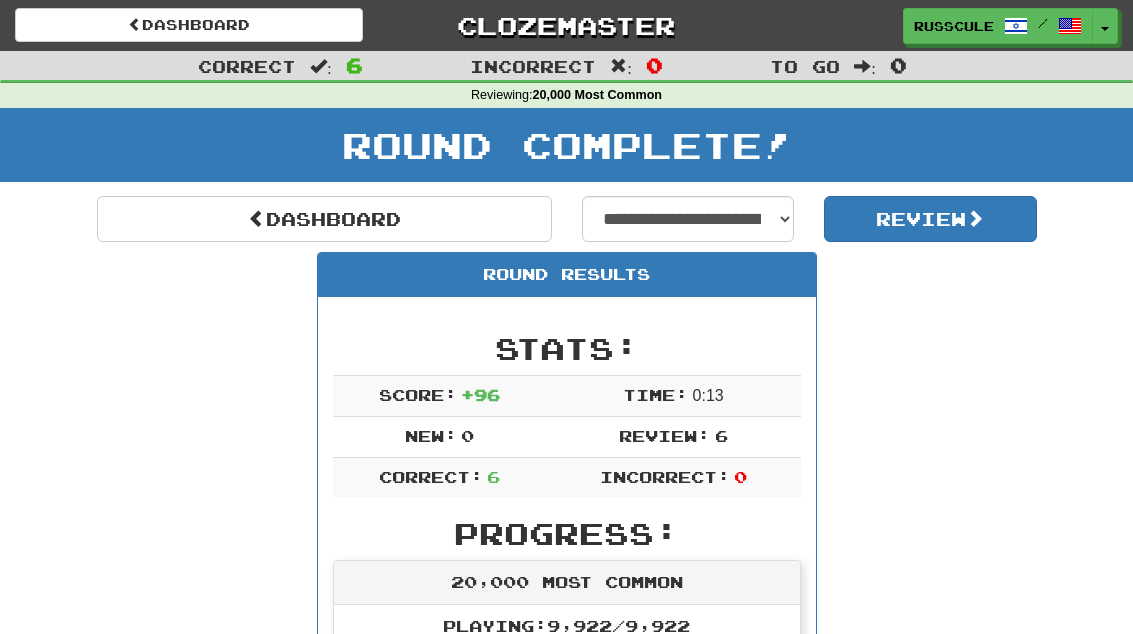 click on "Dashboard" at bounding box center [324, 219] 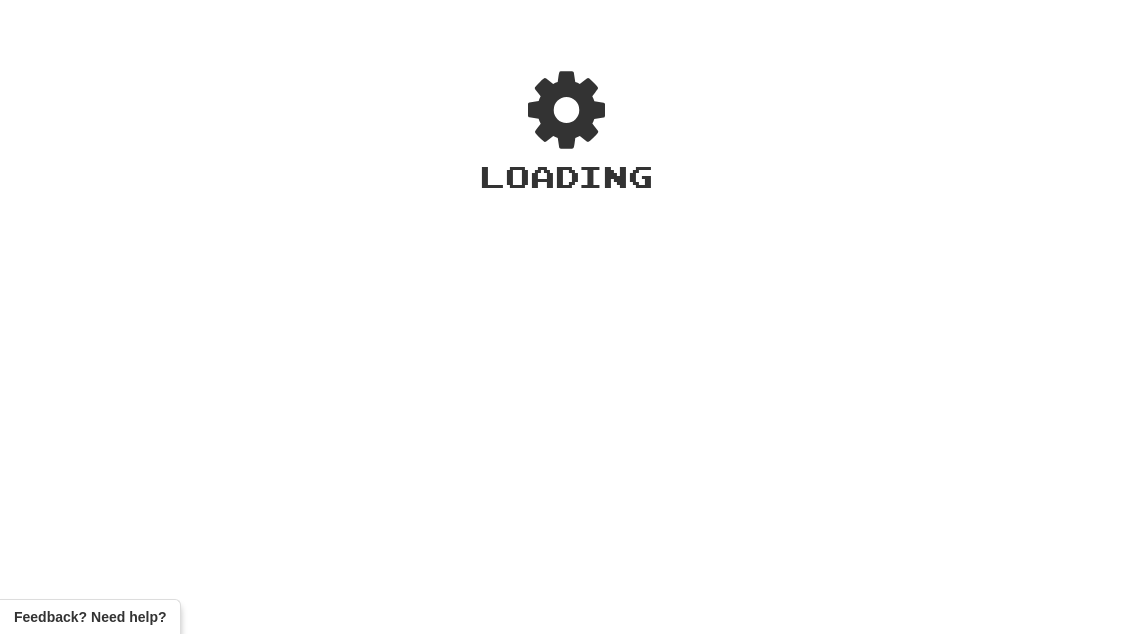 scroll, scrollTop: 0, scrollLeft: 0, axis: both 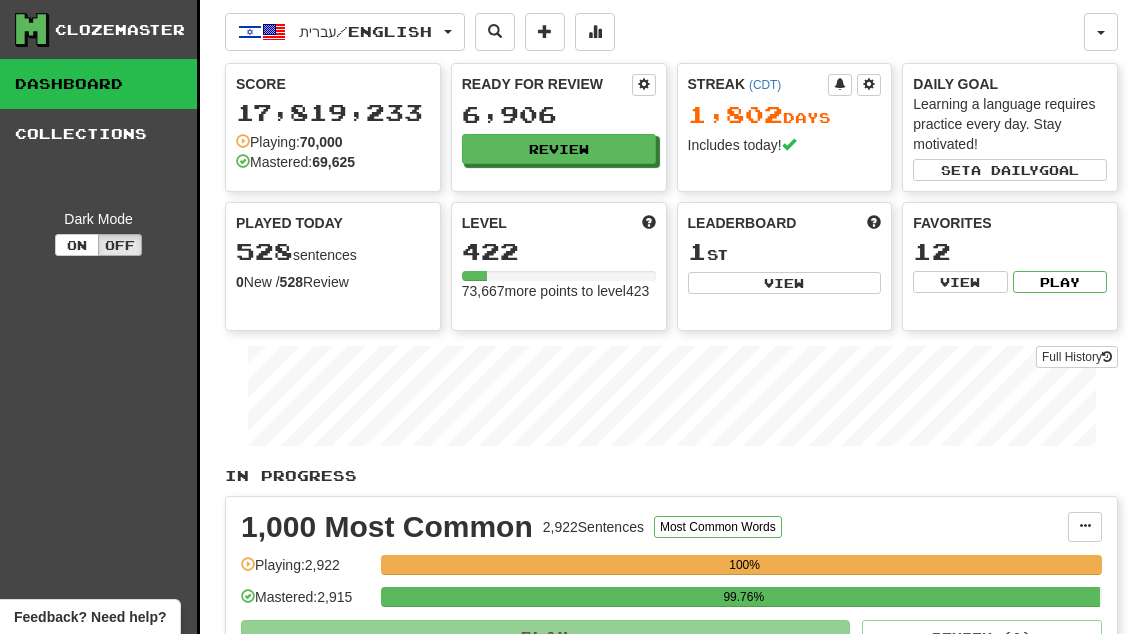 click on "View" at bounding box center (785, 283) 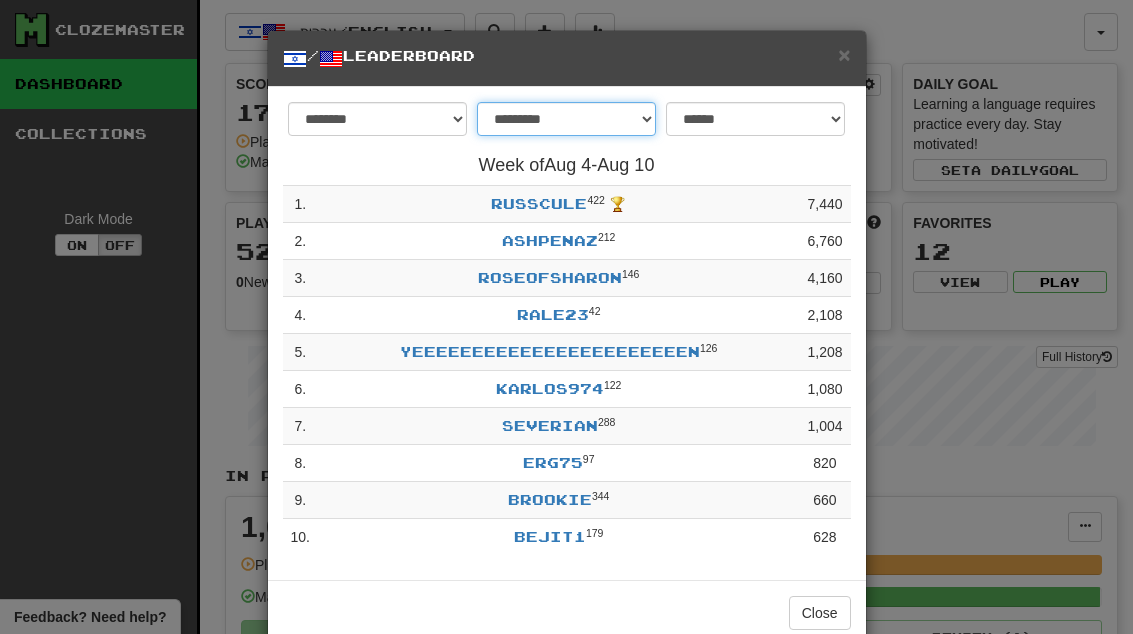 click on "**********" at bounding box center [566, 119] 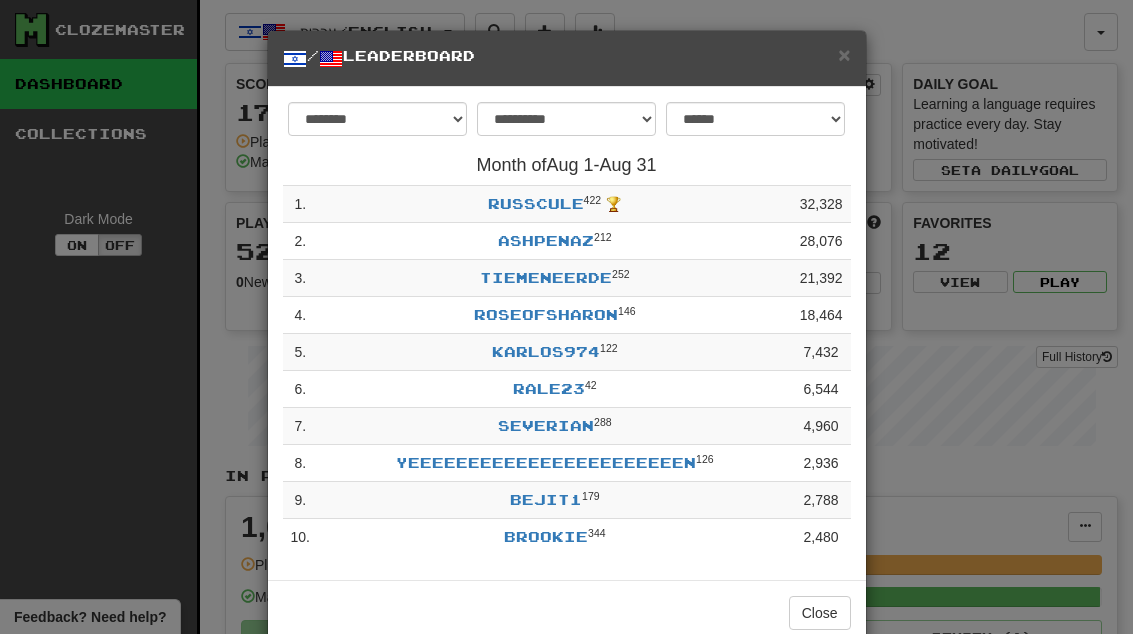 click on "×" at bounding box center (844, 54) 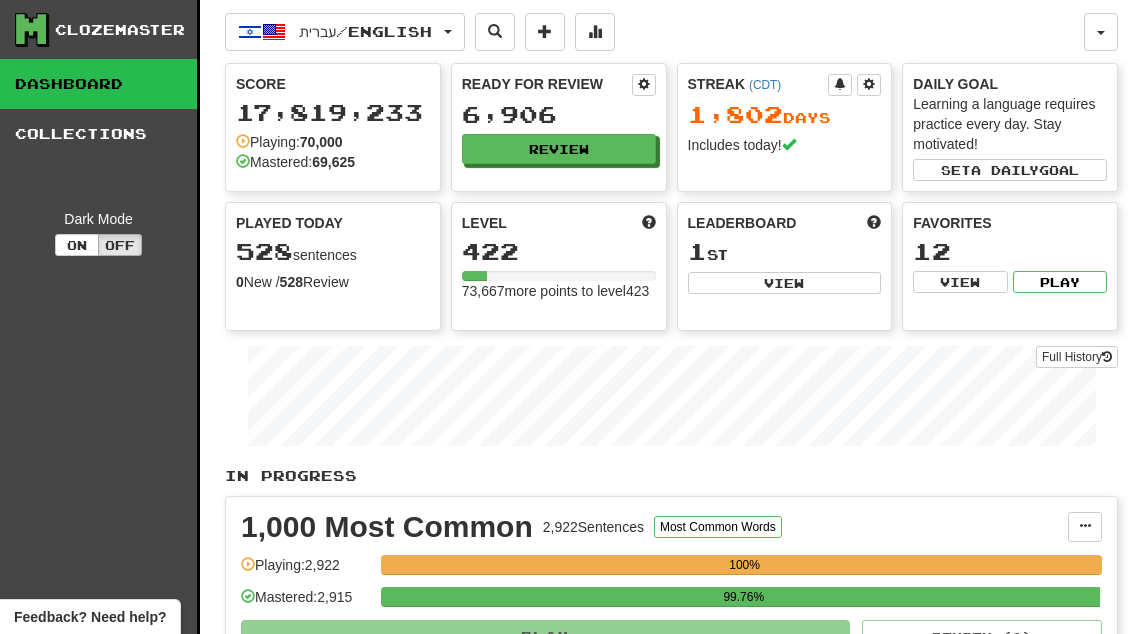 click on "Review" at bounding box center (559, 149) 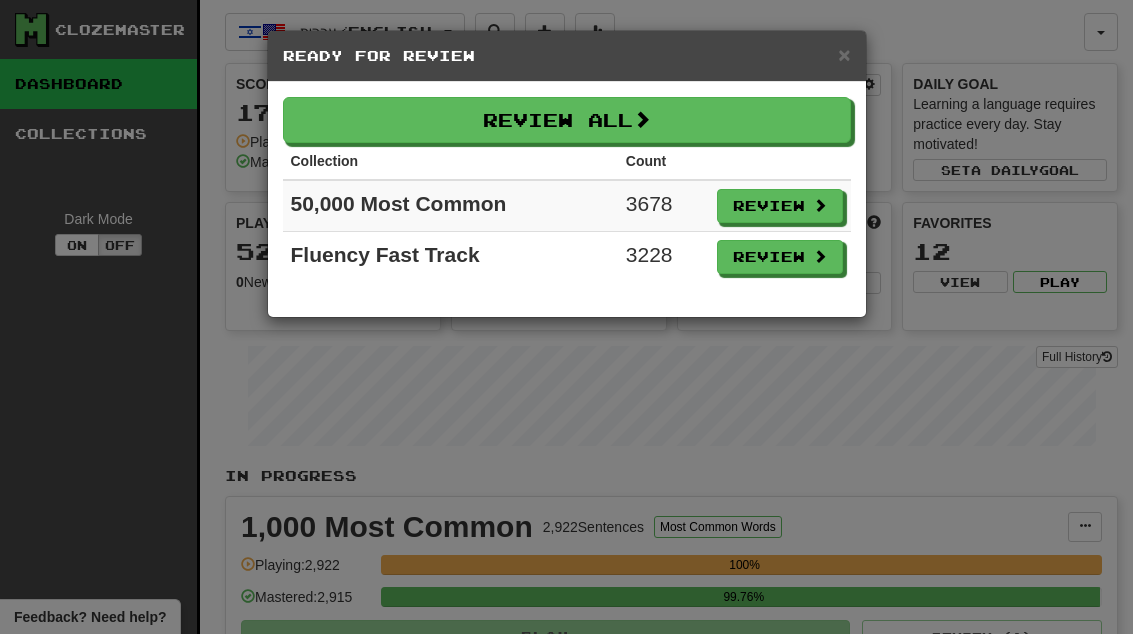click on "Review" at bounding box center [780, 257] 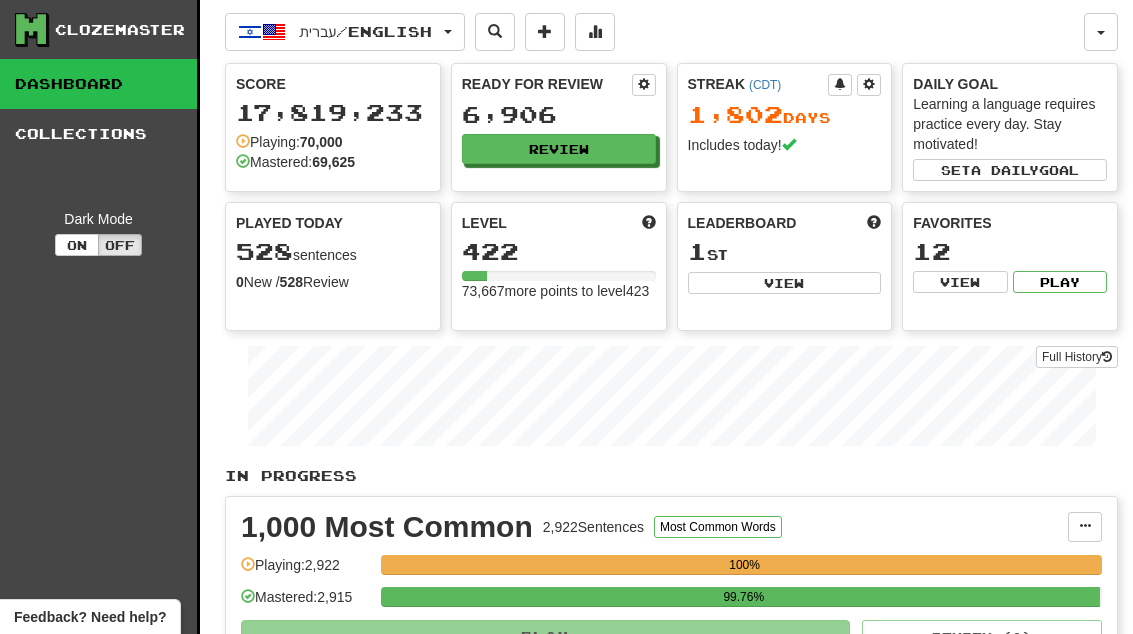 select on "**" 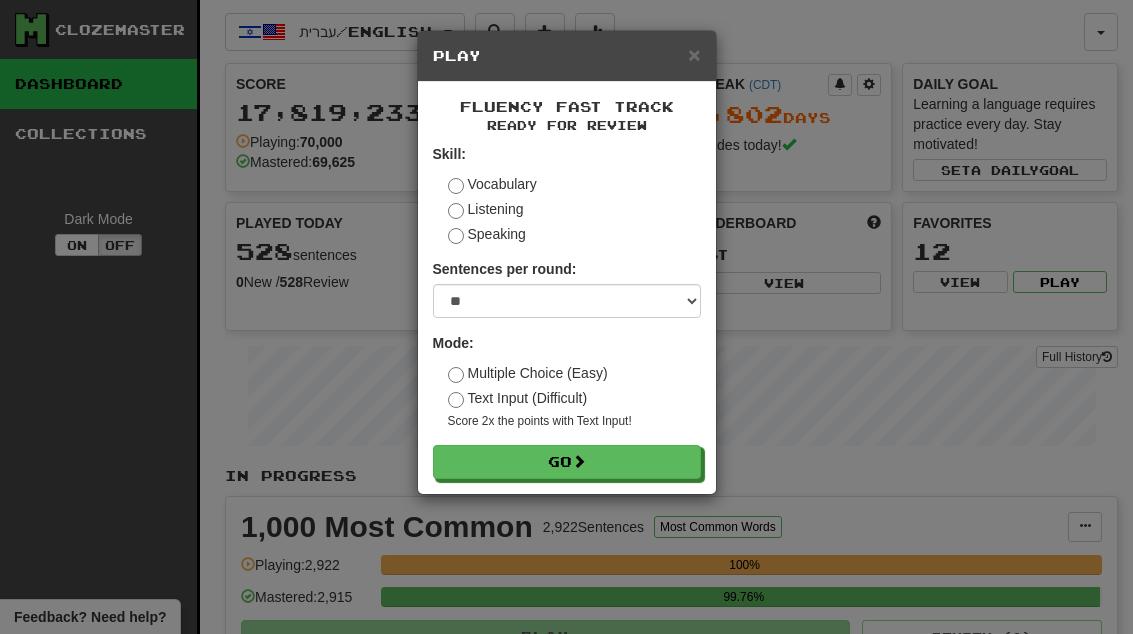 click on "Go" at bounding box center [567, 462] 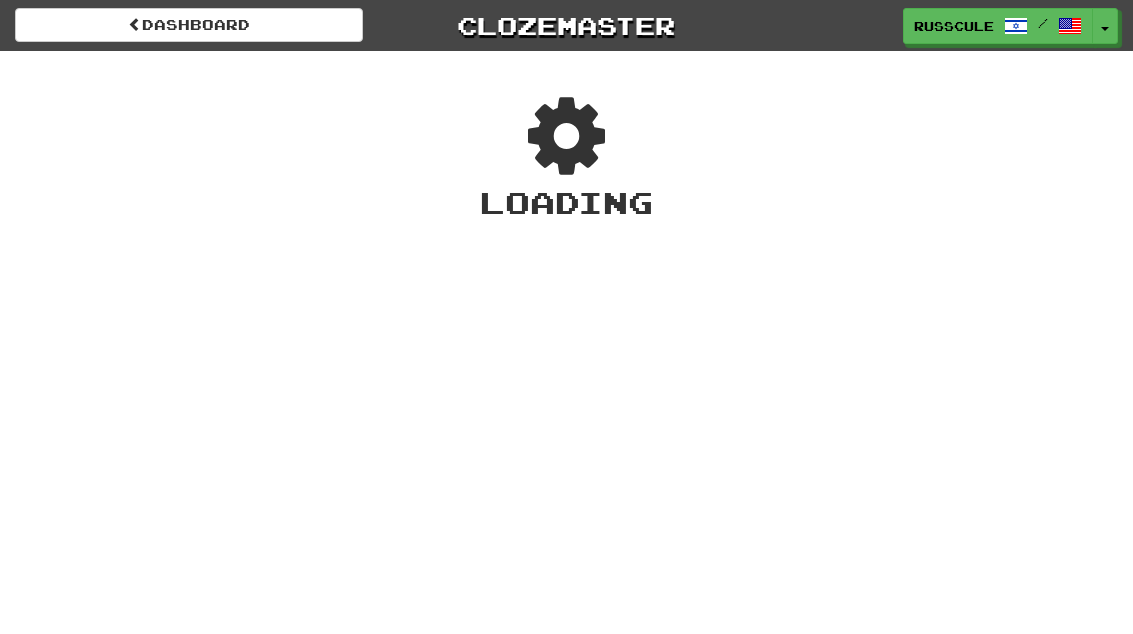 scroll, scrollTop: 0, scrollLeft: 0, axis: both 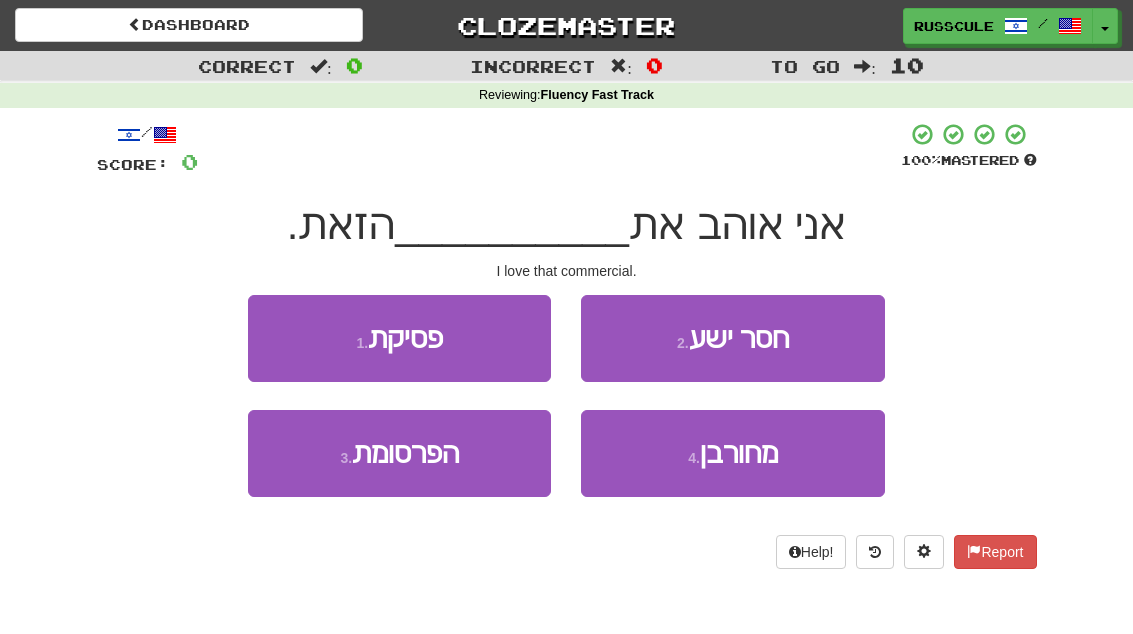 click on "3 .  הפרסומת" at bounding box center [399, 453] 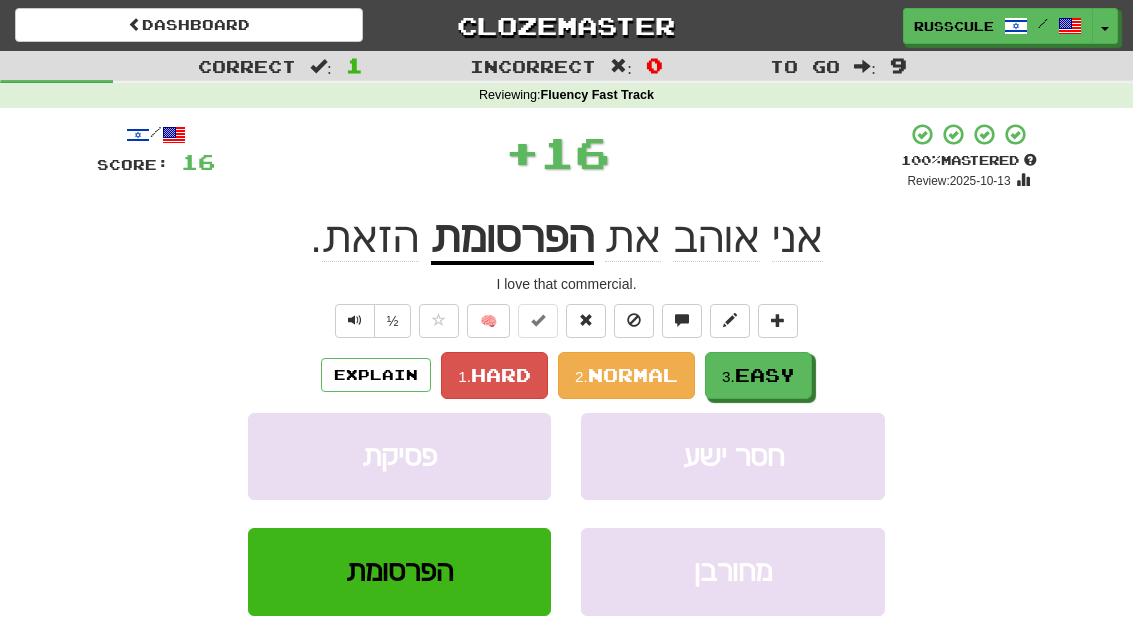 click on "Easy" at bounding box center (765, 375) 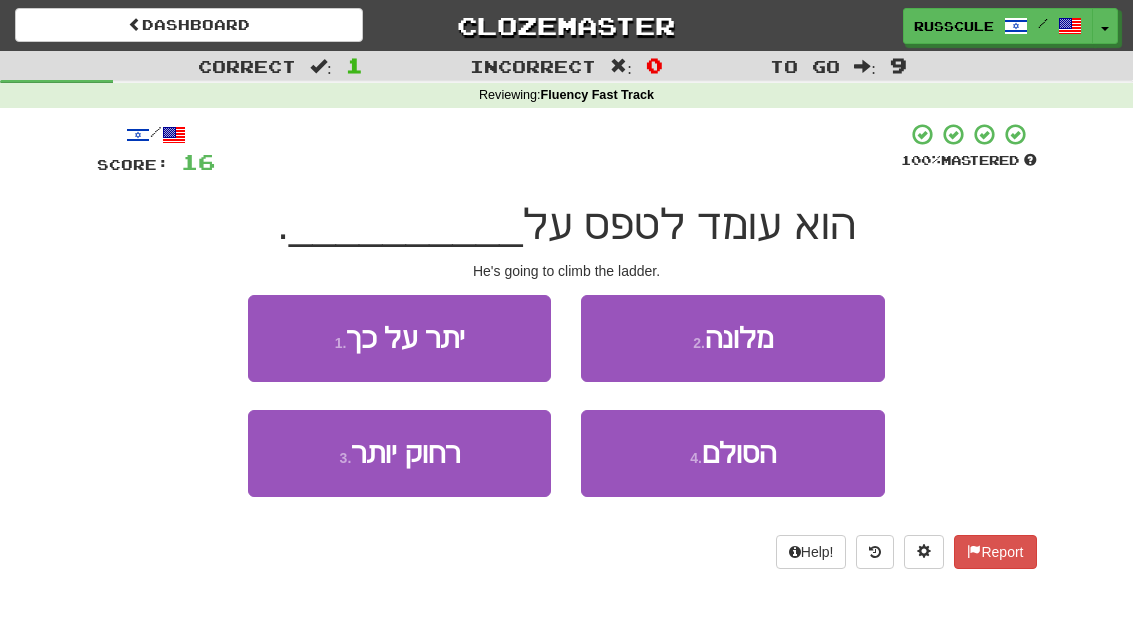 click on "4 .  הסולם" at bounding box center [732, 453] 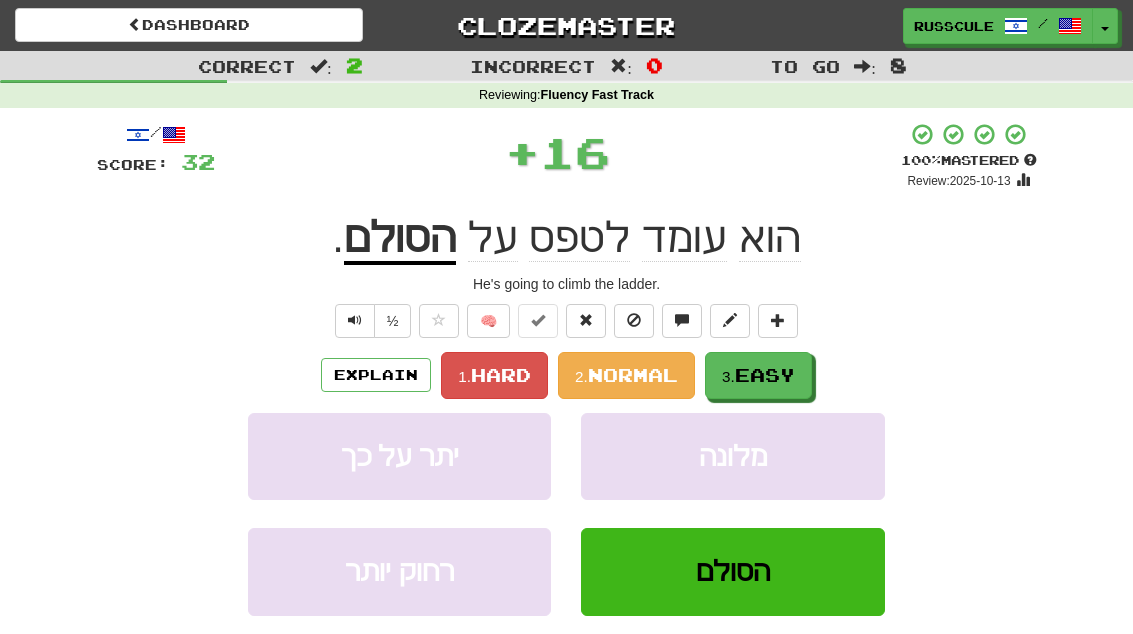 click on "Easy" at bounding box center (765, 375) 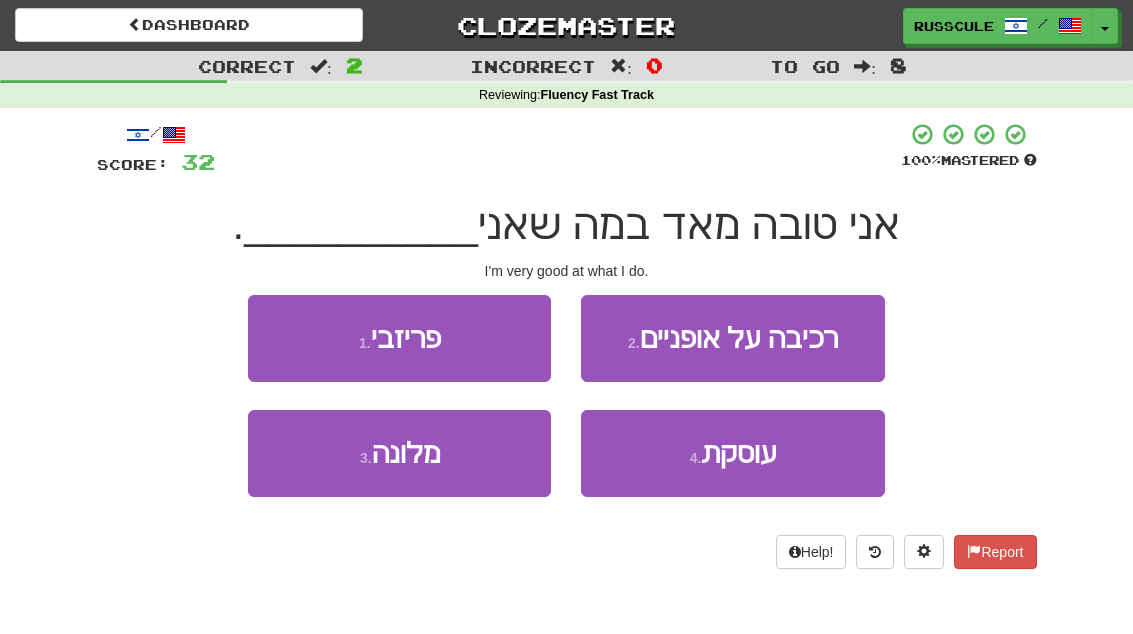 click on "4 .  עוסקת" at bounding box center [732, 453] 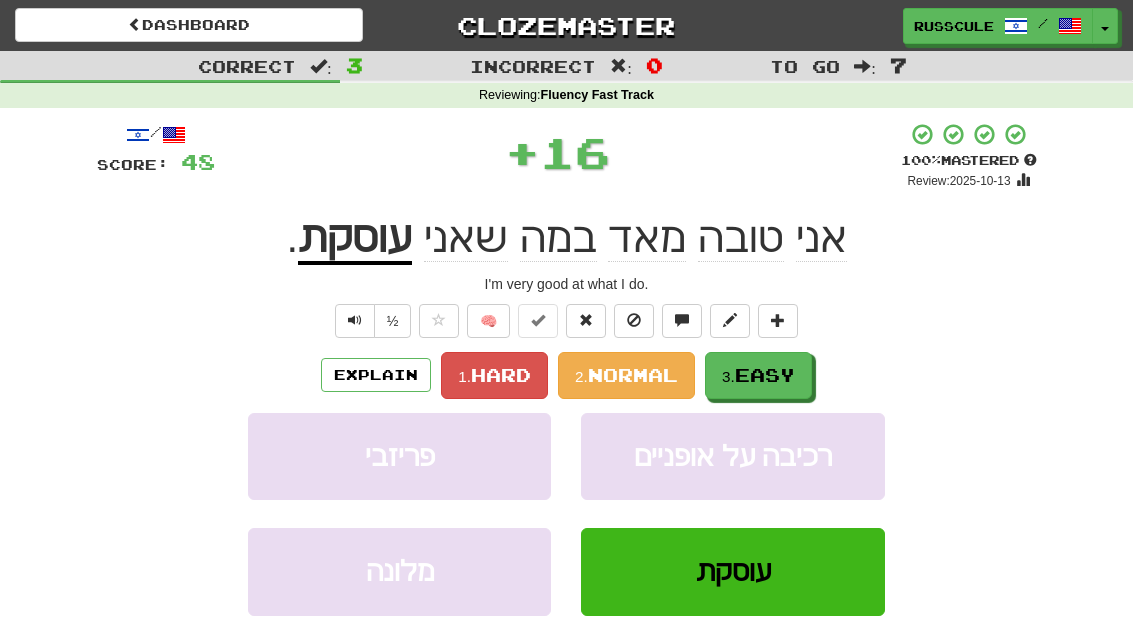 click on "3.  Easy" at bounding box center [758, 375] 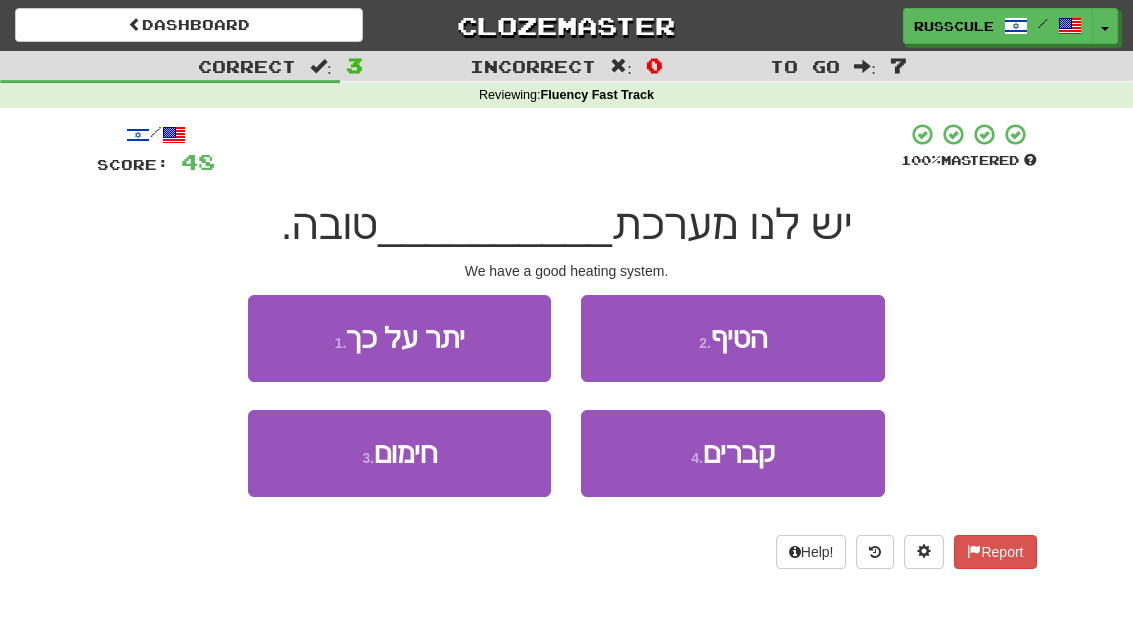 click on "3 .  חימום" at bounding box center [399, 453] 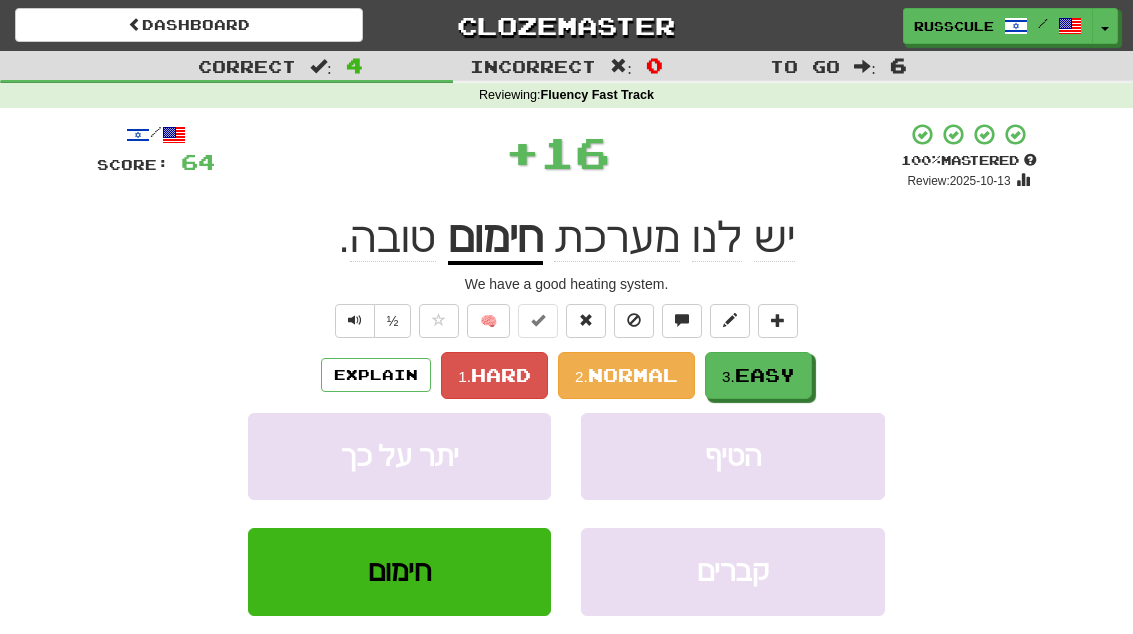 click on "Easy" at bounding box center (765, 375) 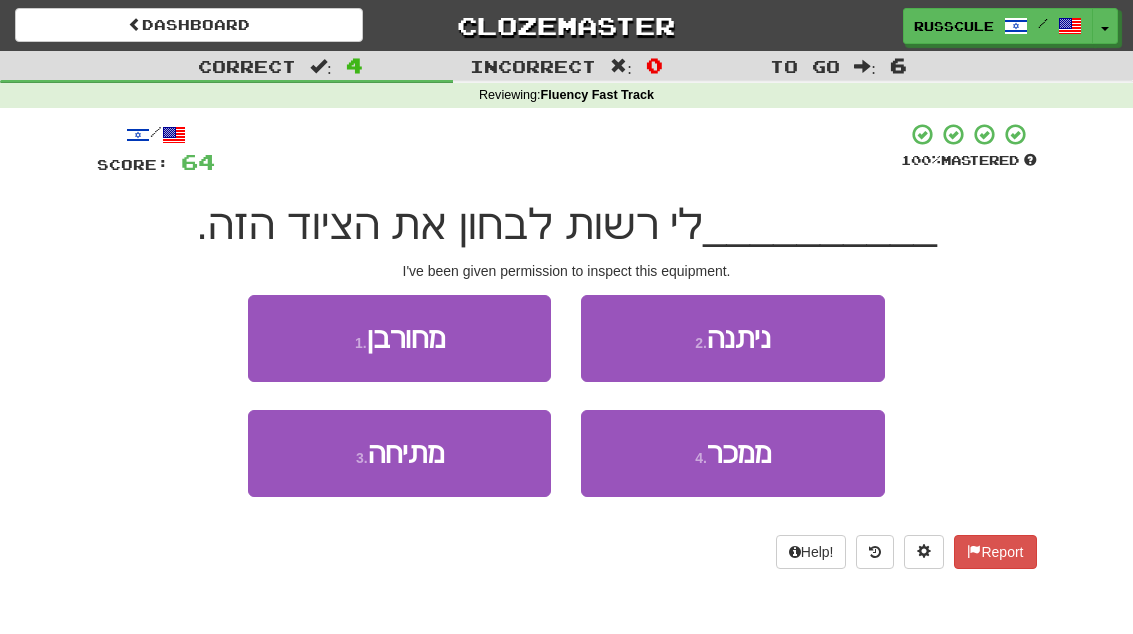 click on "2 .  ניתנה" at bounding box center [732, 338] 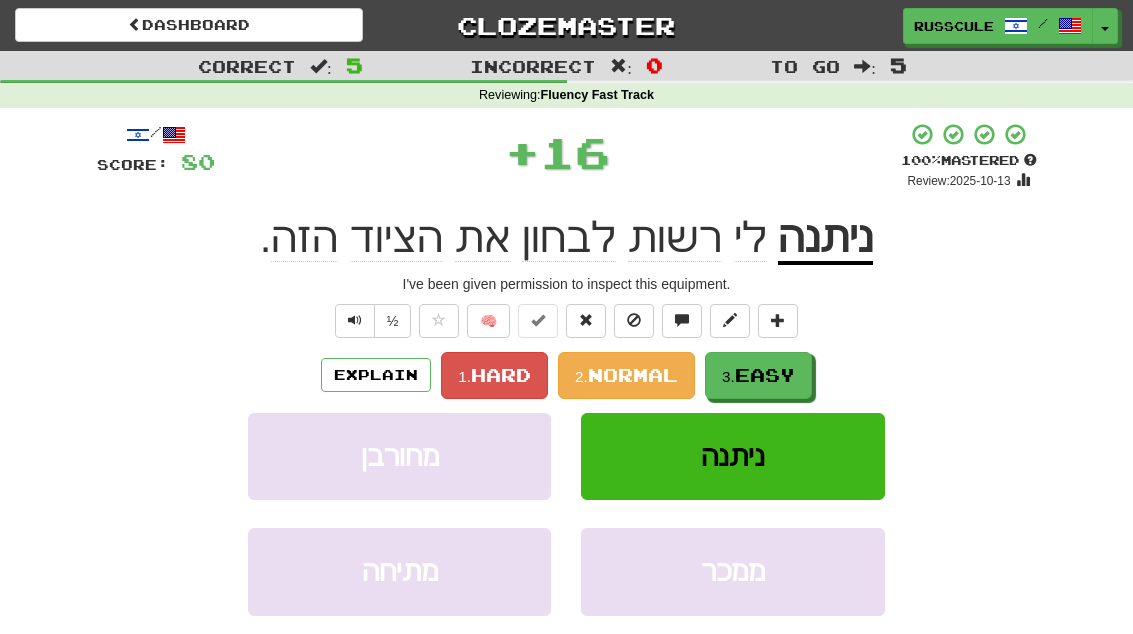 click on "Easy" at bounding box center [765, 375] 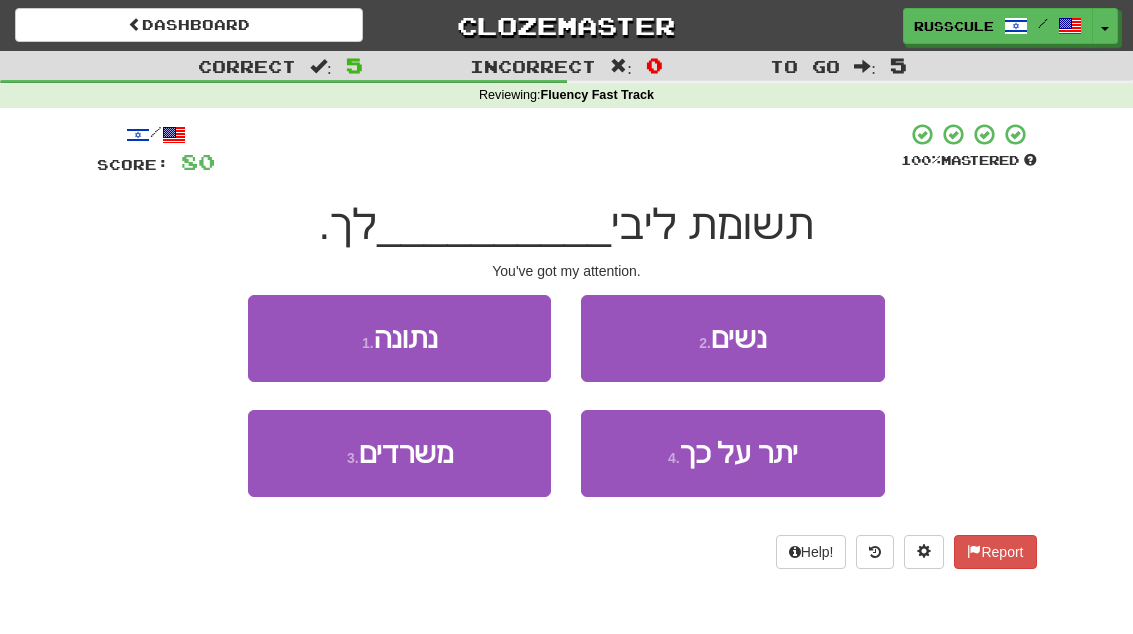 click on "1 .  נתונה" at bounding box center [399, 338] 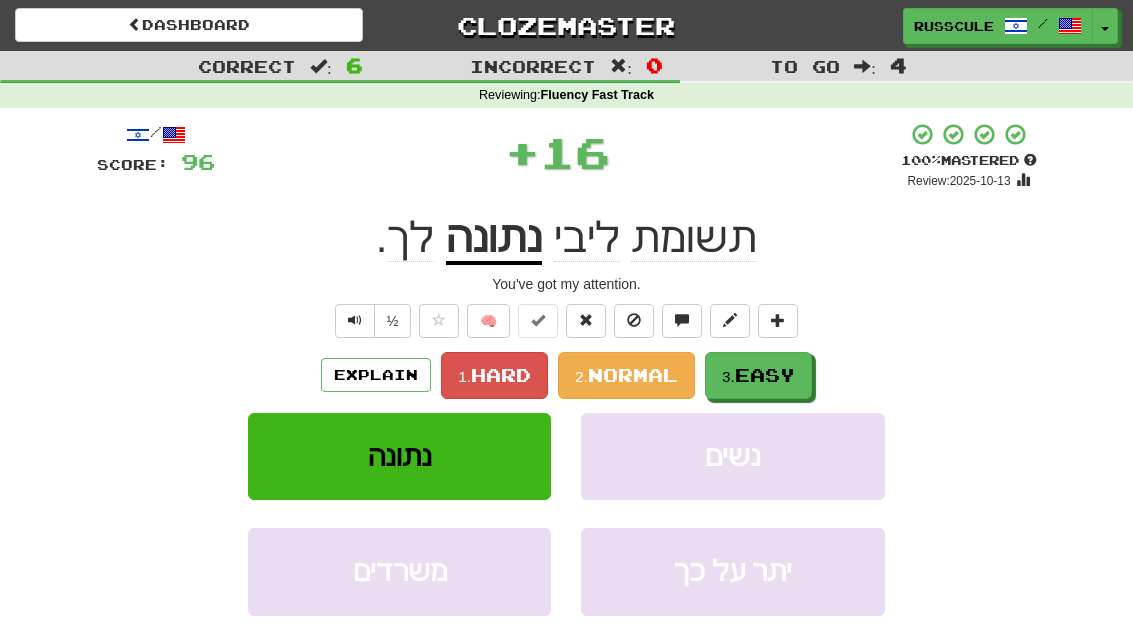 click on "Easy" at bounding box center (765, 375) 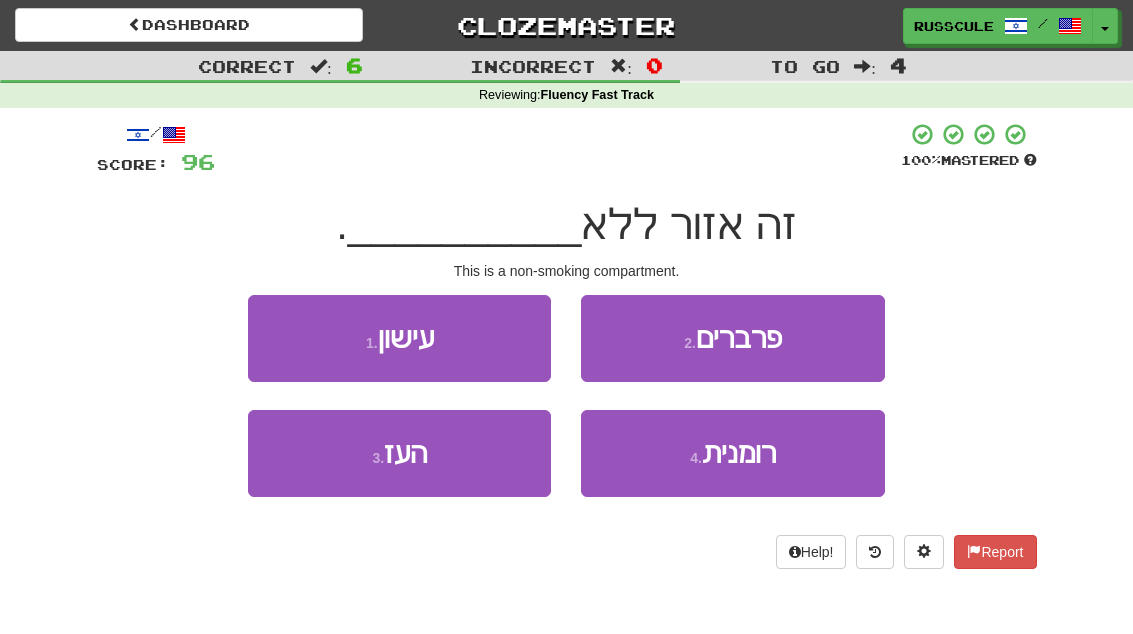 click on "1 .  עישון" at bounding box center (399, 338) 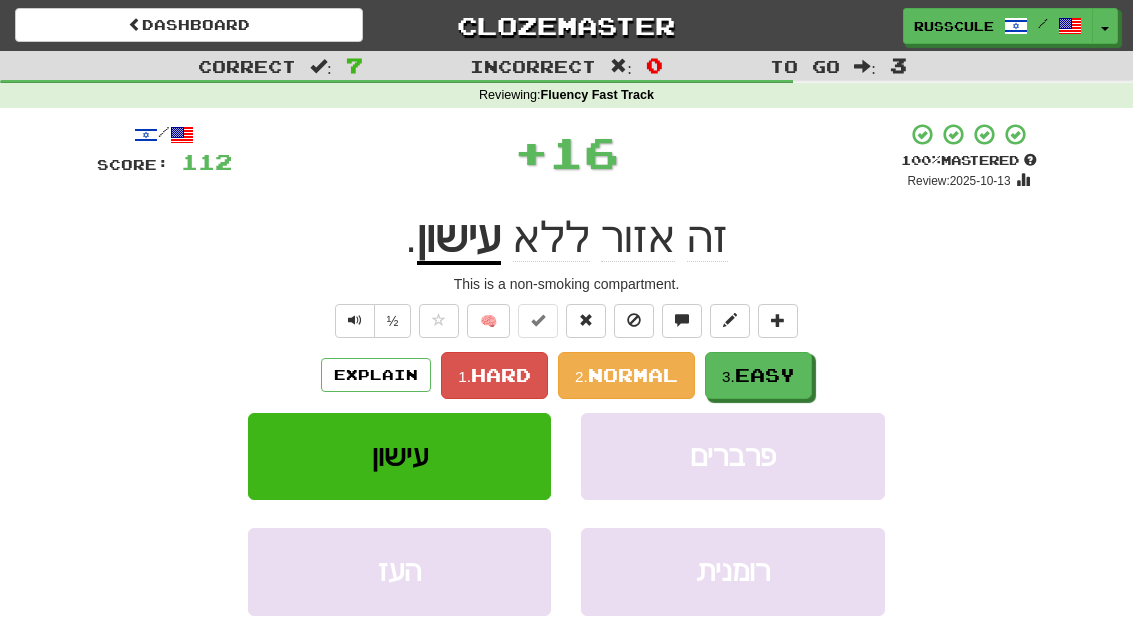 click on "Easy" at bounding box center (765, 375) 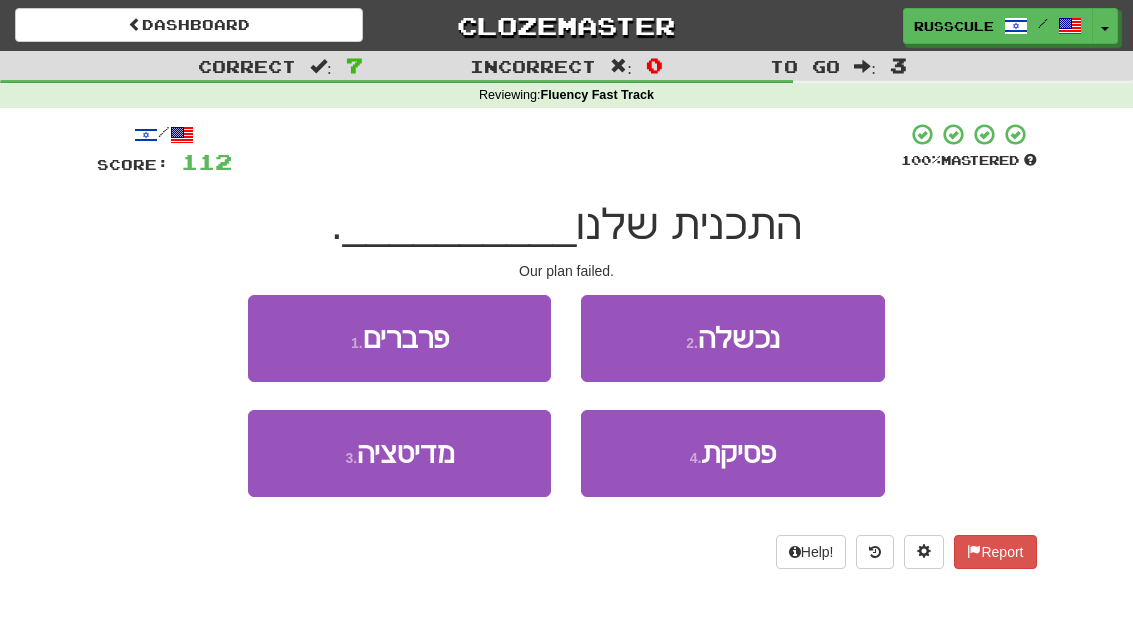 click on "2 .  נכשלה" at bounding box center [732, 338] 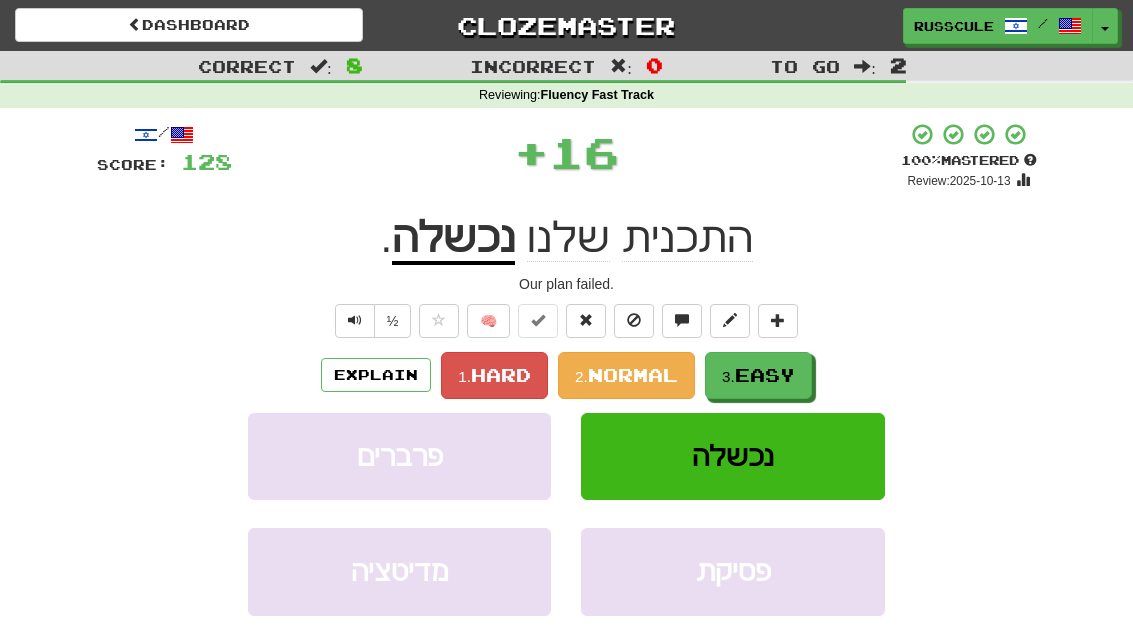 click on "Easy" at bounding box center [765, 375] 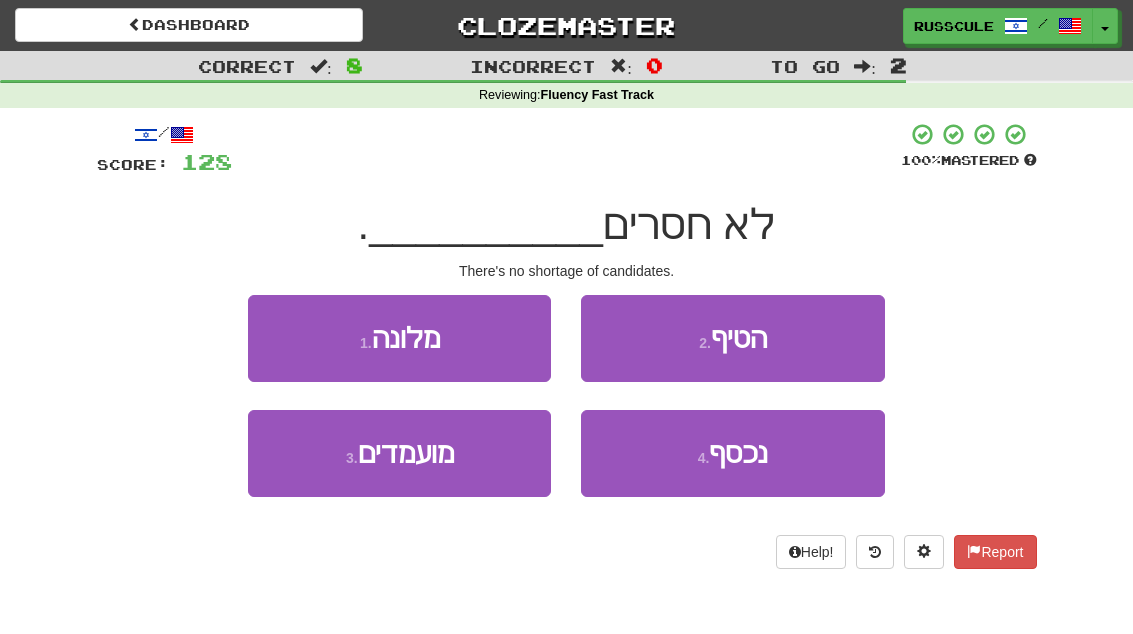 click on "3 .  מועמדים" at bounding box center (399, 453) 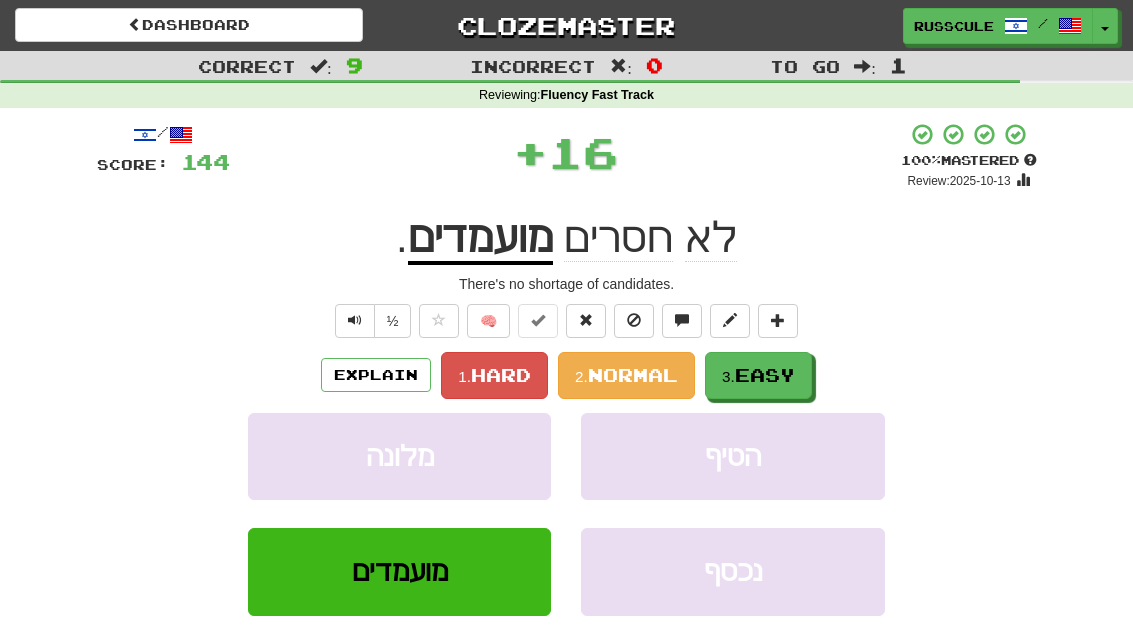 click on "Easy" at bounding box center [765, 375] 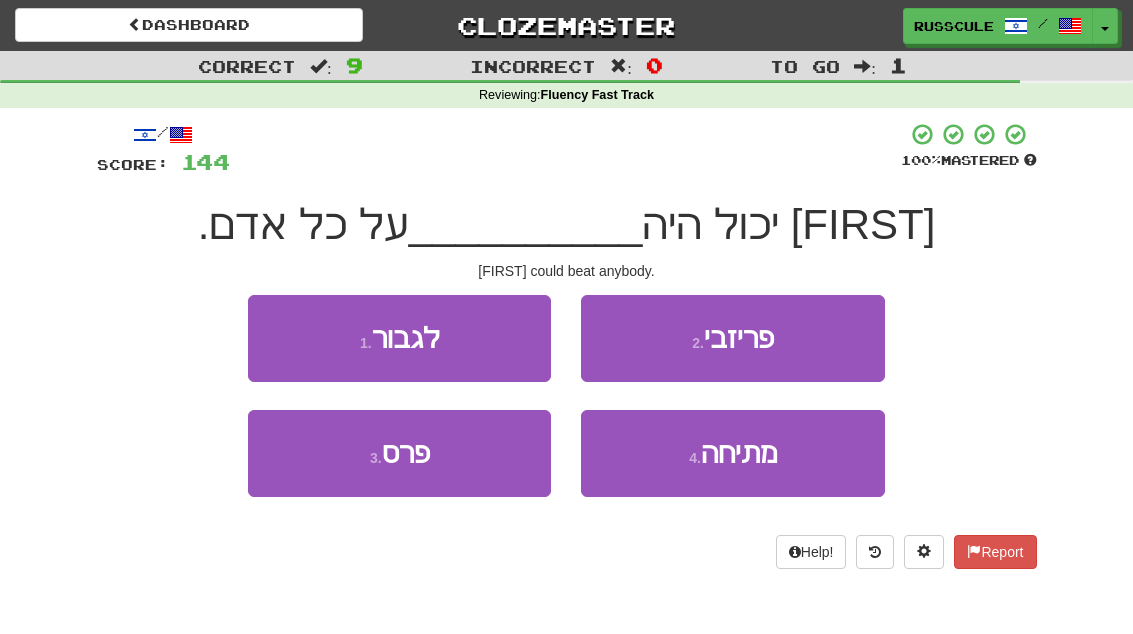 click on "1 .  לגבור" at bounding box center (399, 338) 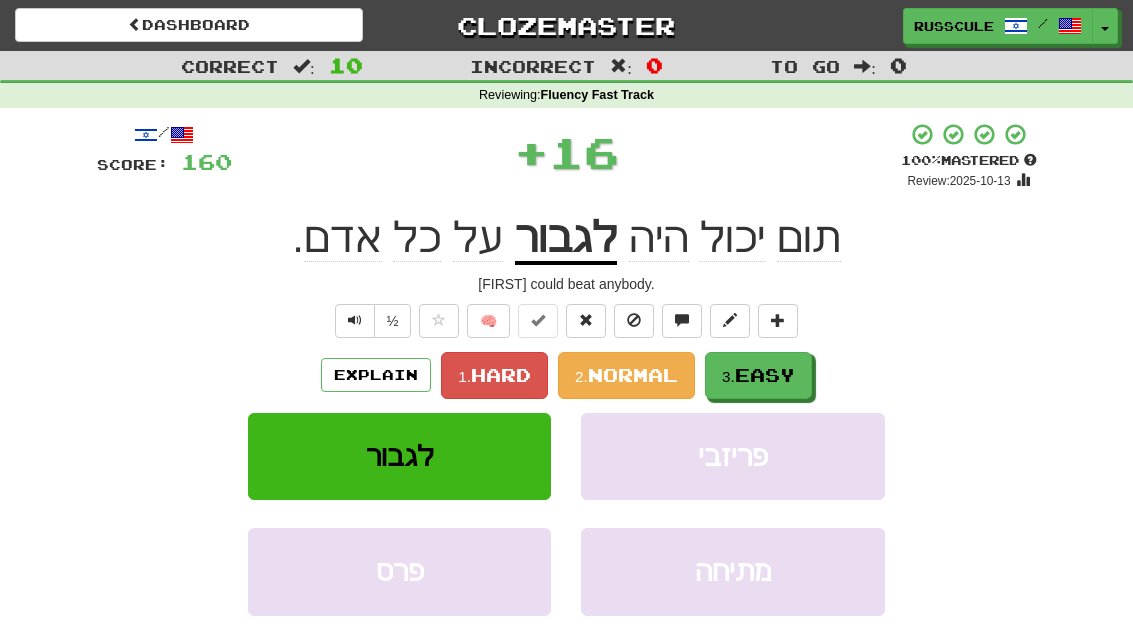 click on "Easy" at bounding box center (765, 375) 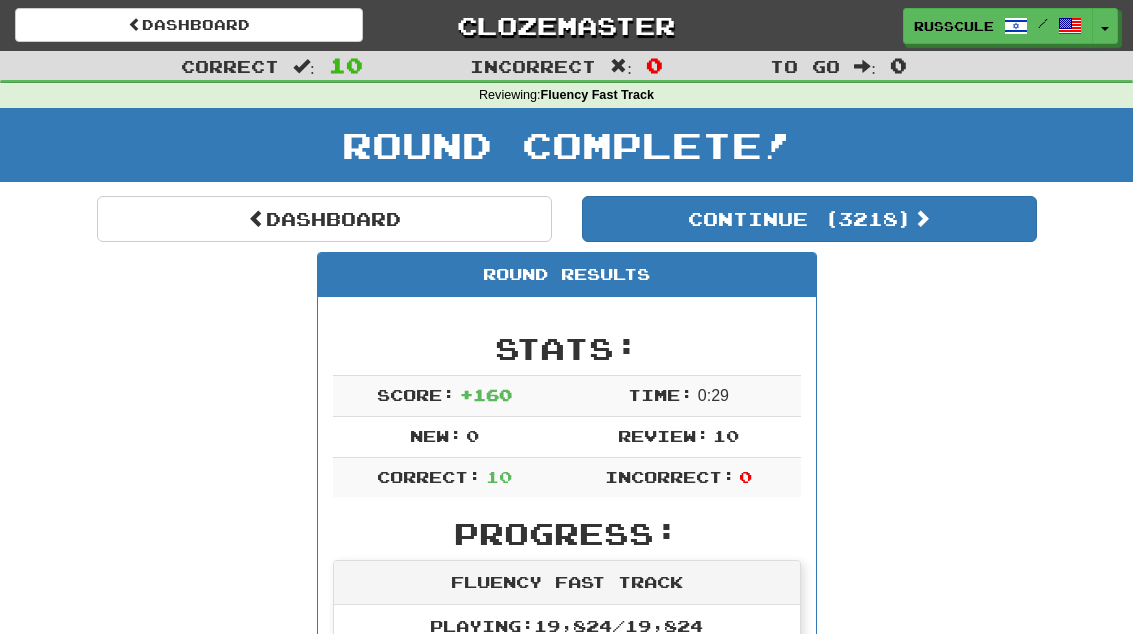 click on "Continue ( 3218 )" at bounding box center (809, 219) 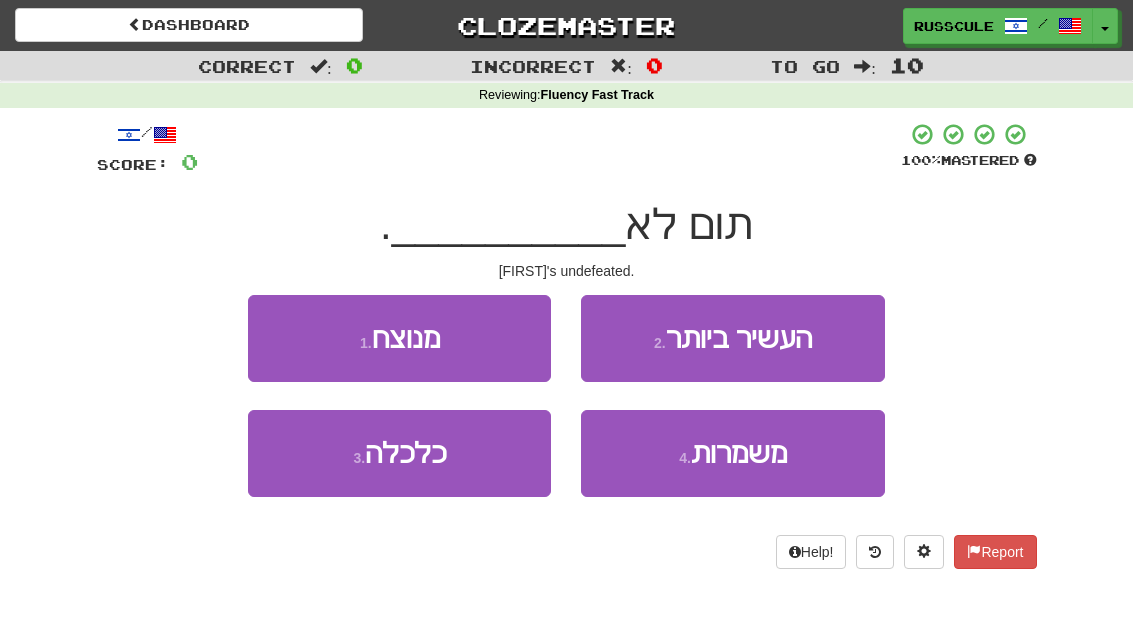 click on "1 .  מנוצח" at bounding box center (399, 338) 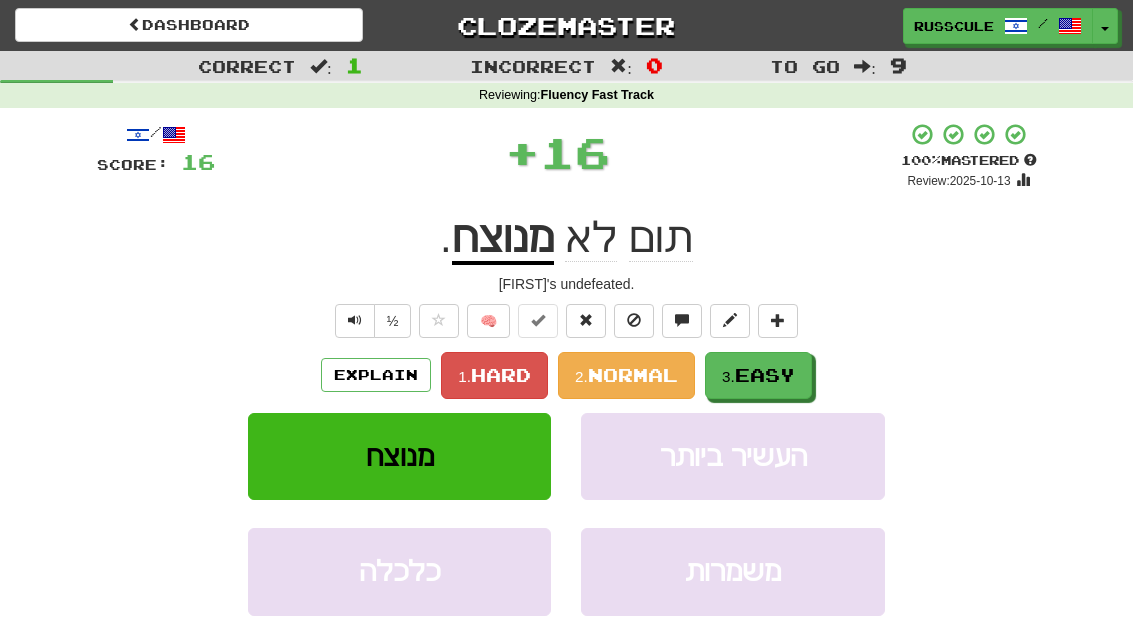 click on "Easy" at bounding box center (765, 375) 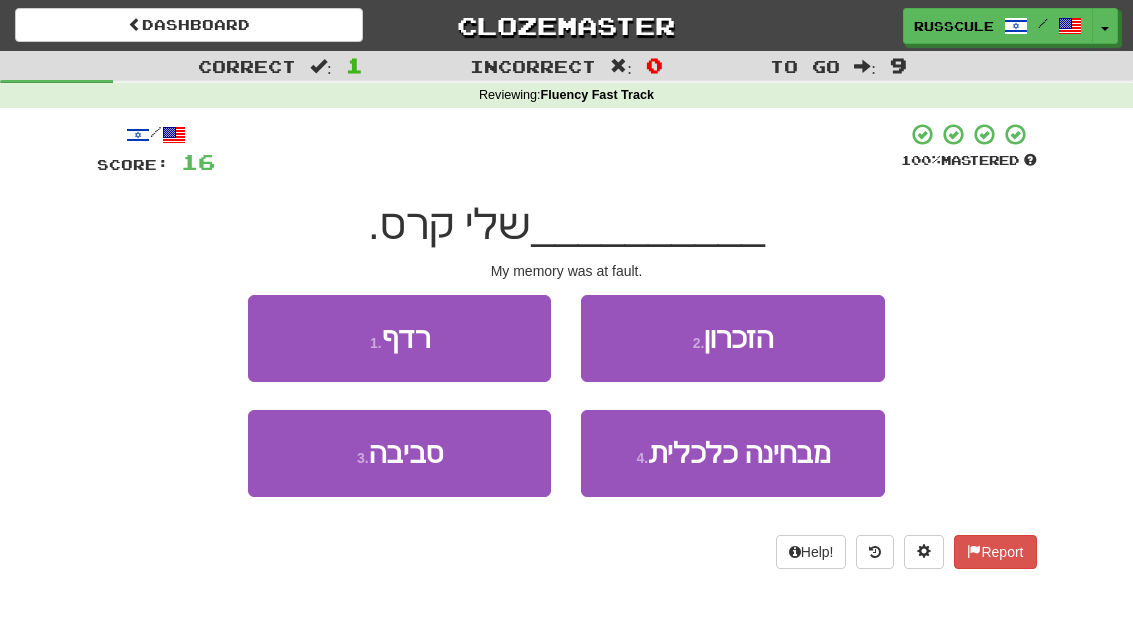 click on "2 .  הזכרון" at bounding box center (732, 338) 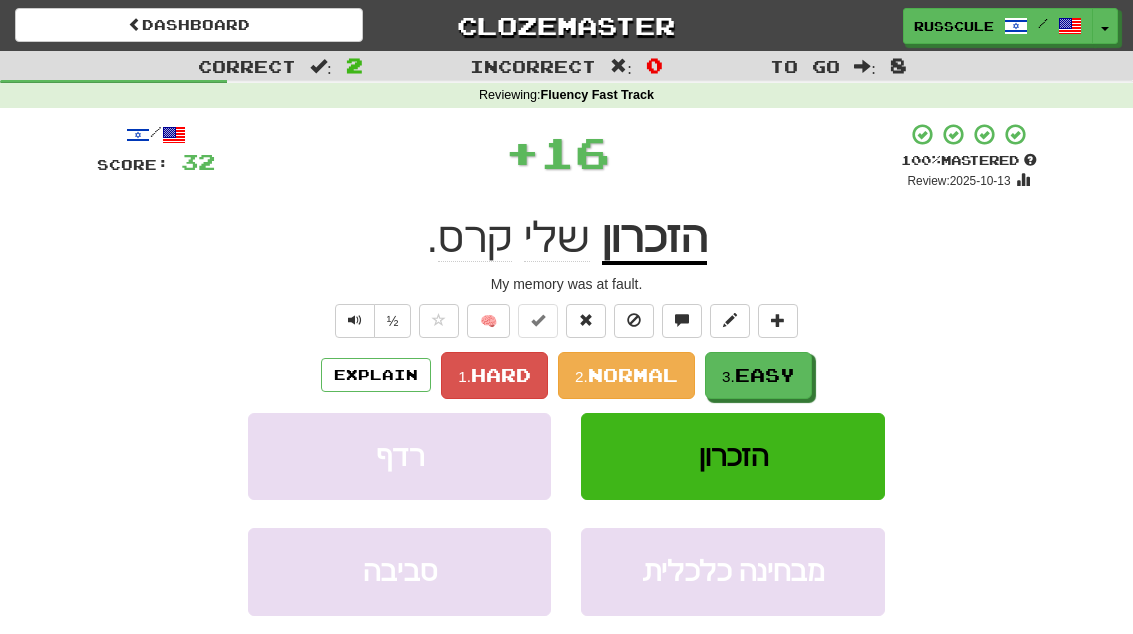 click on "Easy" at bounding box center [765, 375] 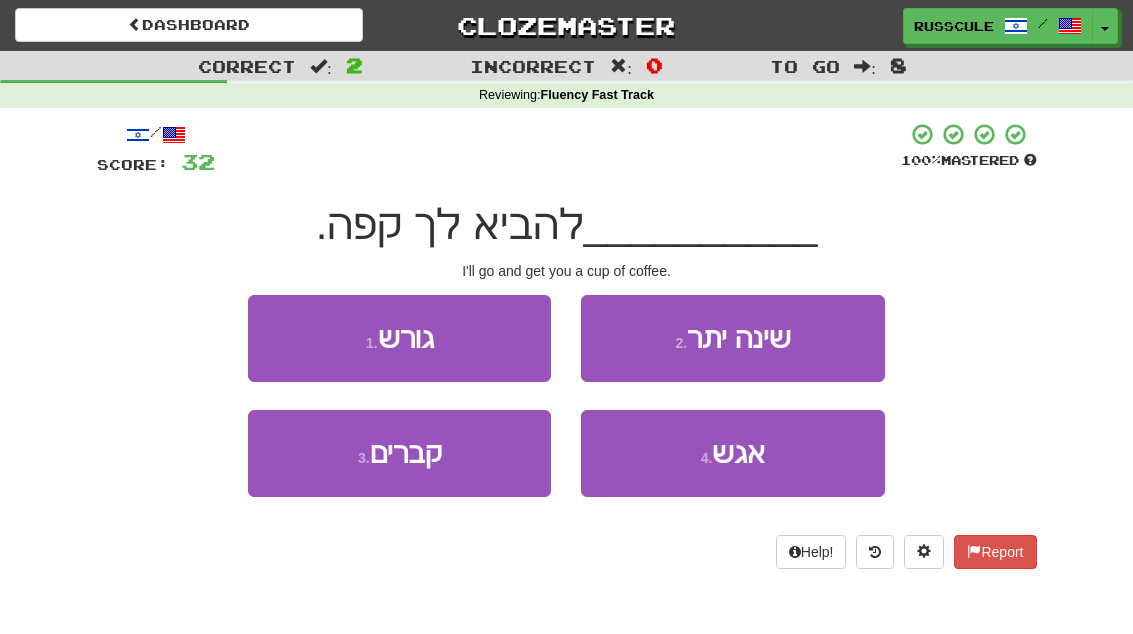 click on "4 .  אגש" at bounding box center (732, 453) 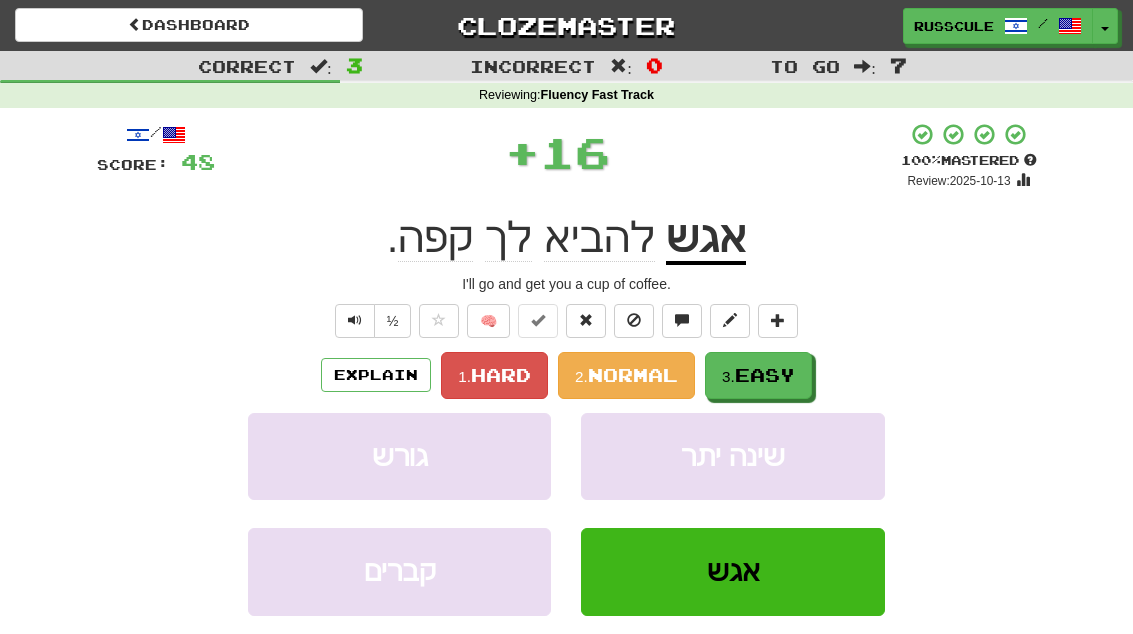 click on "3.  Easy" at bounding box center [758, 375] 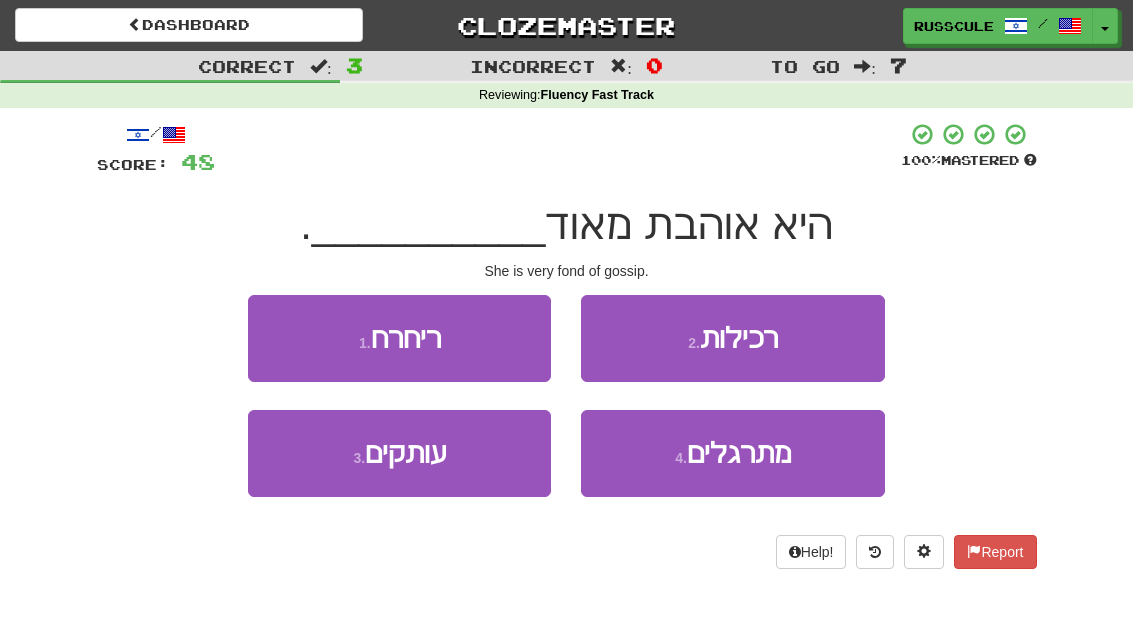 click on "2 .  רכילות" at bounding box center (732, 338) 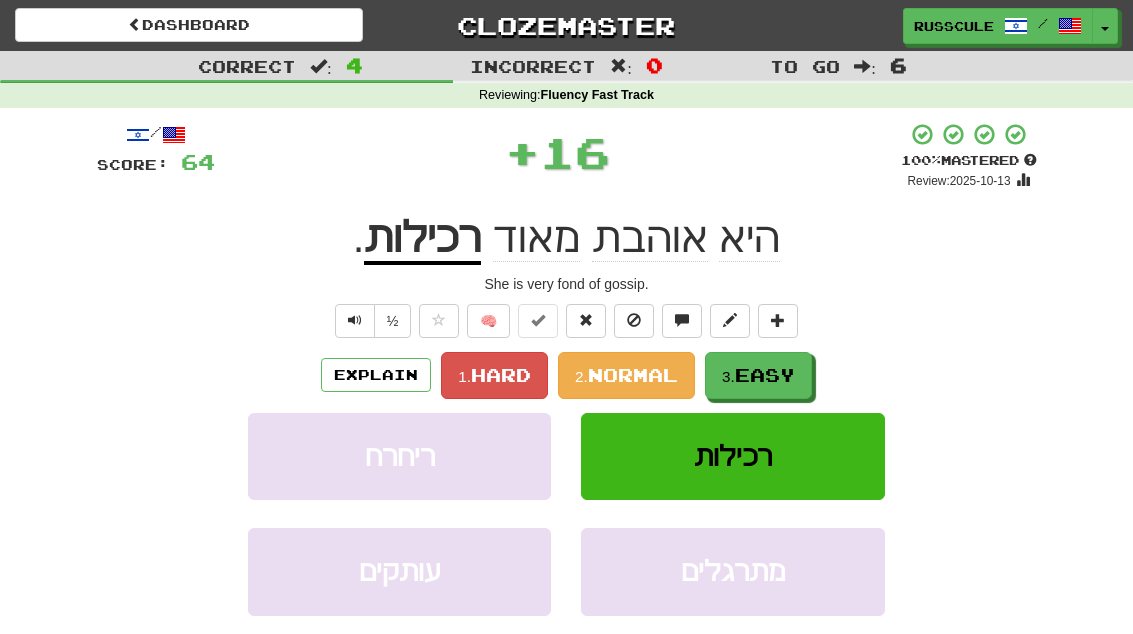 click on "Easy" at bounding box center (765, 375) 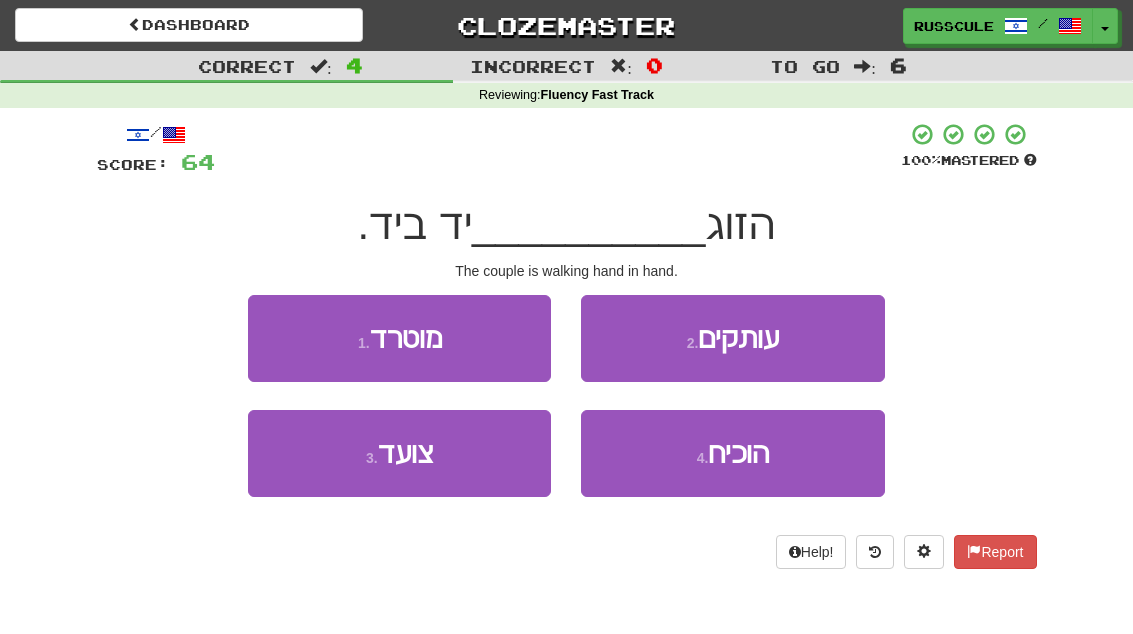 click on "3 .  צועד" at bounding box center [399, 453] 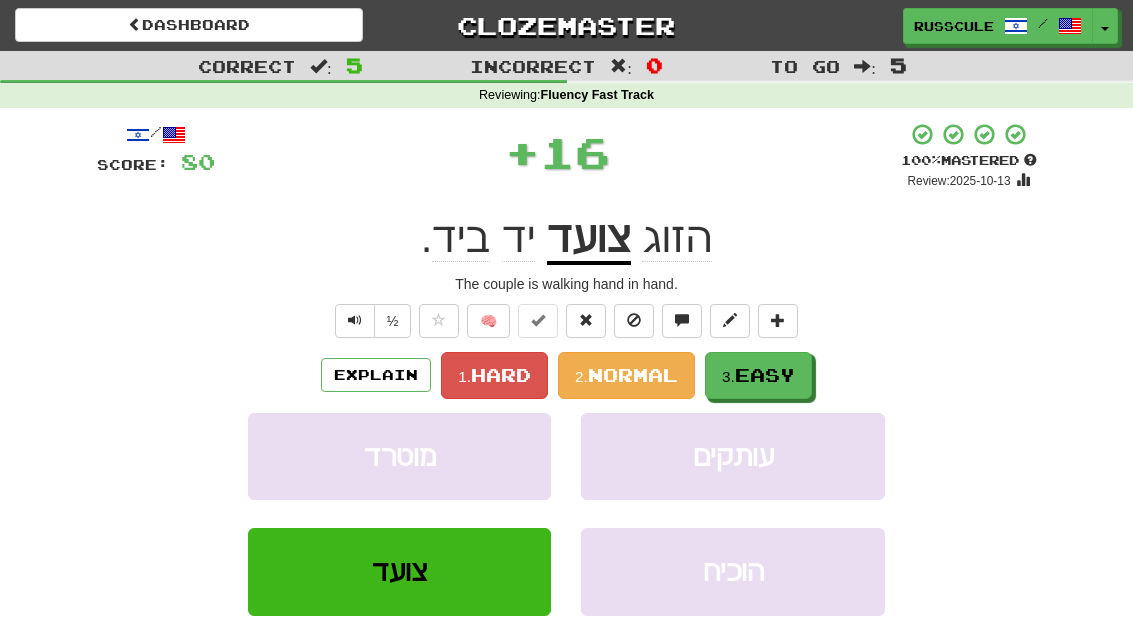 click on "Easy" at bounding box center (765, 375) 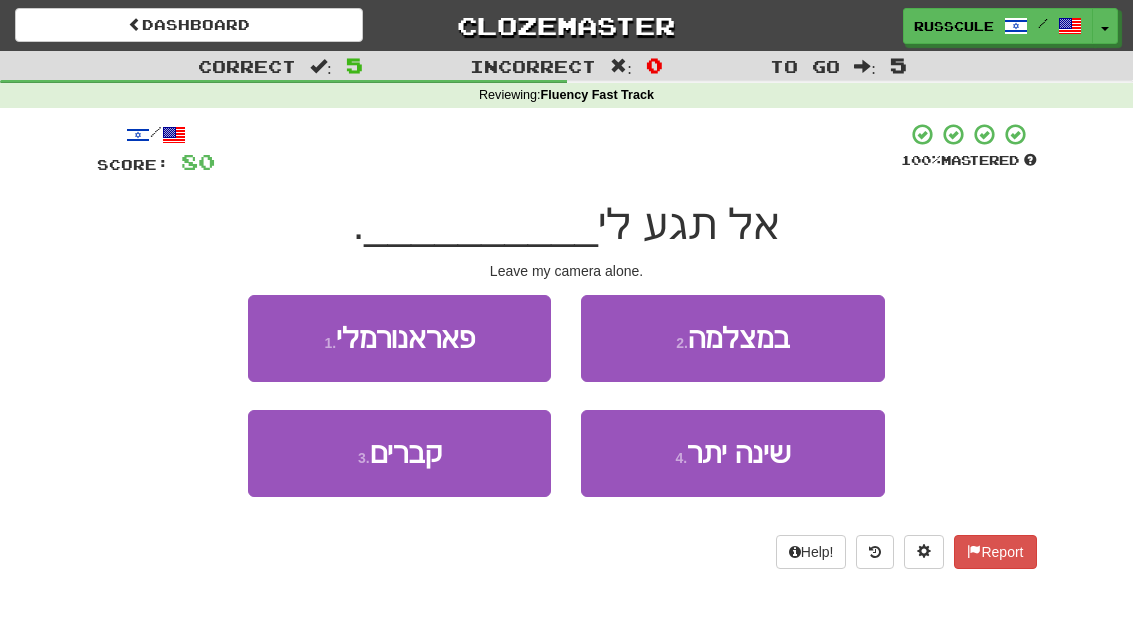 click on "2 .  במצלמה" at bounding box center (732, 338) 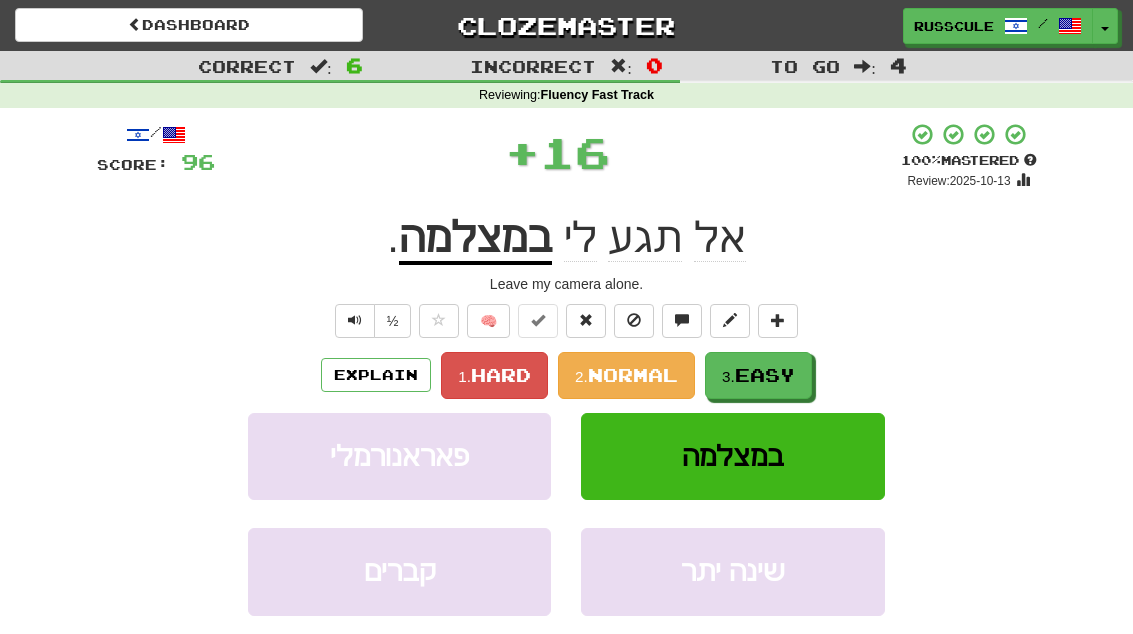 click on "Easy" at bounding box center [765, 375] 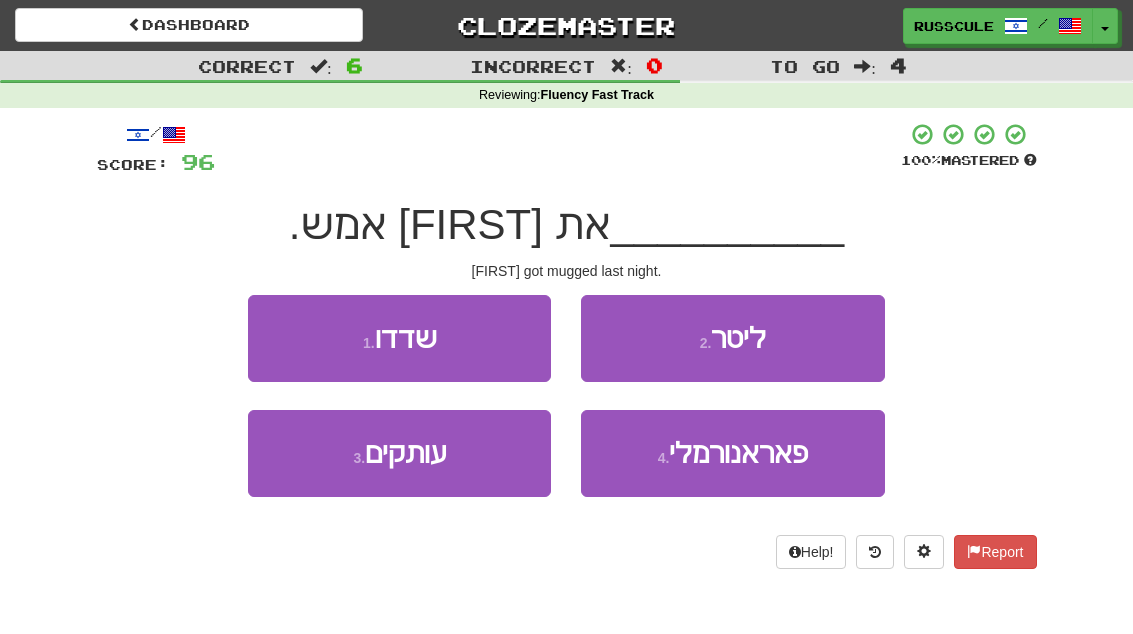 click on "1 .  שדדו" at bounding box center [399, 338] 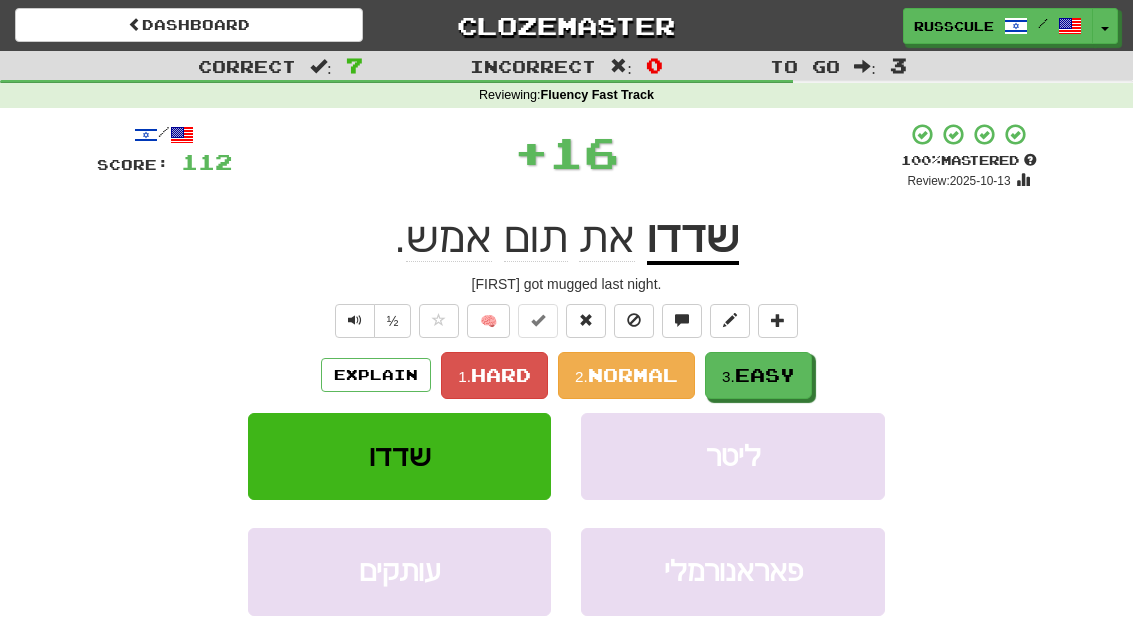 click on "Easy" at bounding box center [765, 375] 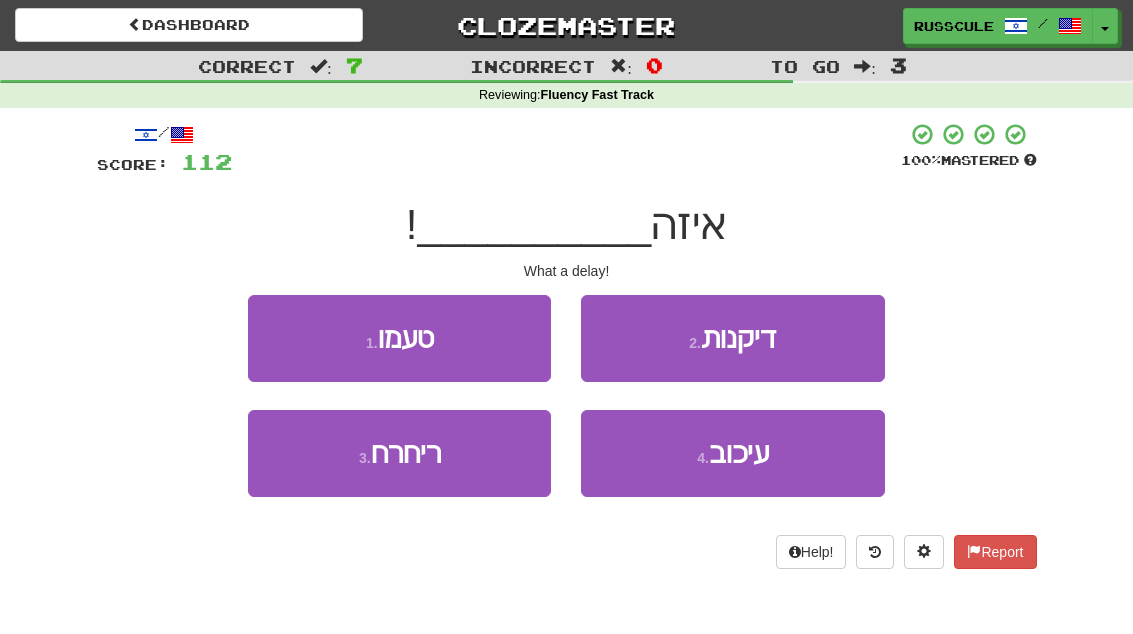 click on "עיכוב" at bounding box center (739, 453) 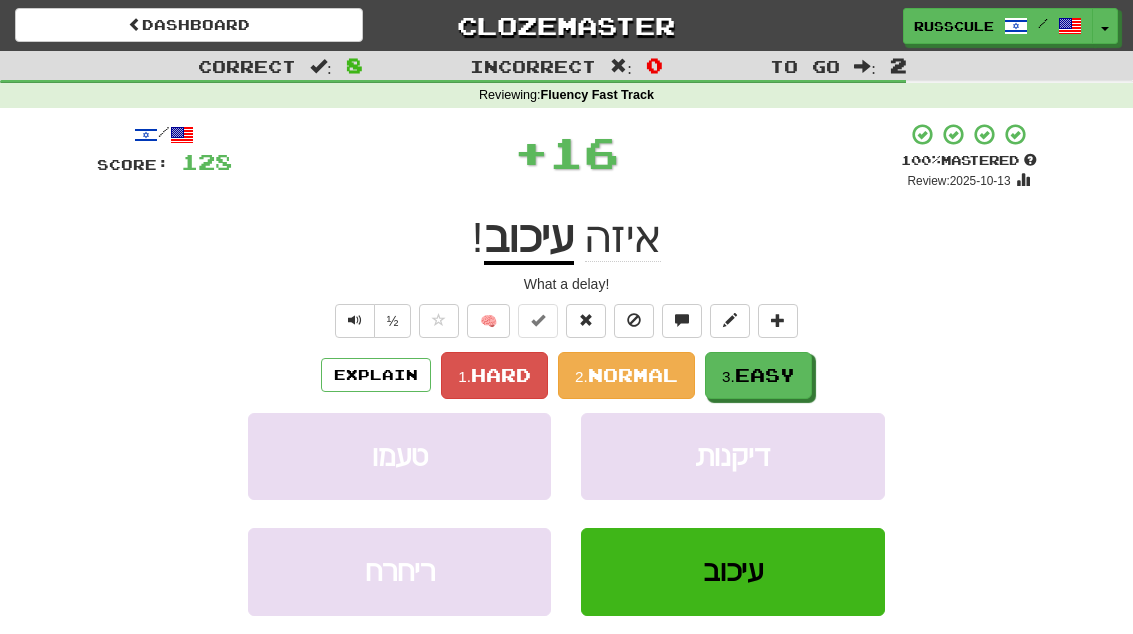 click on "3.  Easy" at bounding box center (758, 375) 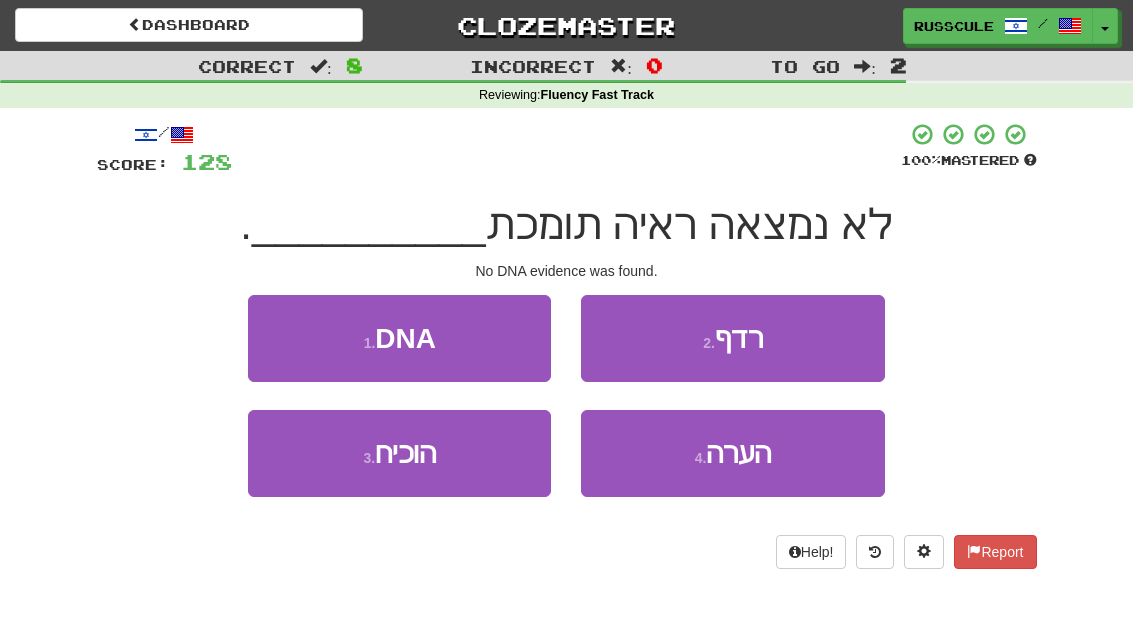 click on "1 .  DNA" at bounding box center [399, 338] 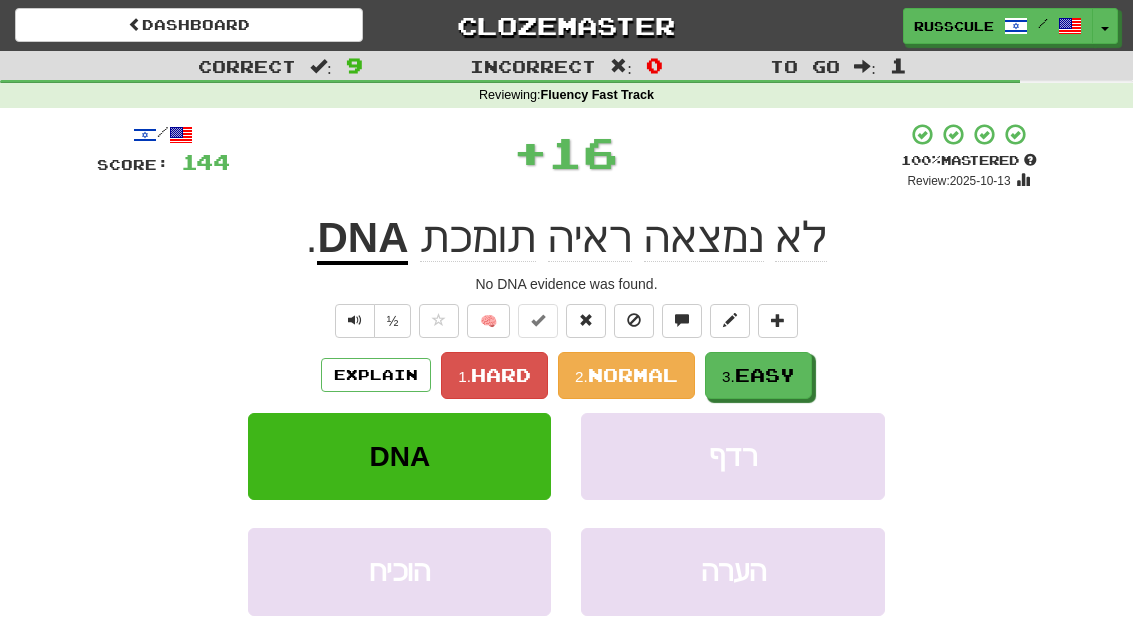 click on "Easy" at bounding box center [765, 375] 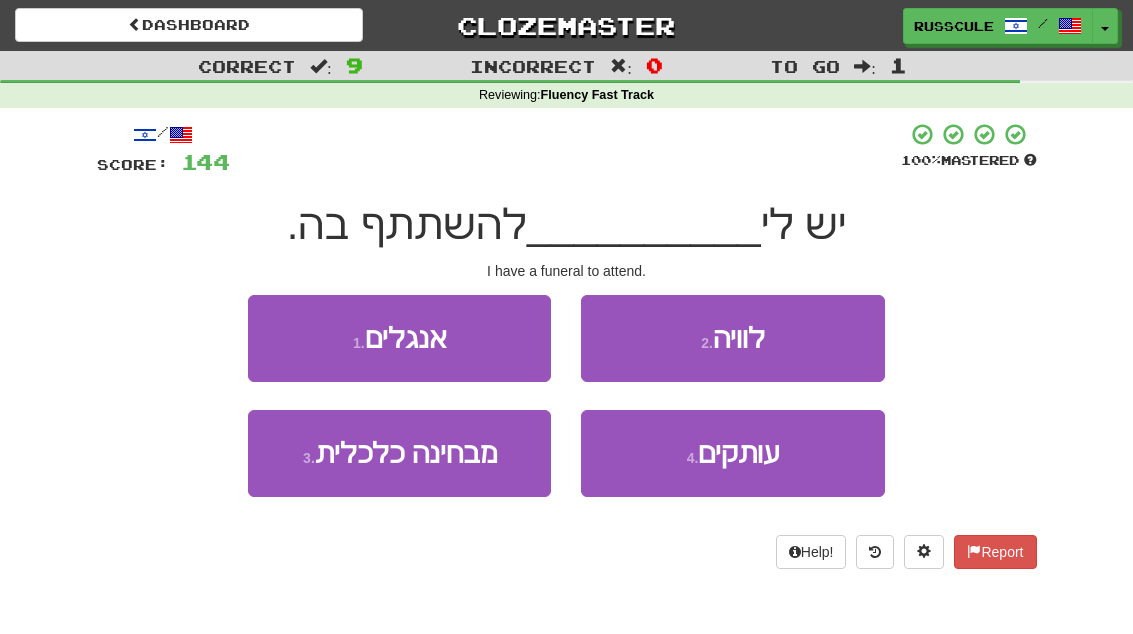 click on "2 .  לוויה" at bounding box center [732, 338] 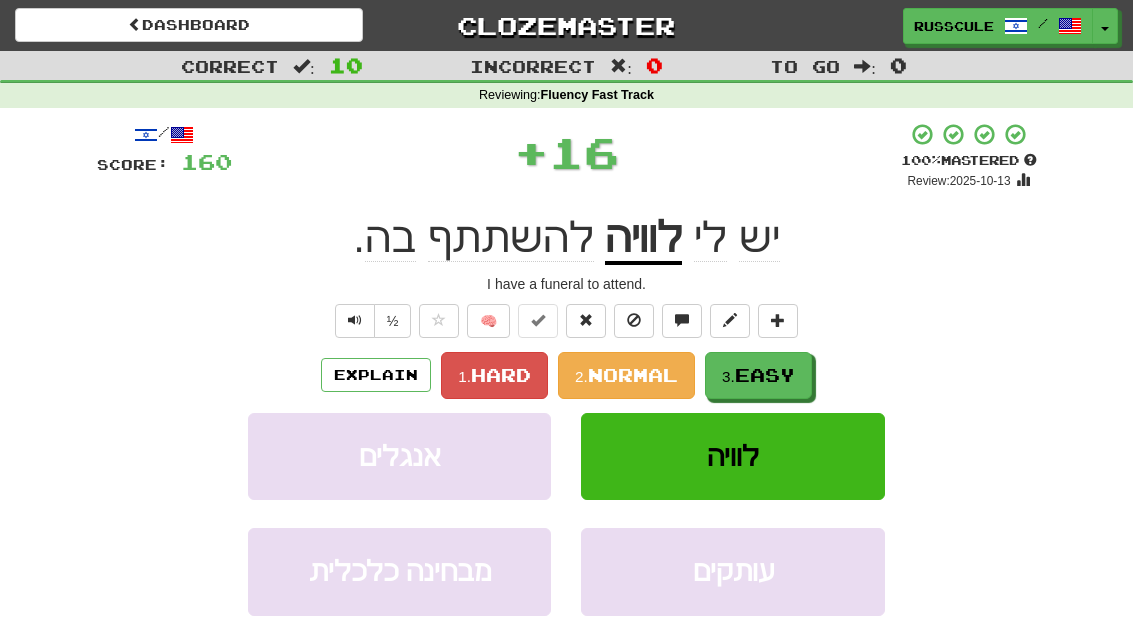 click on "3.  Easy" at bounding box center (758, 375) 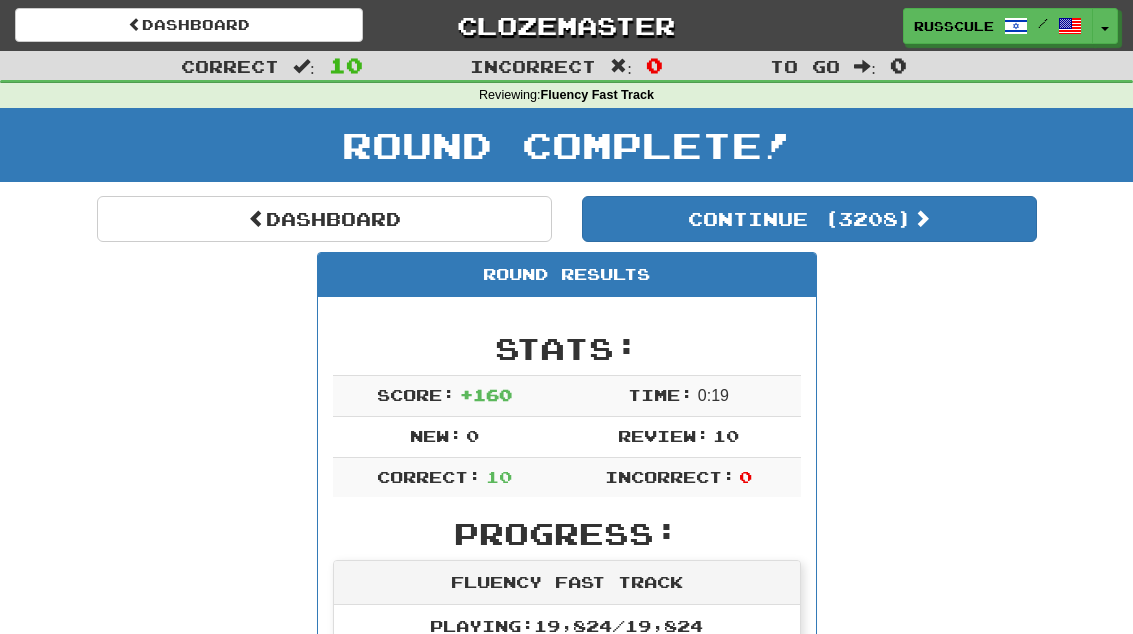 click on "Continue ( 3208 )" at bounding box center [809, 219] 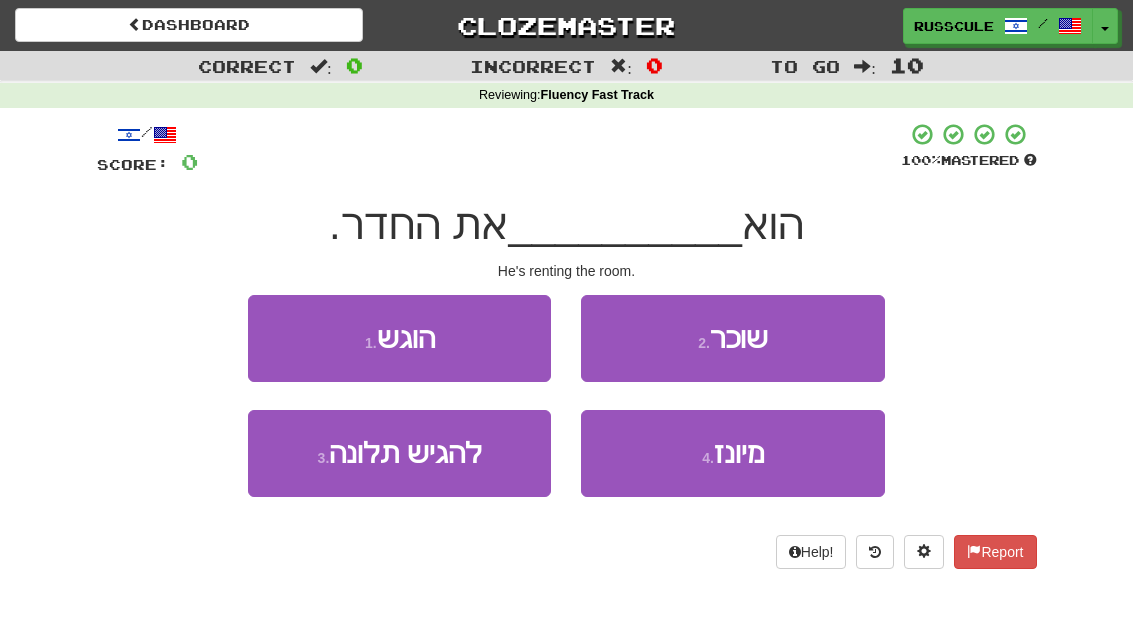 click on "2 .  שוכר" at bounding box center (732, 338) 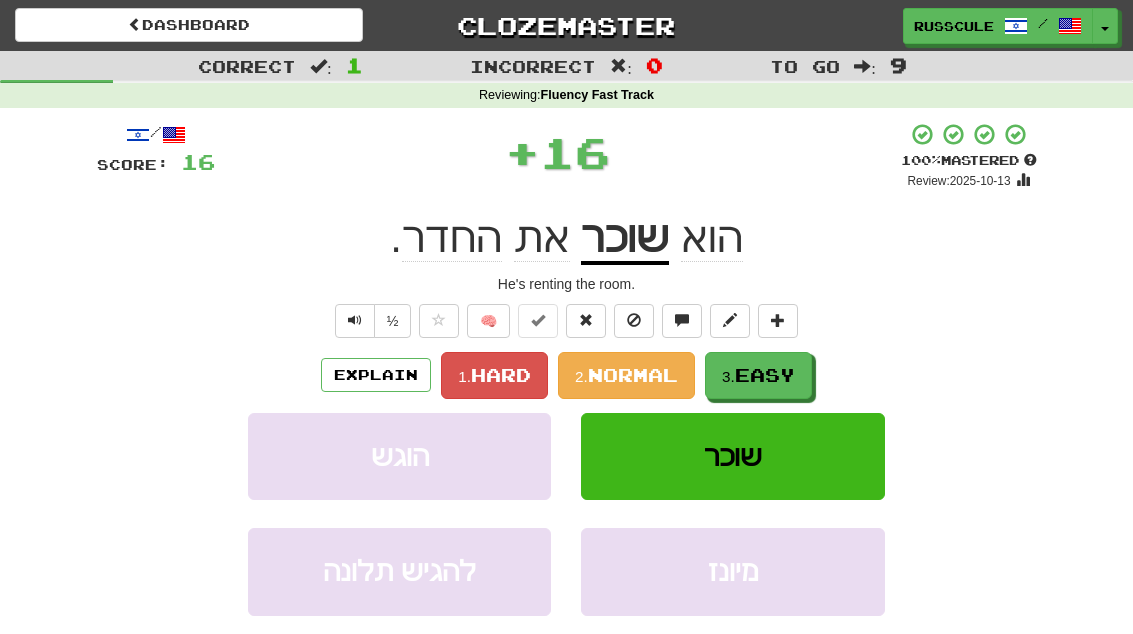 click on "Easy" at bounding box center (765, 375) 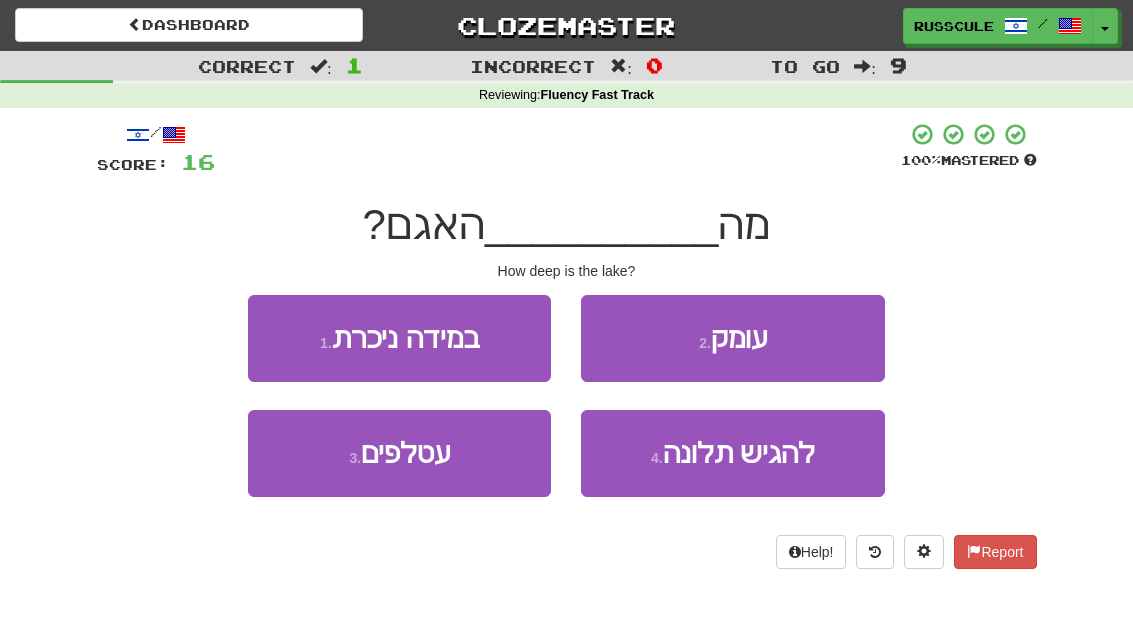 click on "2 .  עומק" at bounding box center (732, 338) 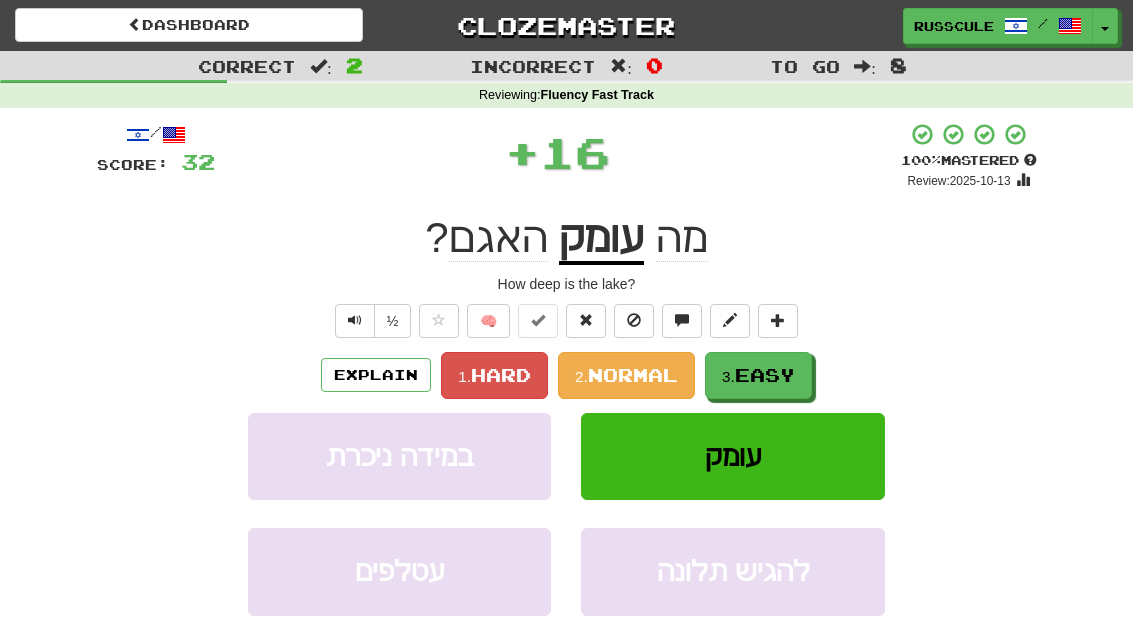 click on "Easy" at bounding box center [765, 375] 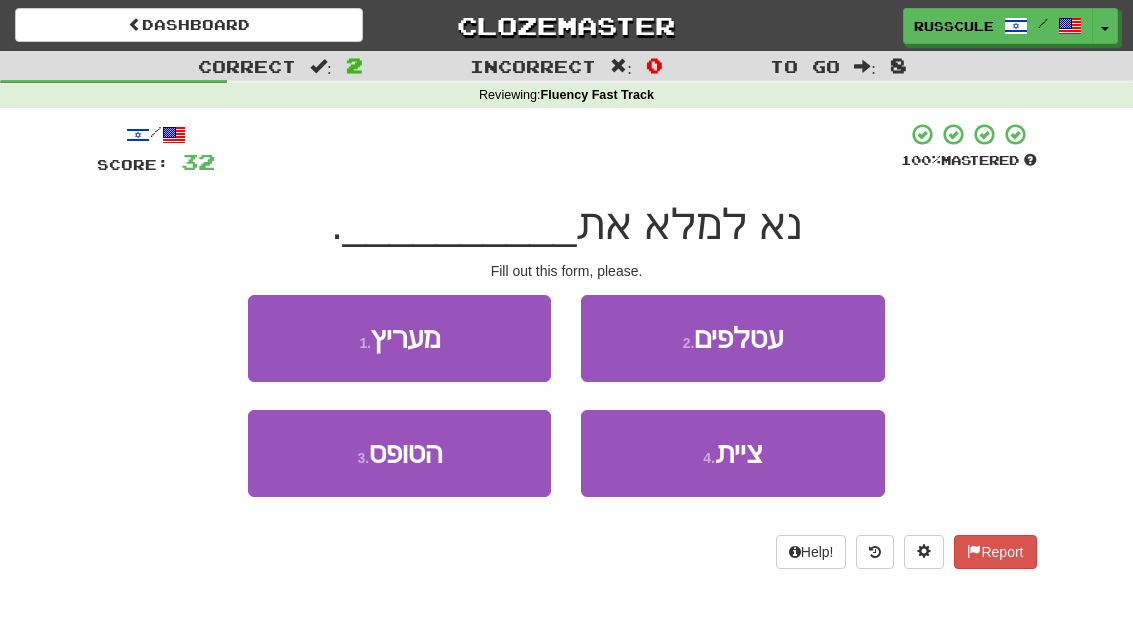 click on "3 .  הטופס" at bounding box center (399, 453) 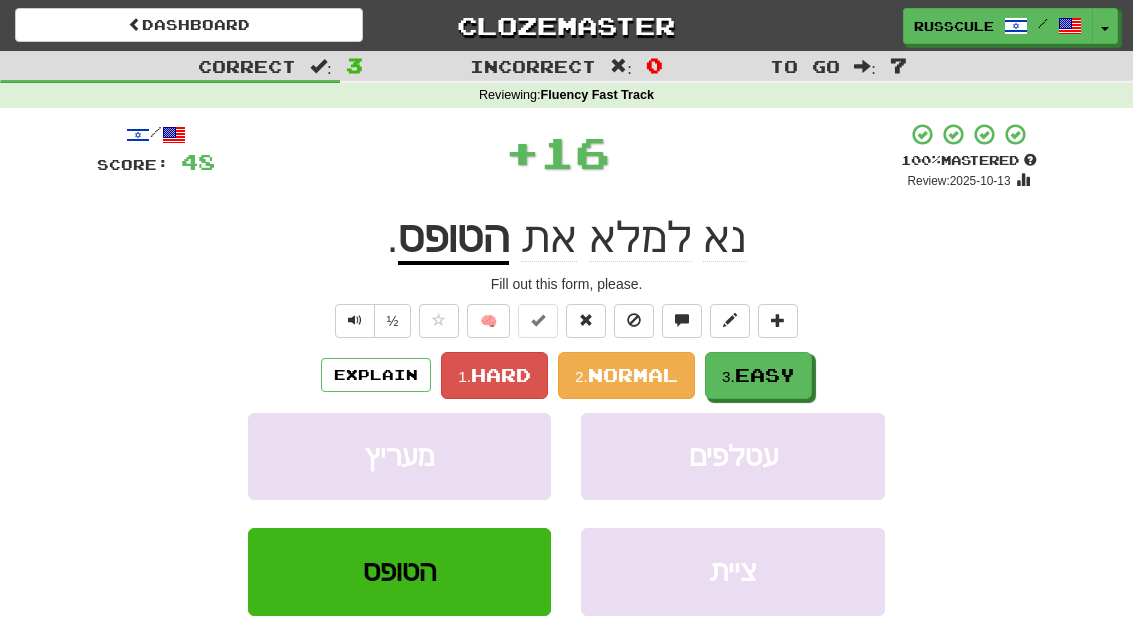 click on "3.  Easy" at bounding box center (758, 375) 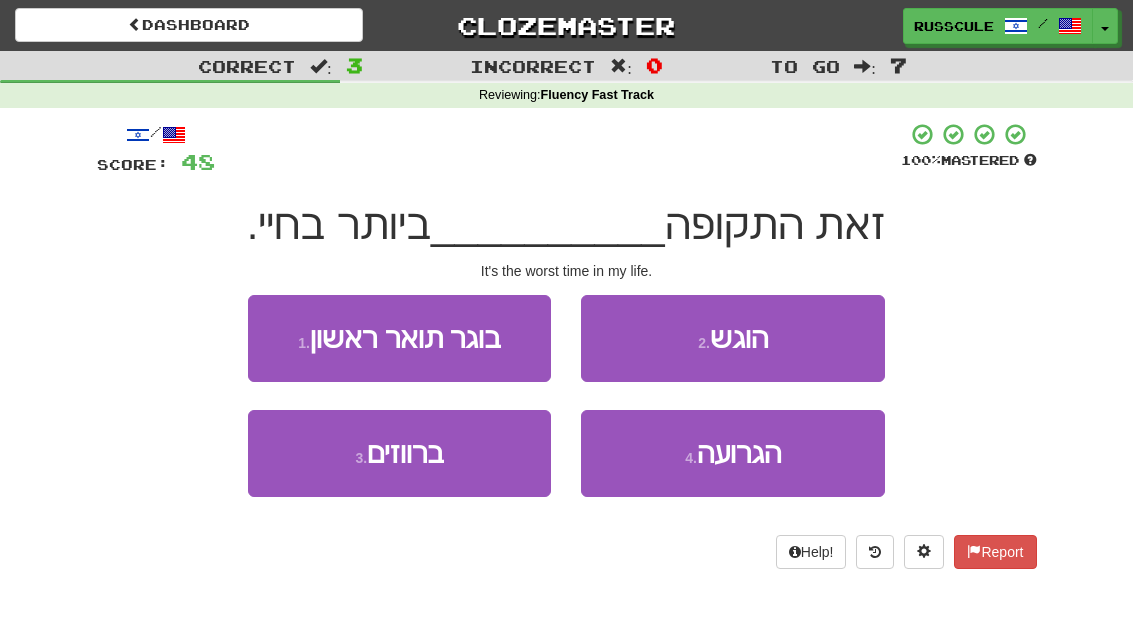 click on "הגרועה" at bounding box center [739, 453] 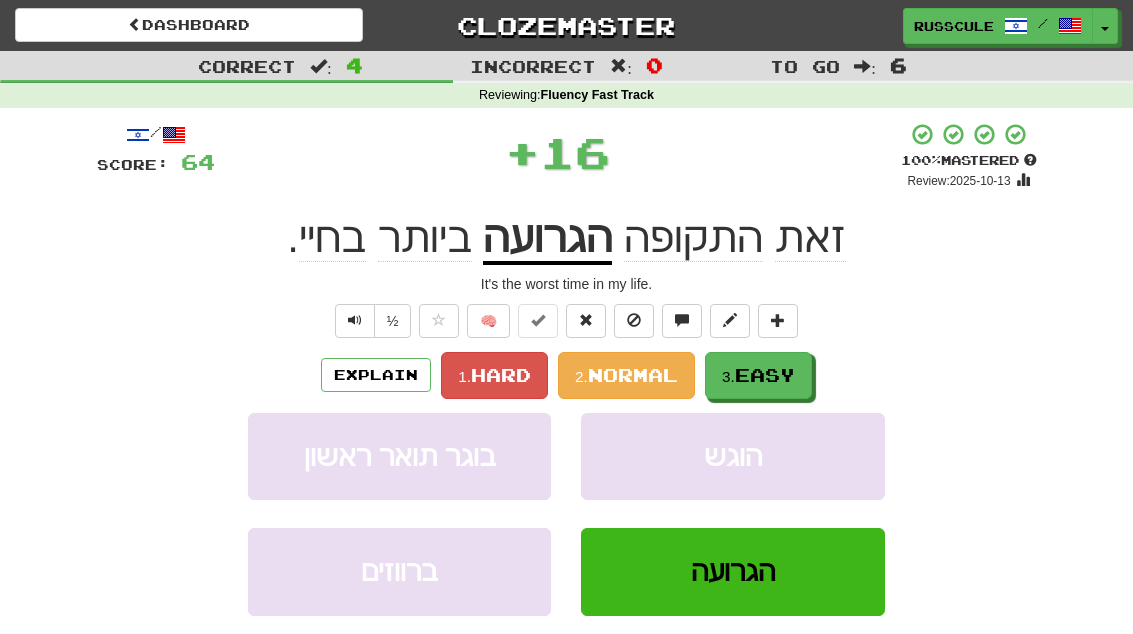 click on "3.  Easy" at bounding box center [758, 375] 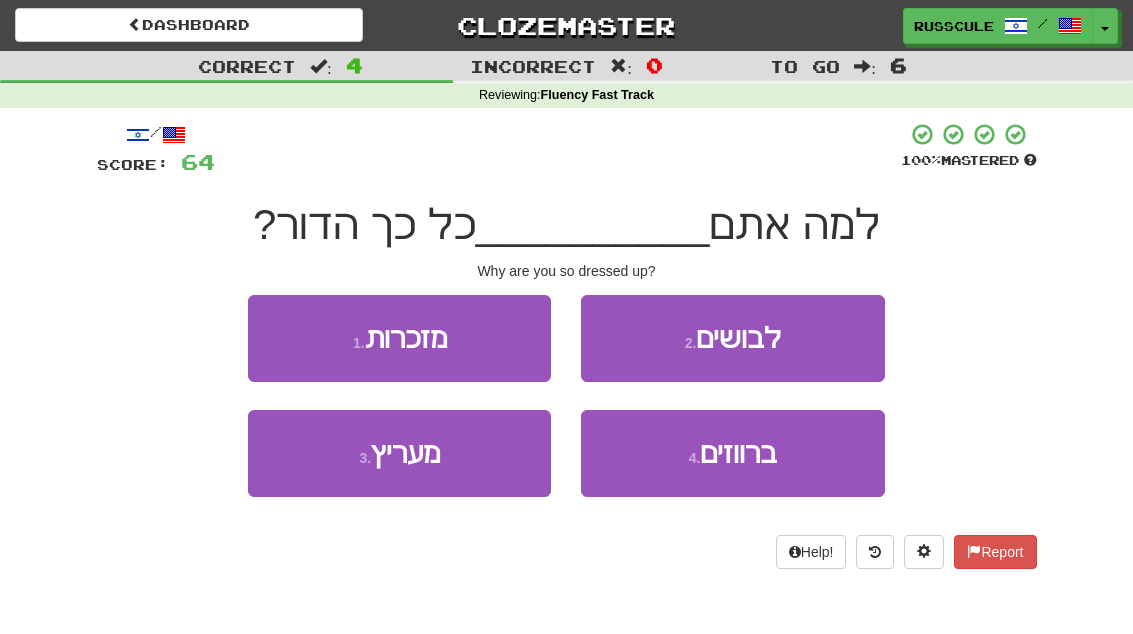 click on "2 .  לבושים" at bounding box center (732, 338) 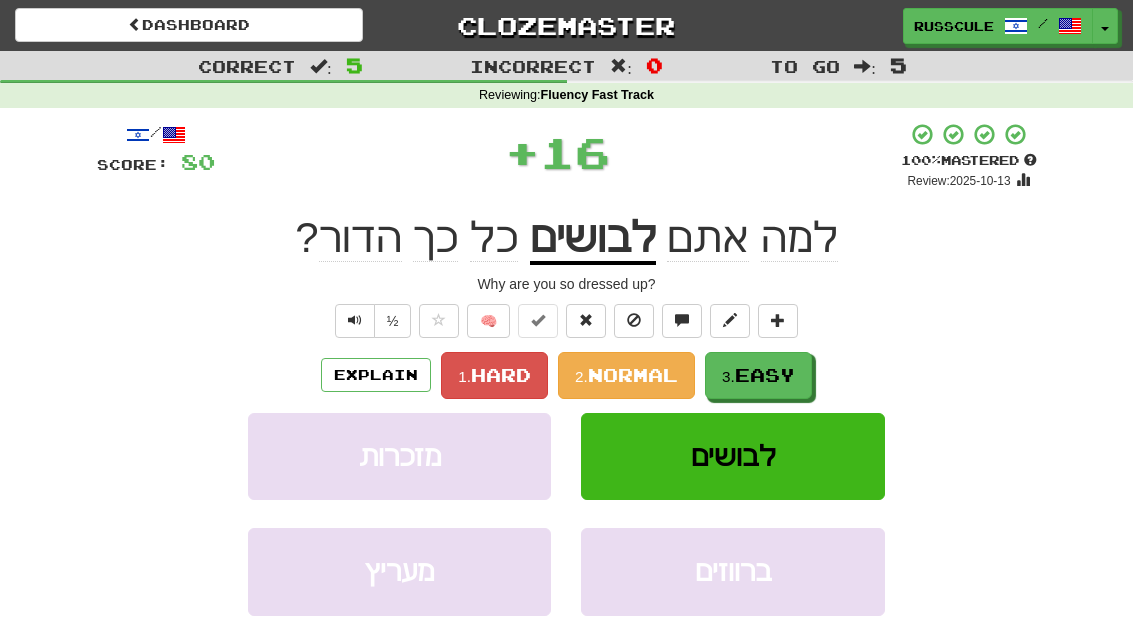 click on "Easy" at bounding box center [765, 375] 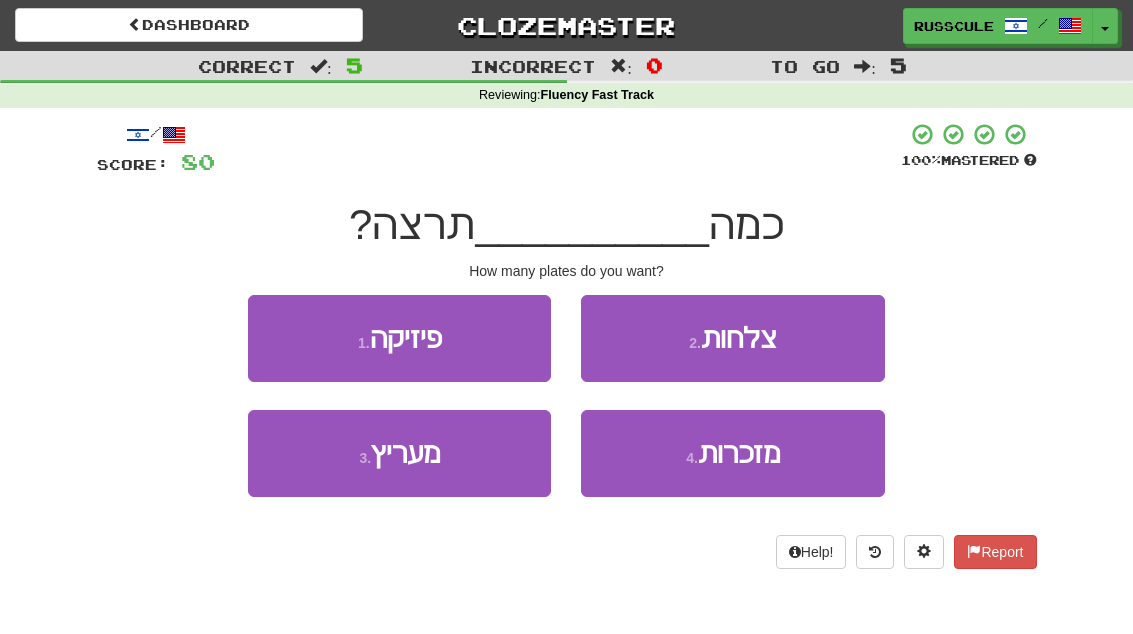 click on "2 .  צלחות" at bounding box center (732, 338) 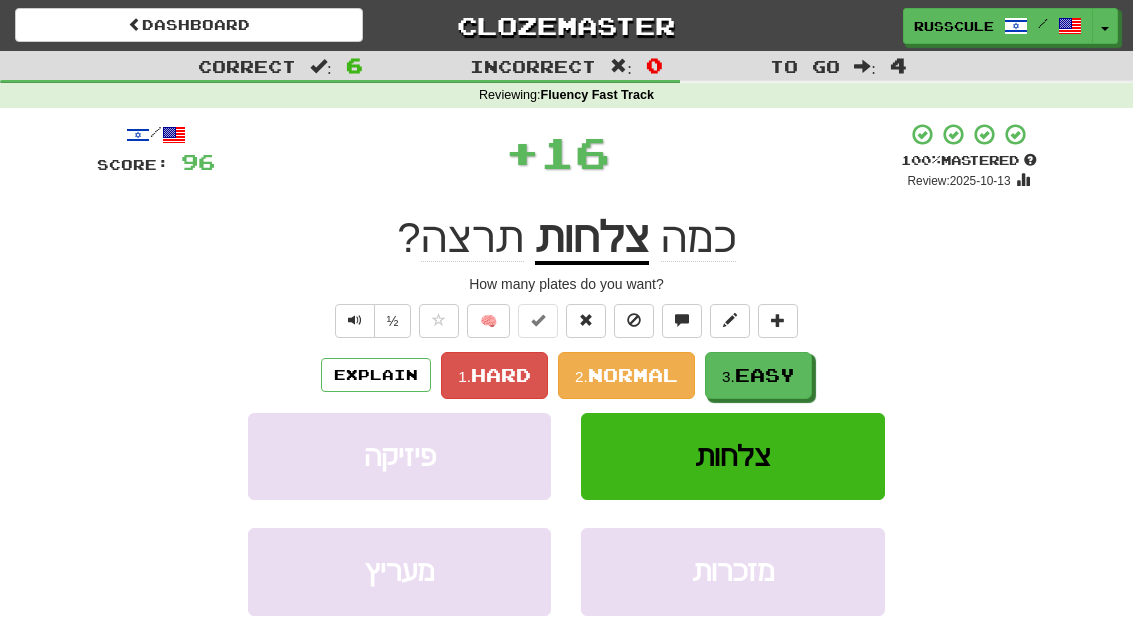 click on "Easy" at bounding box center (765, 375) 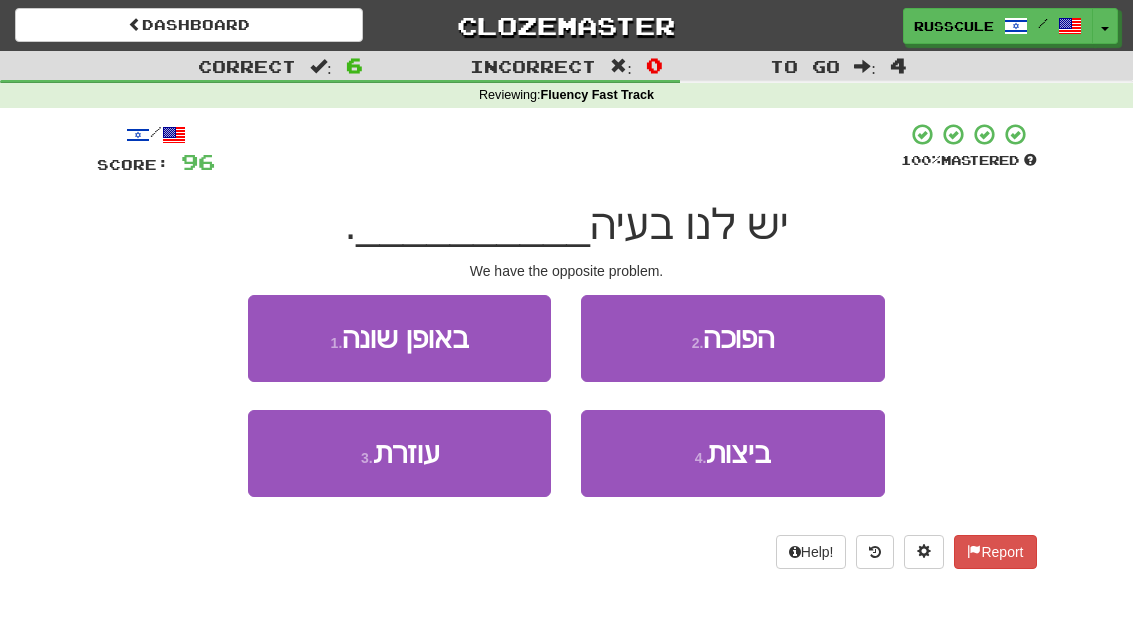 click on "2 .  הפוכה" at bounding box center (732, 338) 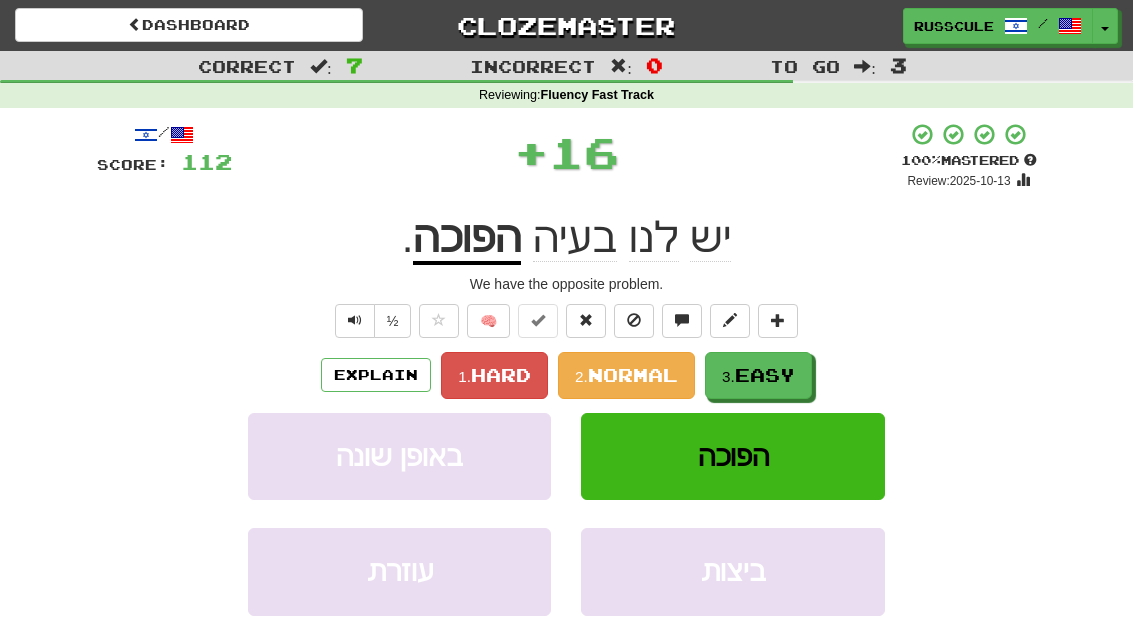 click on "Easy" at bounding box center [765, 375] 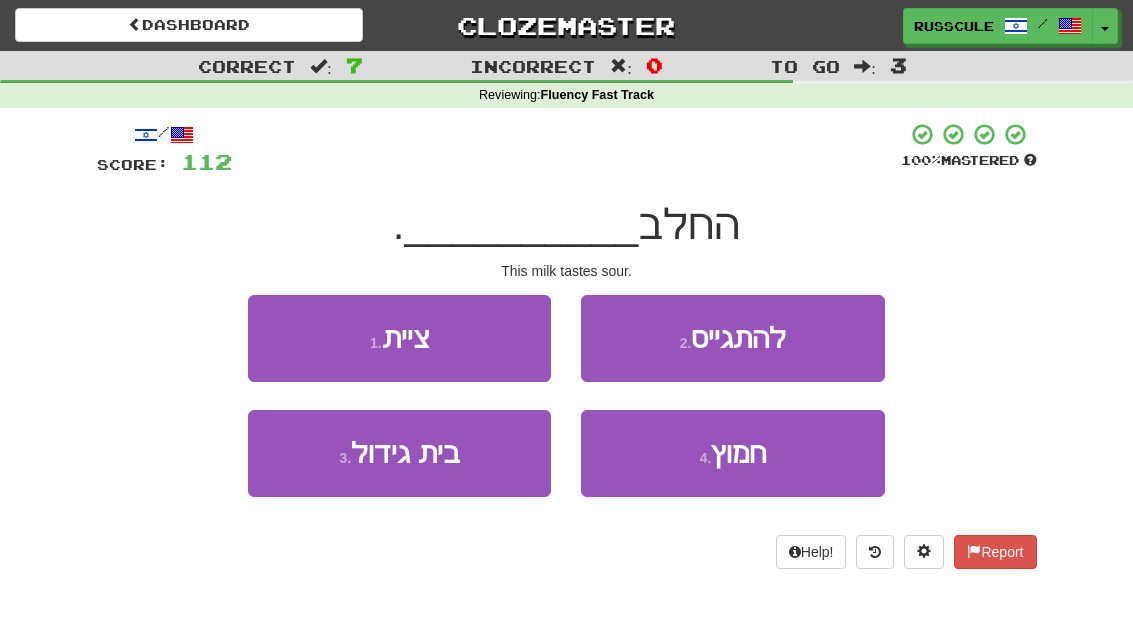 click on "4 .  חמוץ" at bounding box center [732, 453] 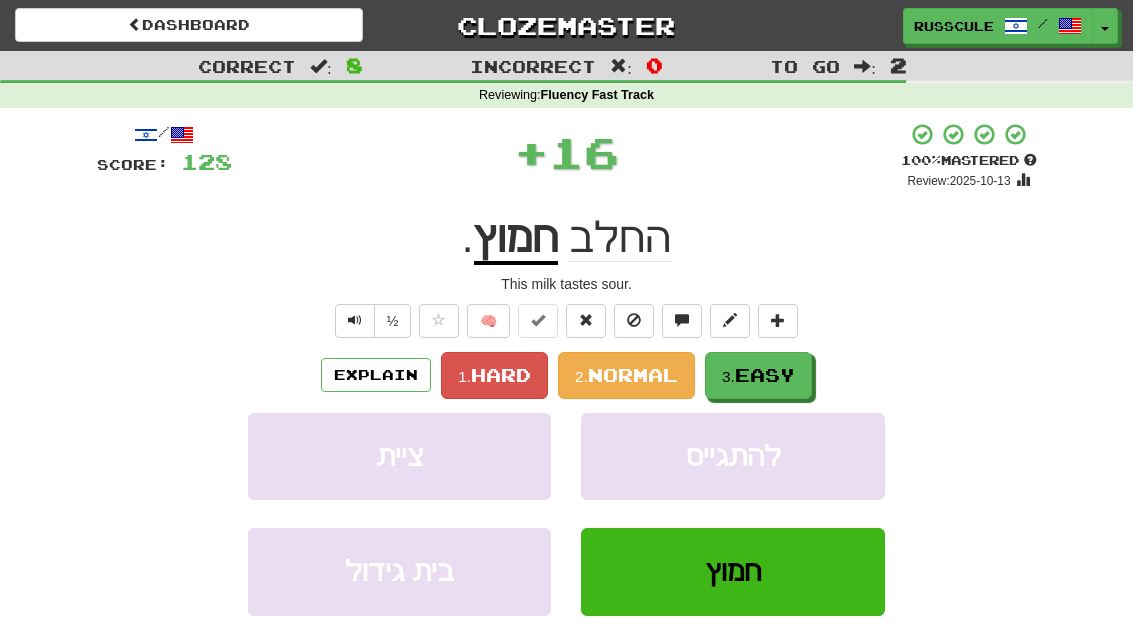 click on "Easy" at bounding box center (765, 375) 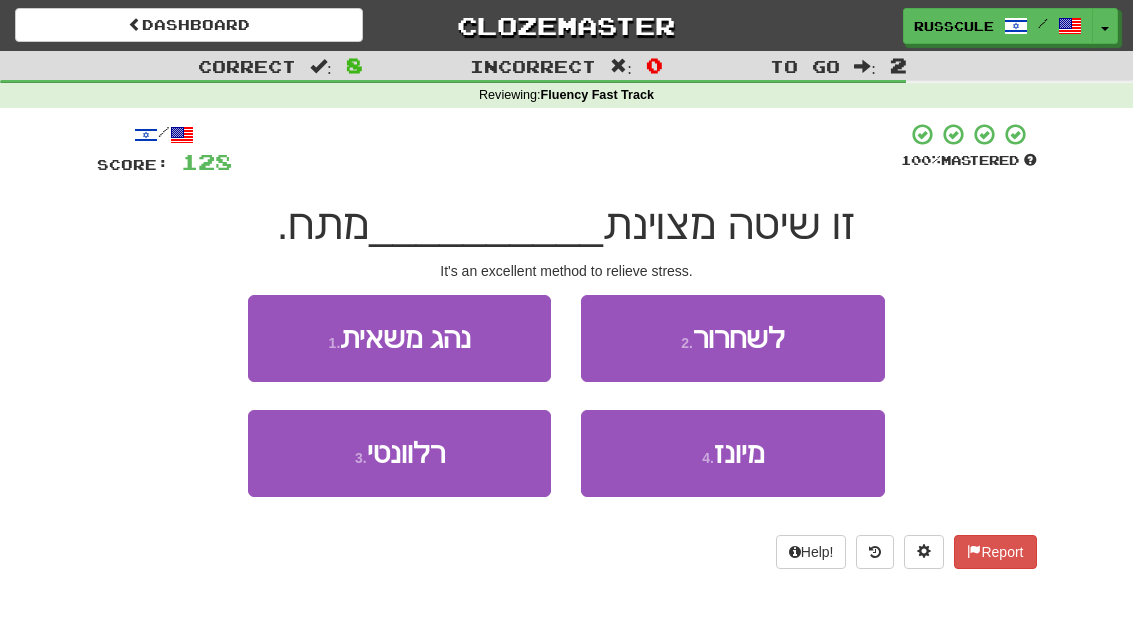 click on "2 .  לשחרור" at bounding box center [732, 338] 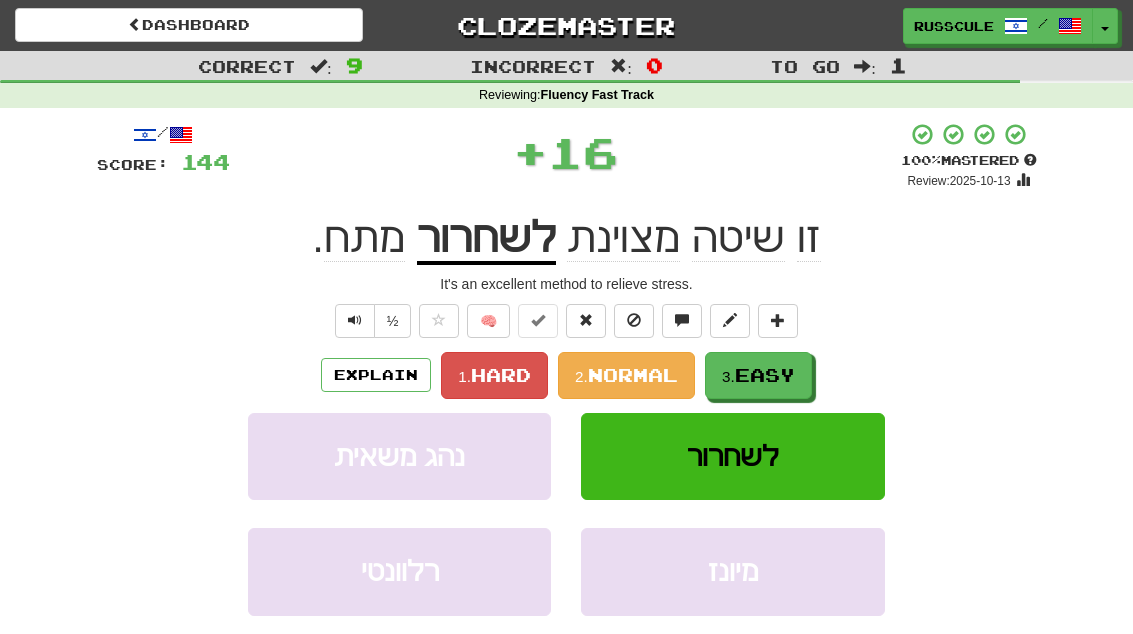 click on "Easy" at bounding box center (765, 375) 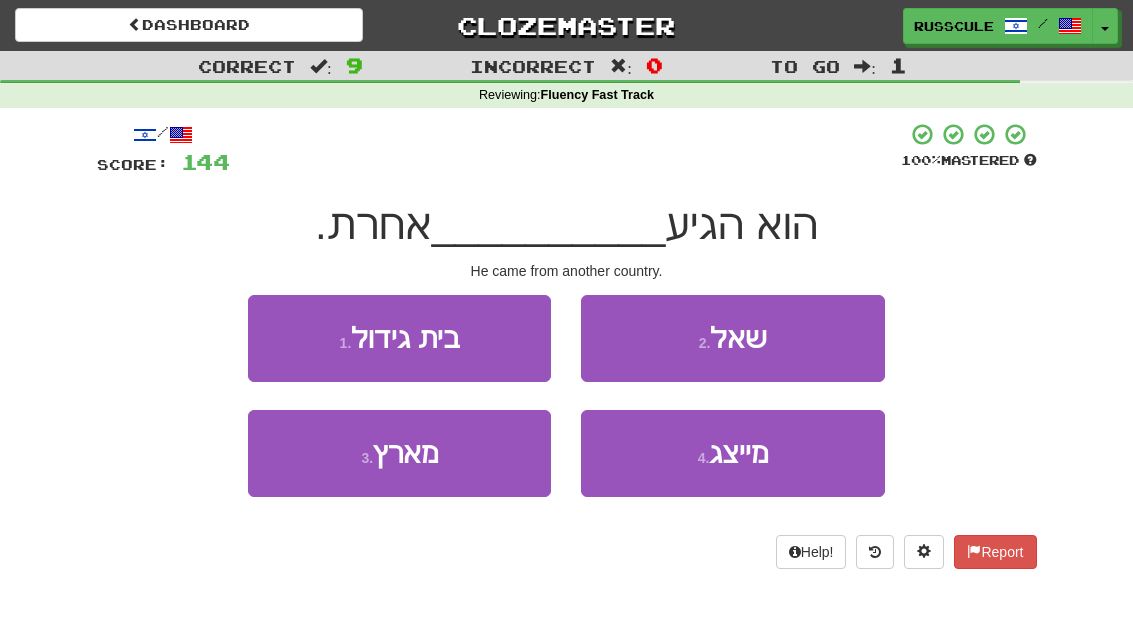 click on "3 .  מארץ" at bounding box center (399, 453) 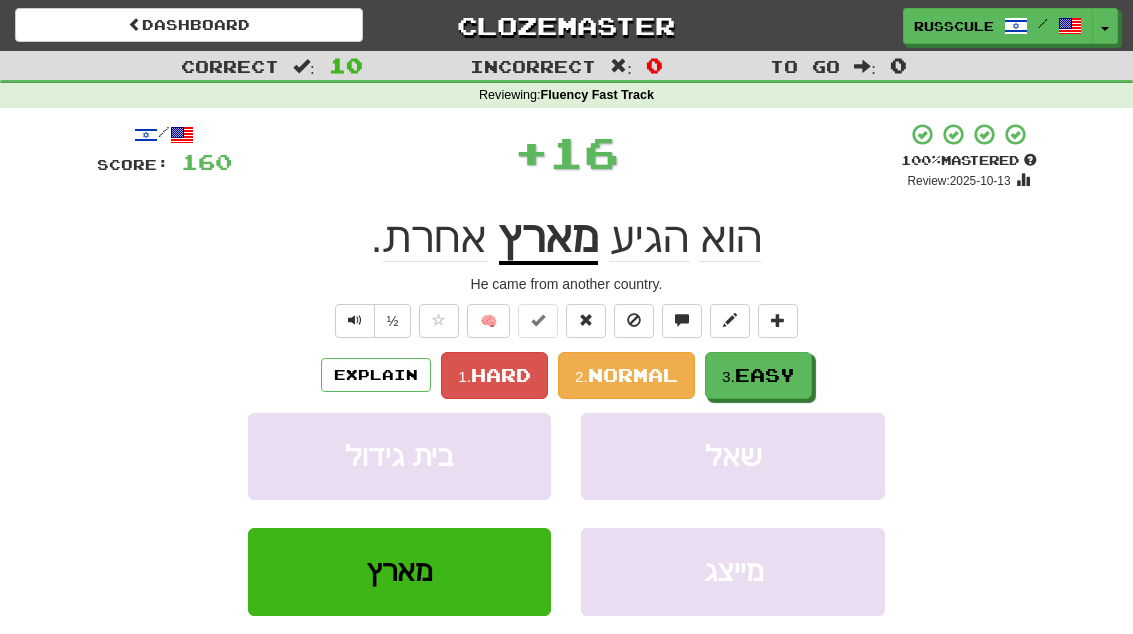 click on "Easy" at bounding box center (765, 375) 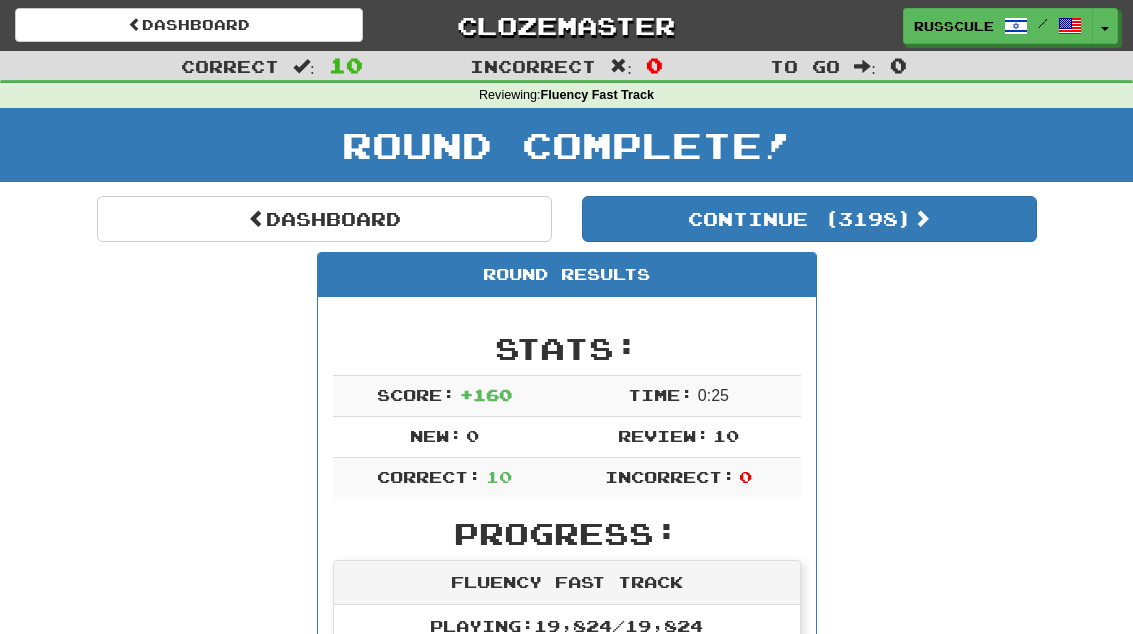 click on "Dashboard" at bounding box center [324, 219] 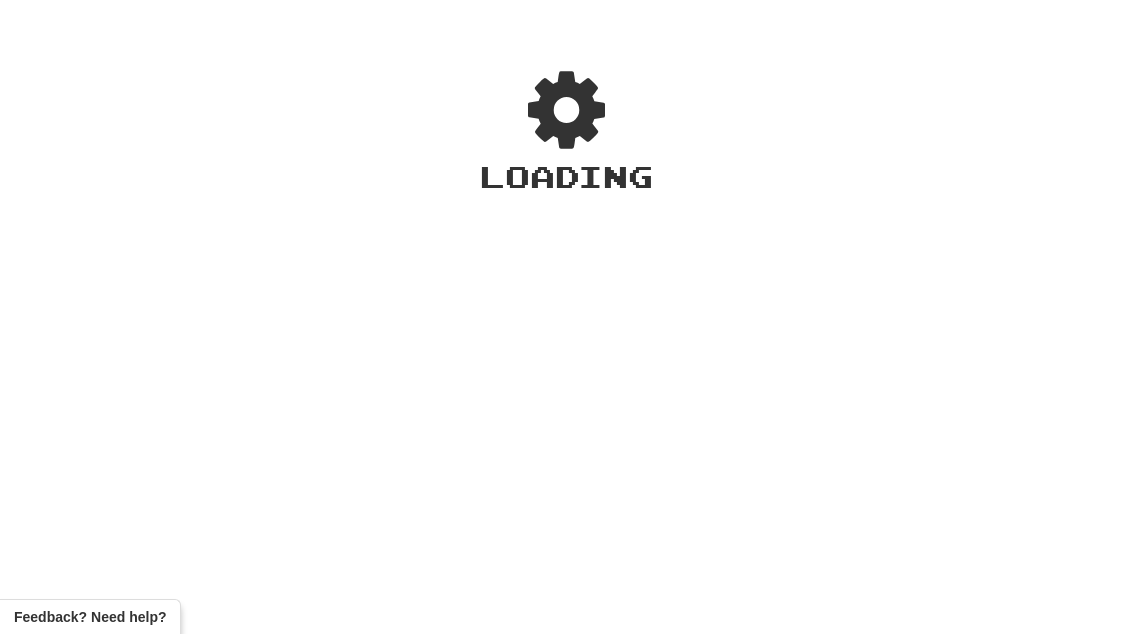 scroll, scrollTop: 0, scrollLeft: 0, axis: both 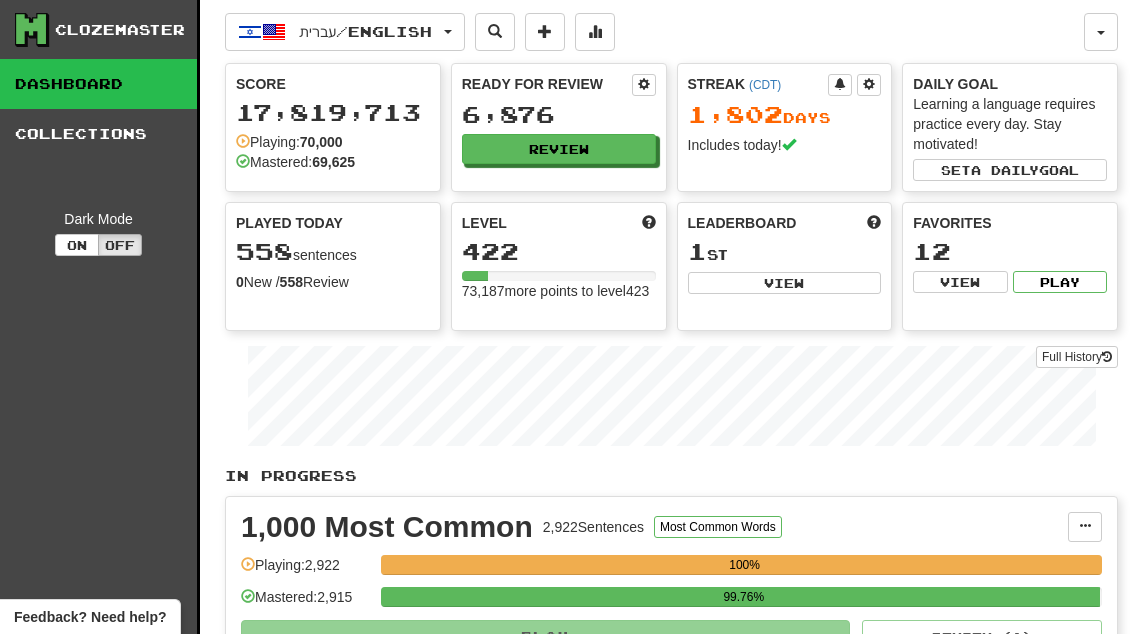 click on "Leaderboard 1 st View" at bounding box center [785, 266] 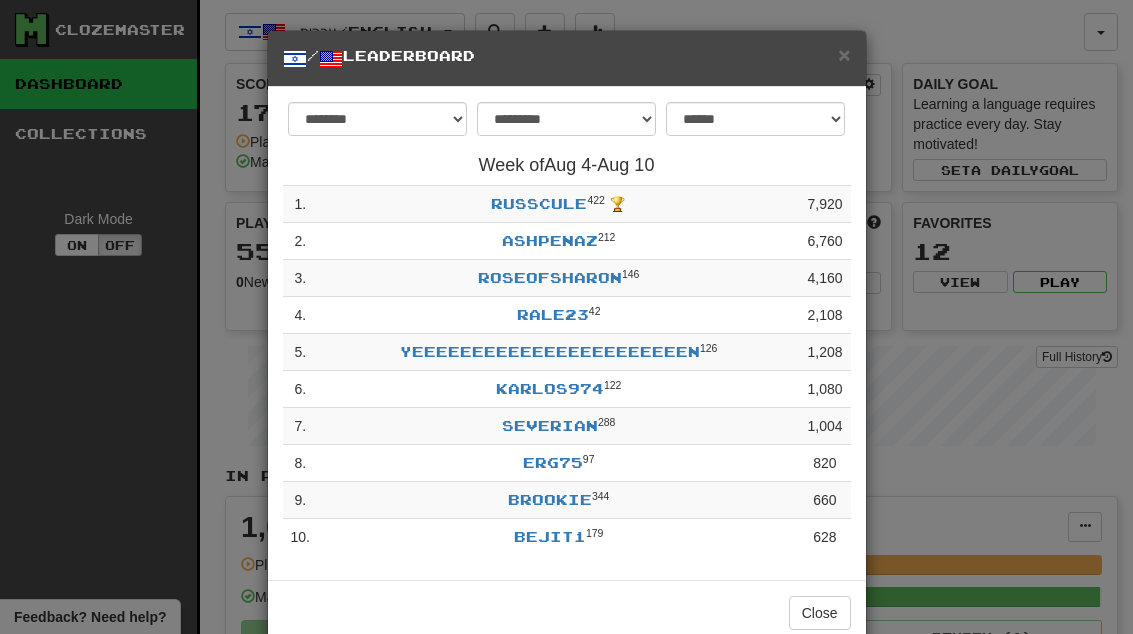 click on "×" at bounding box center (844, 54) 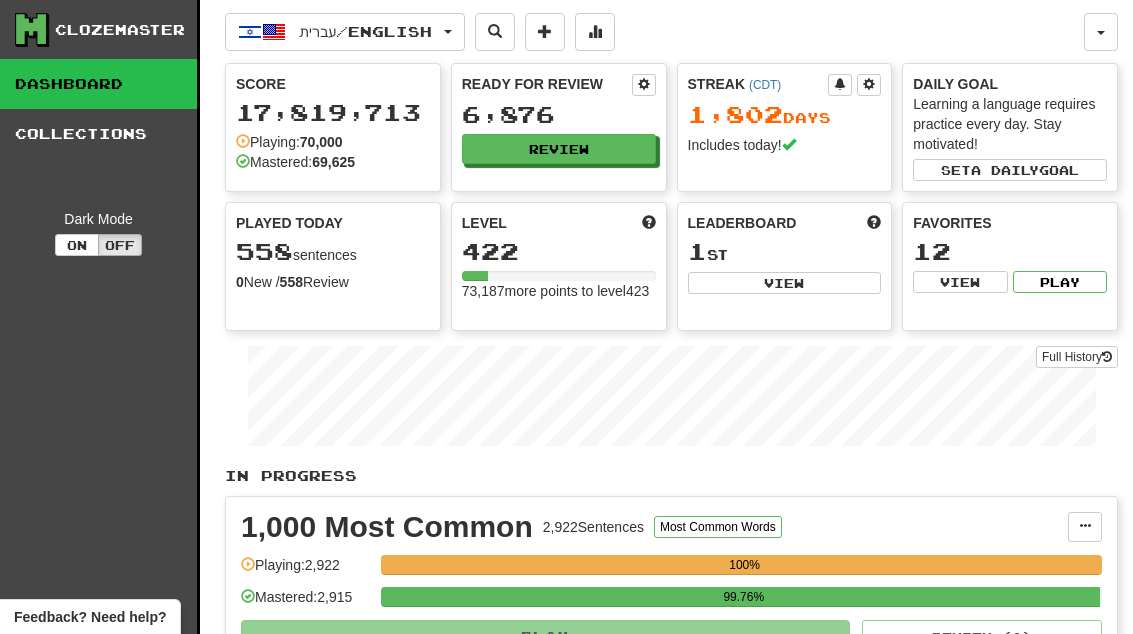 click on "Review" at bounding box center [559, 149] 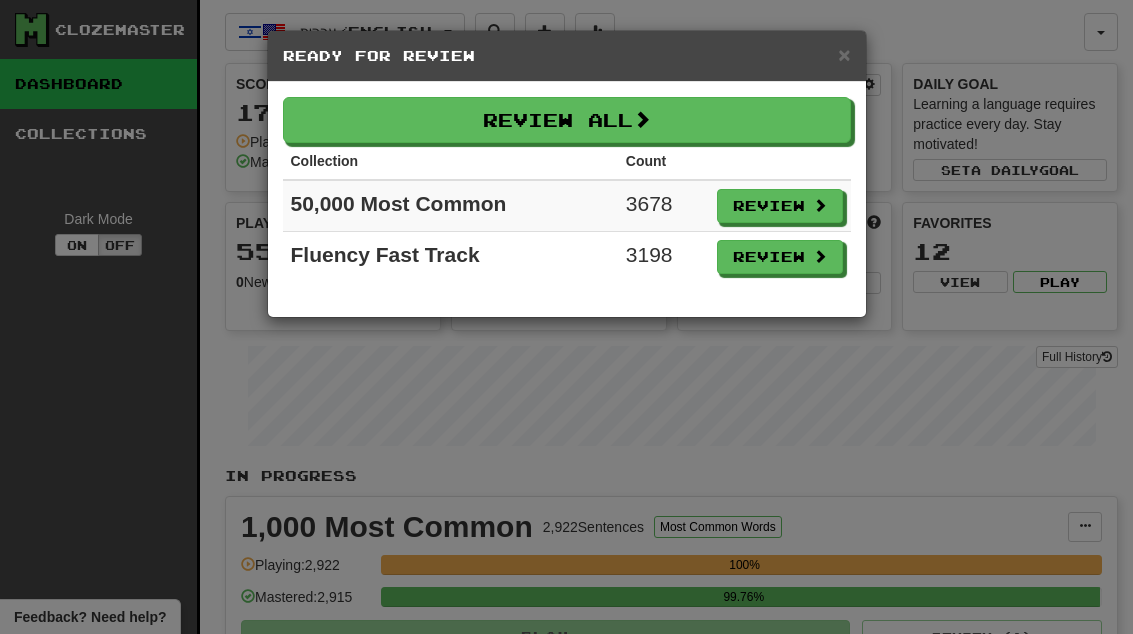 click on "Review" at bounding box center [780, 257] 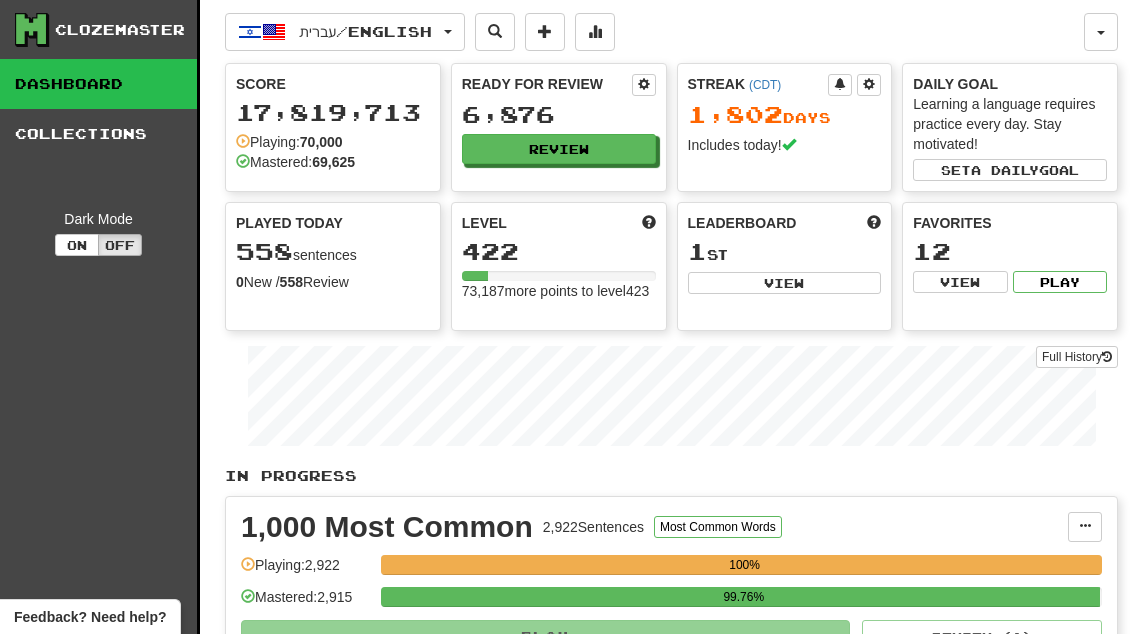 select on "**" 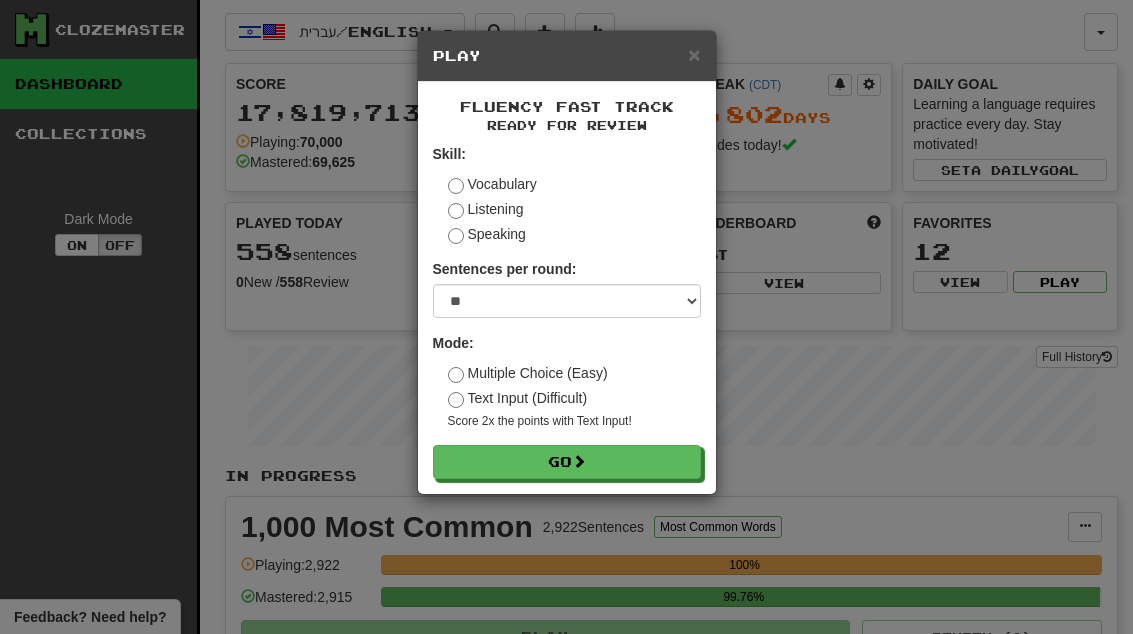 click on "Go" at bounding box center (567, 462) 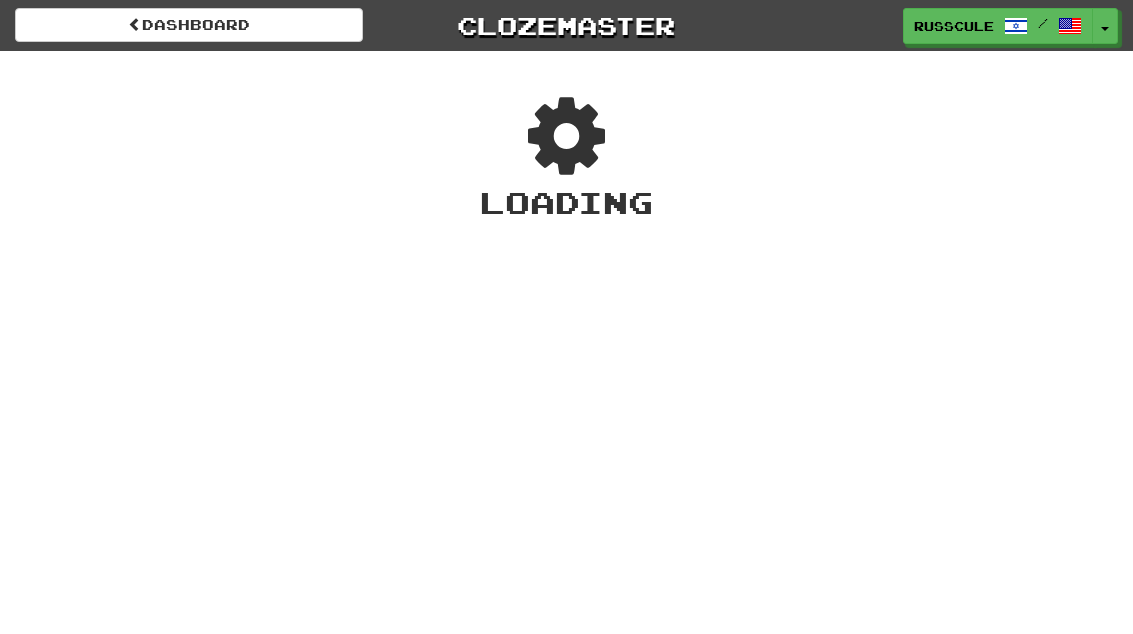 scroll, scrollTop: 0, scrollLeft: 0, axis: both 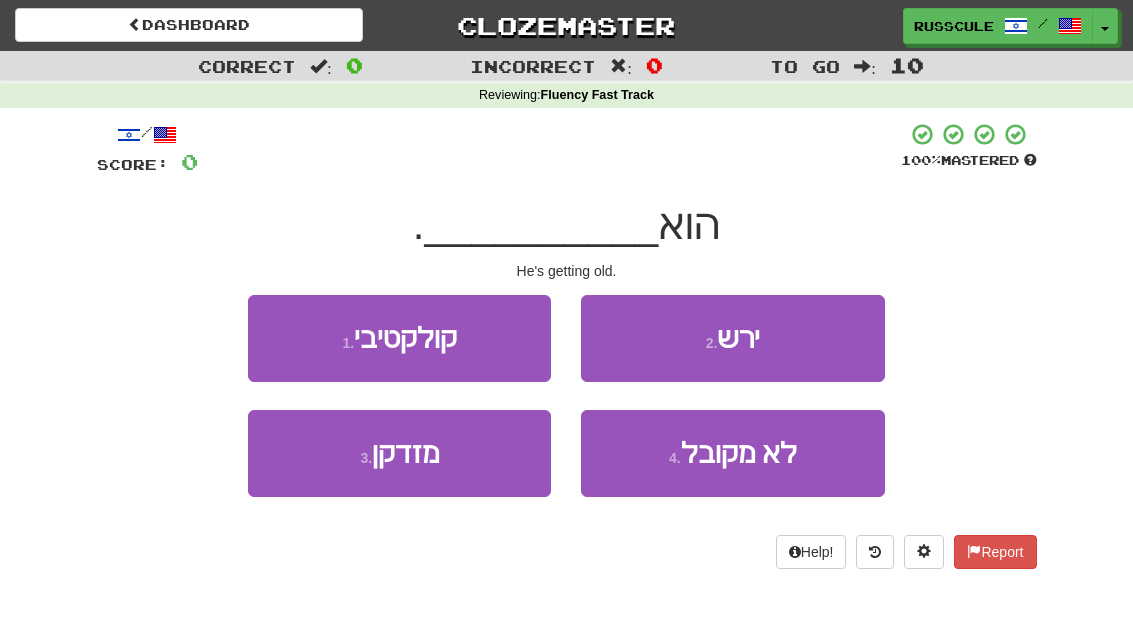 click on "3 .  מזדקן" at bounding box center [399, 453] 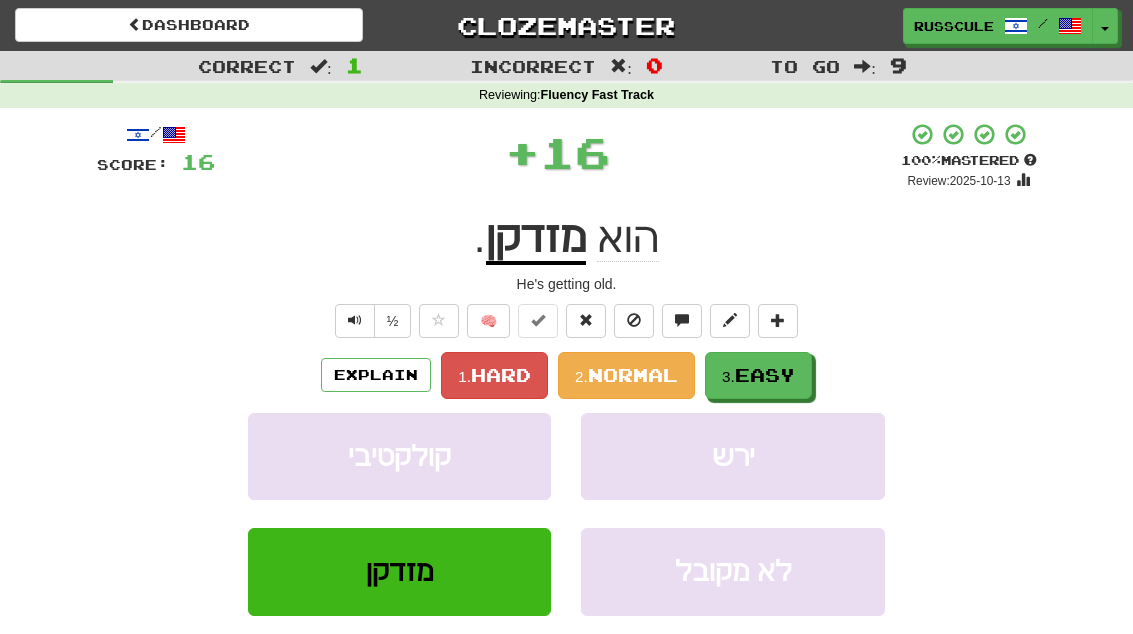 click on "Easy" at bounding box center [765, 375] 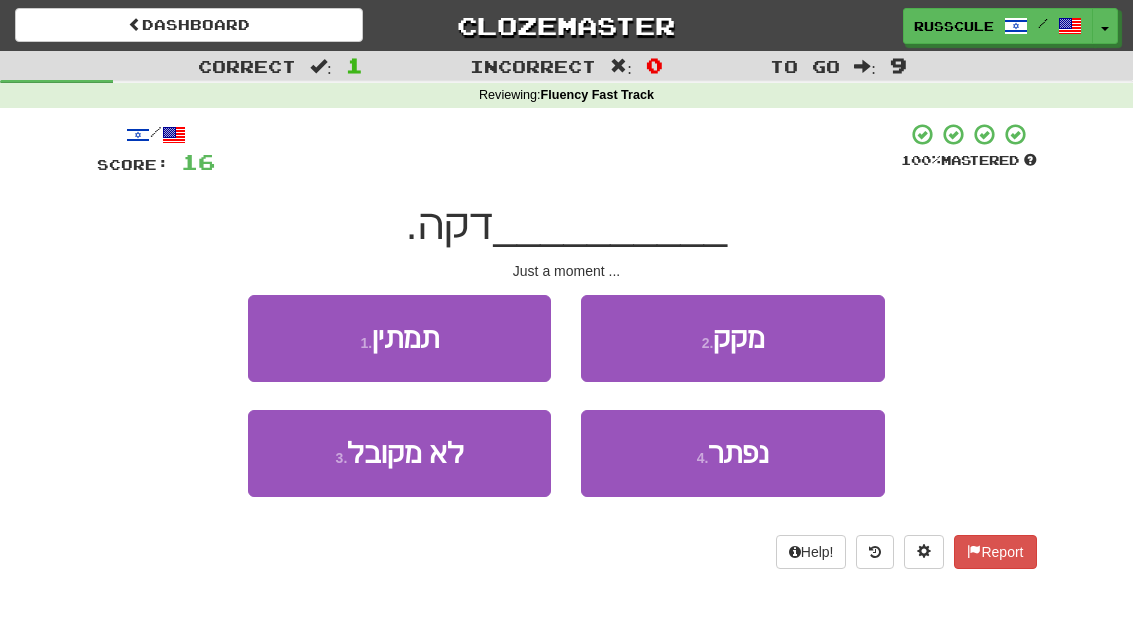 click on "1 .  תמתין" at bounding box center (399, 338) 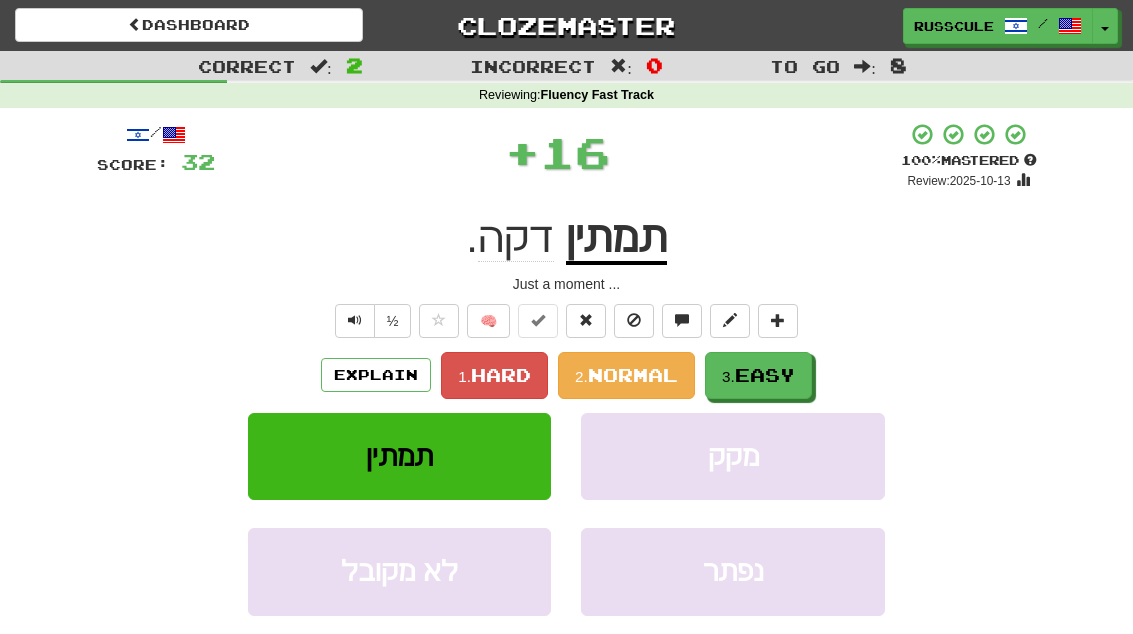 click on "Easy" at bounding box center (765, 375) 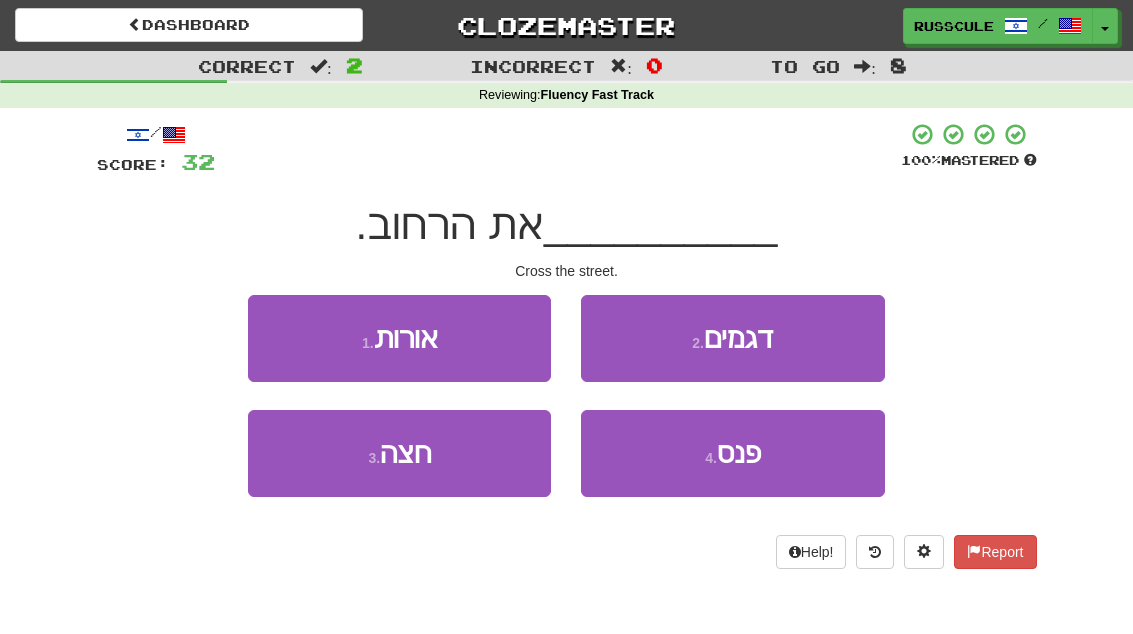 click on "3 .  חצה" at bounding box center (399, 453) 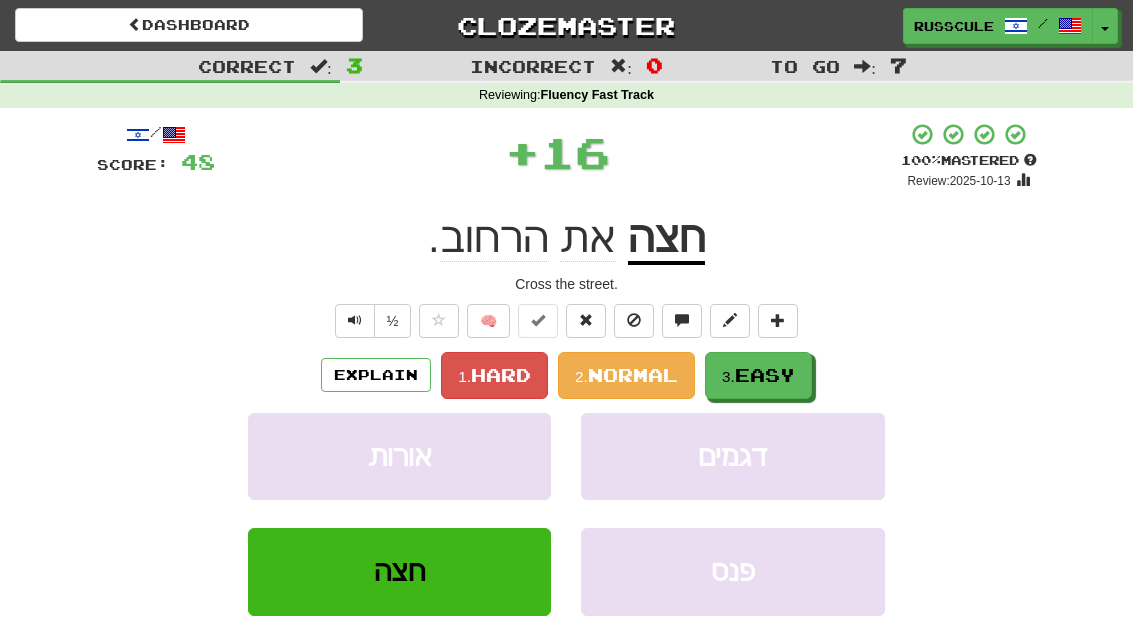 click on "Easy" at bounding box center (765, 375) 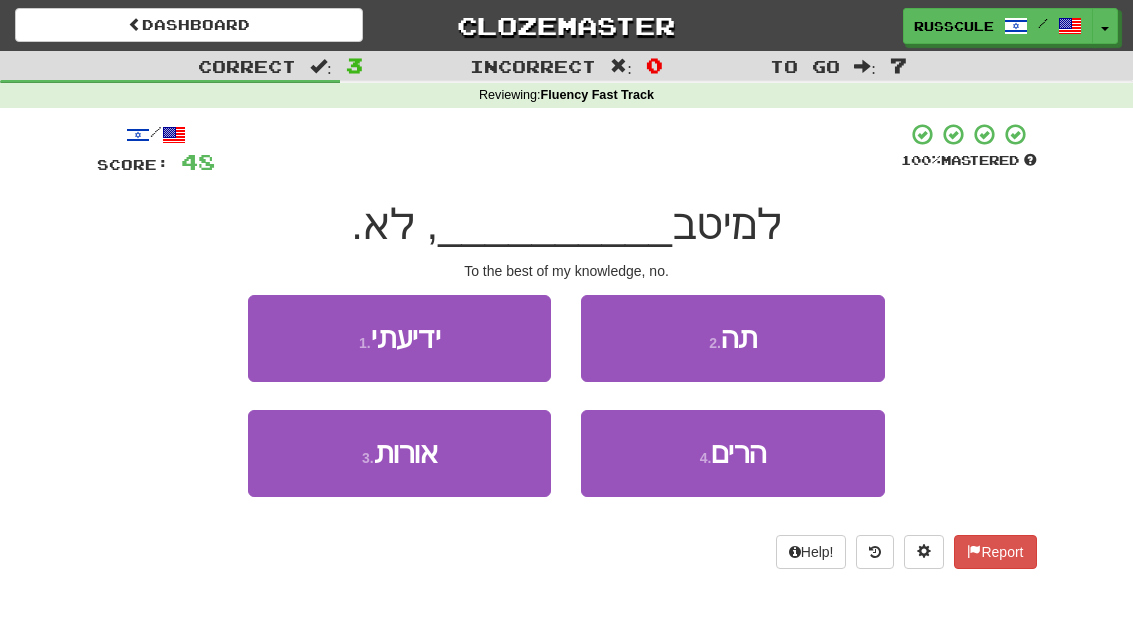 click on "1 .  ידיעתי" at bounding box center [399, 338] 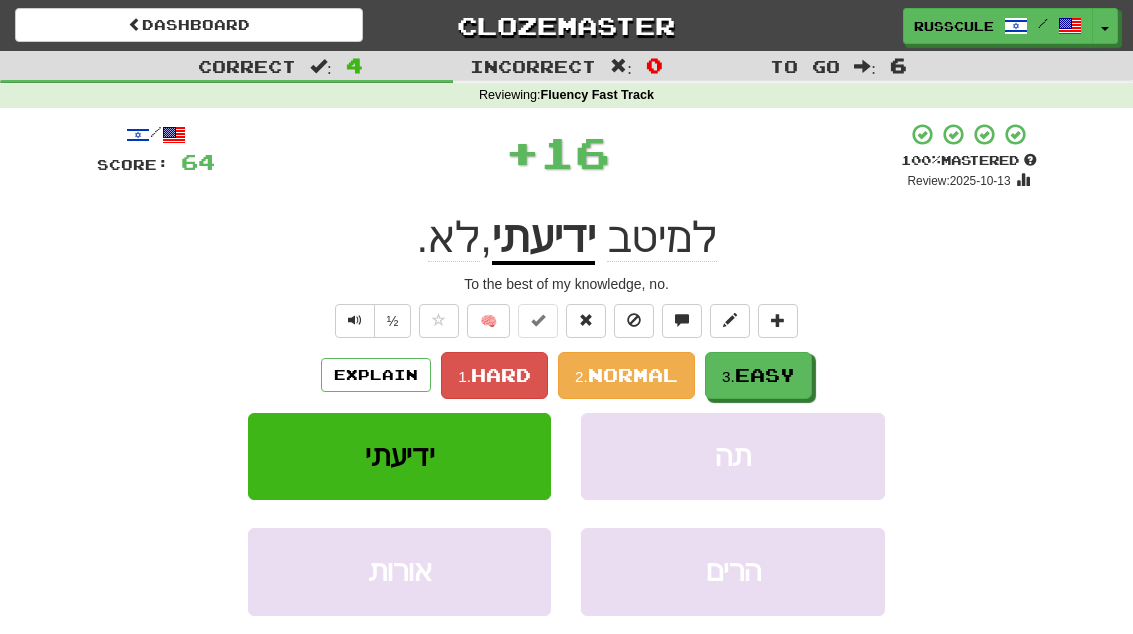 click on "Easy" at bounding box center [765, 375] 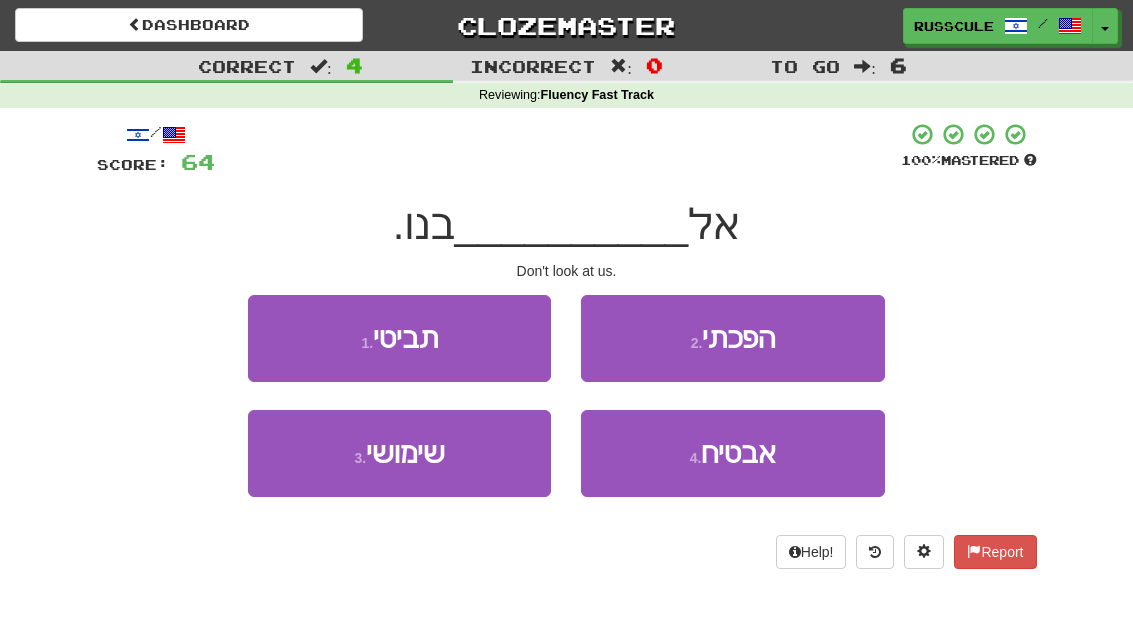 click on "1 .  תביטי" at bounding box center (399, 338) 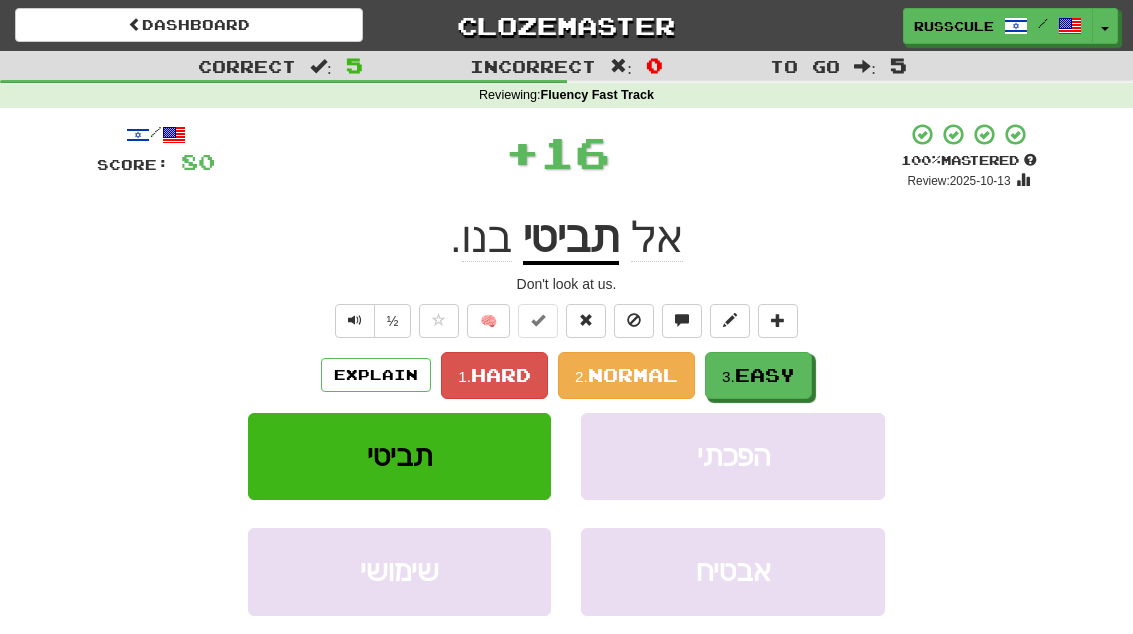 click on "Easy" at bounding box center (765, 375) 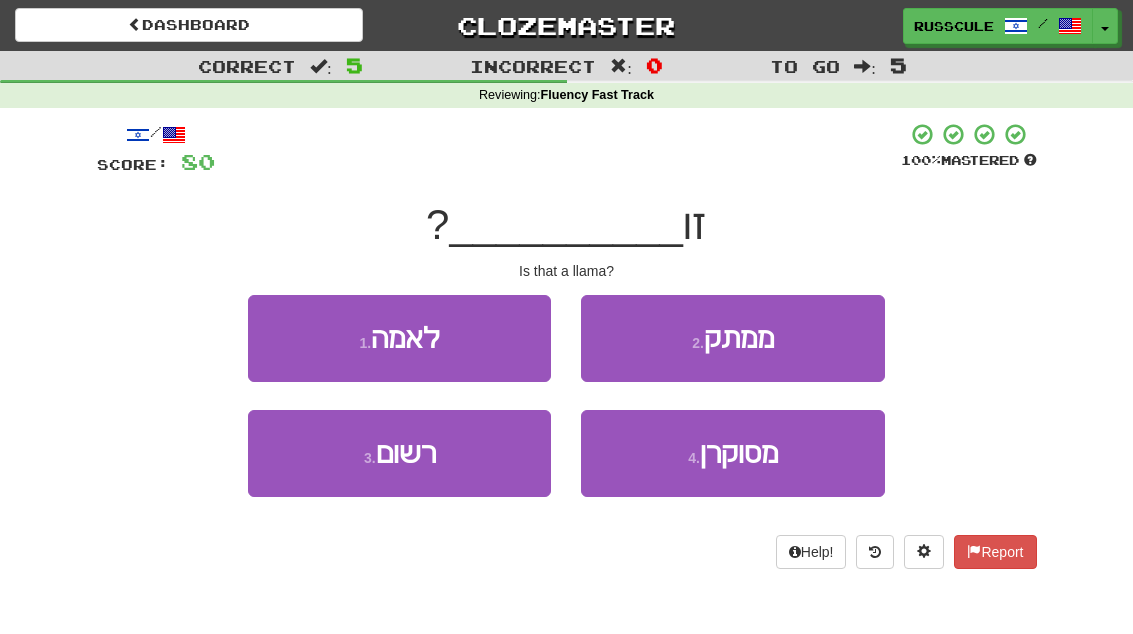 click on "1 .  לאמה" at bounding box center [399, 338] 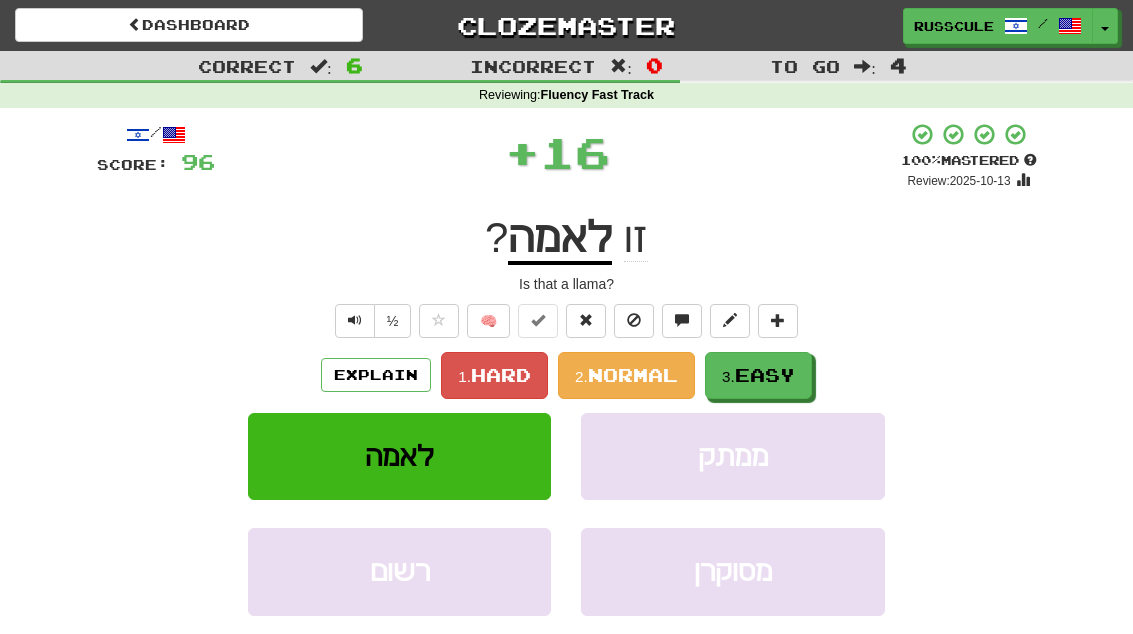click on "Easy" at bounding box center (765, 375) 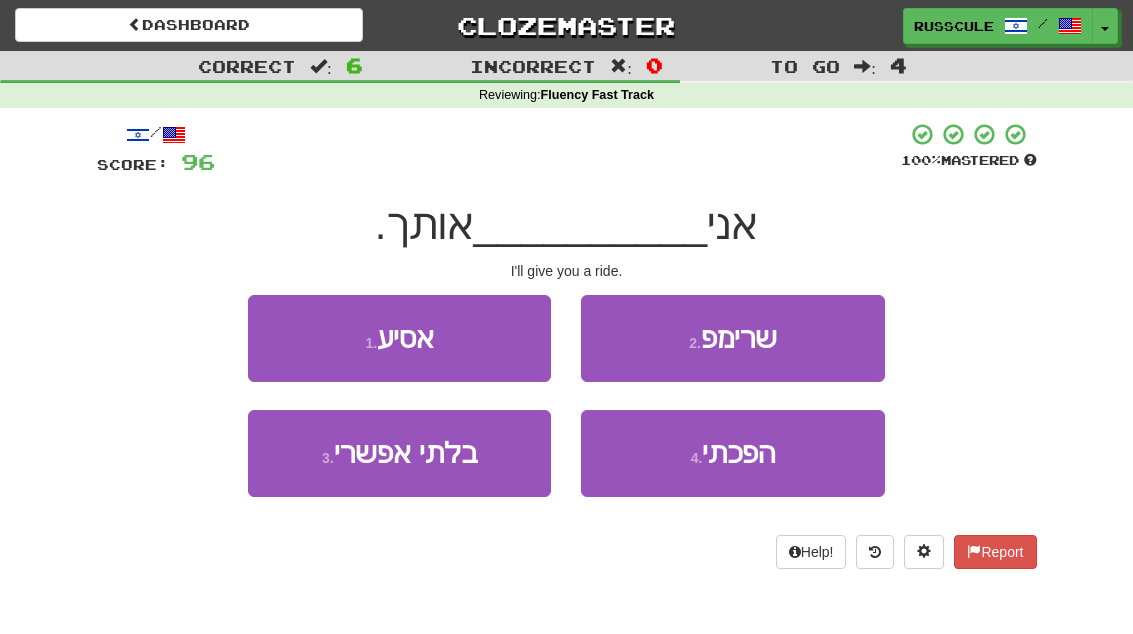click on "1 .  אסיע" at bounding box center (399, 338) 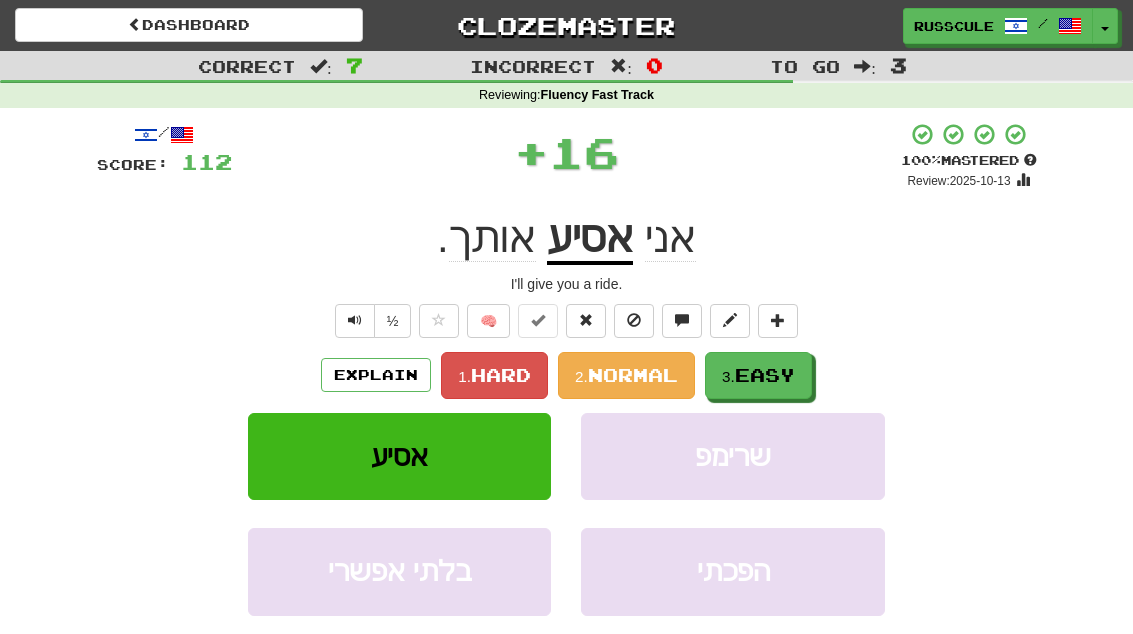 click on "Easy" at bounding box center [765, 375] 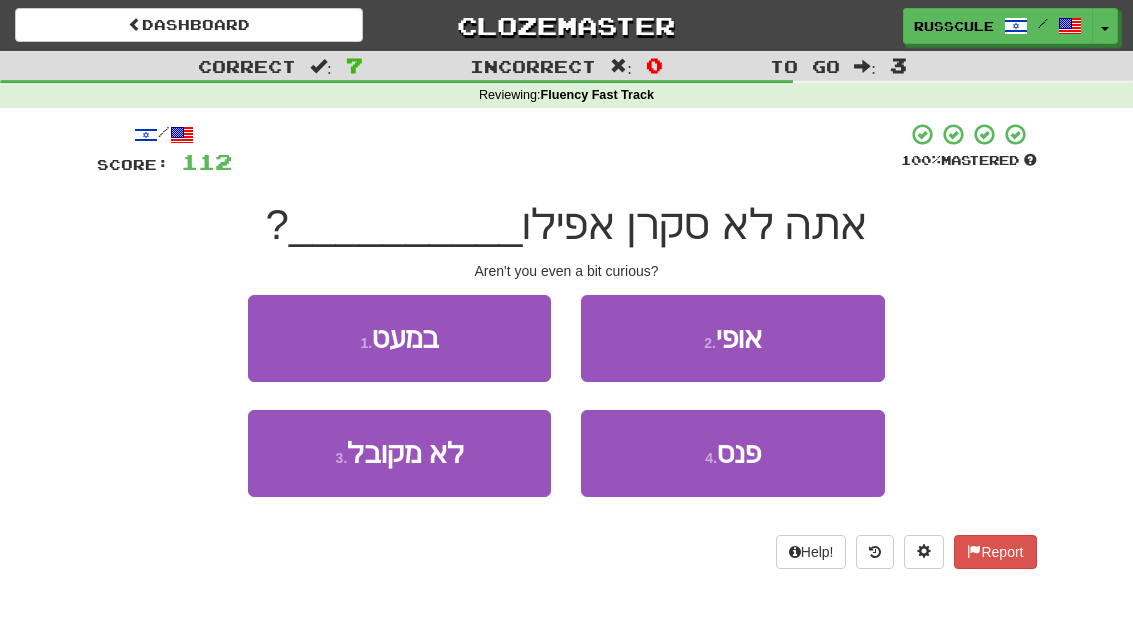 click on "1 .  במעט" at bounding box center [399, 338] 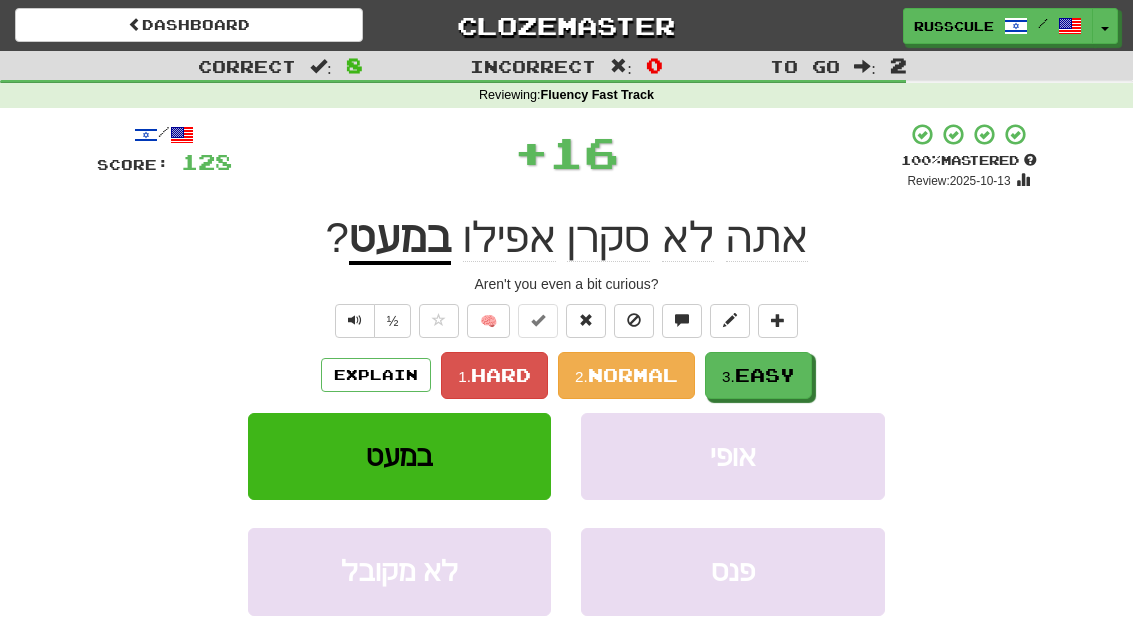 click on "Easy" at bounding box center (765, 375) 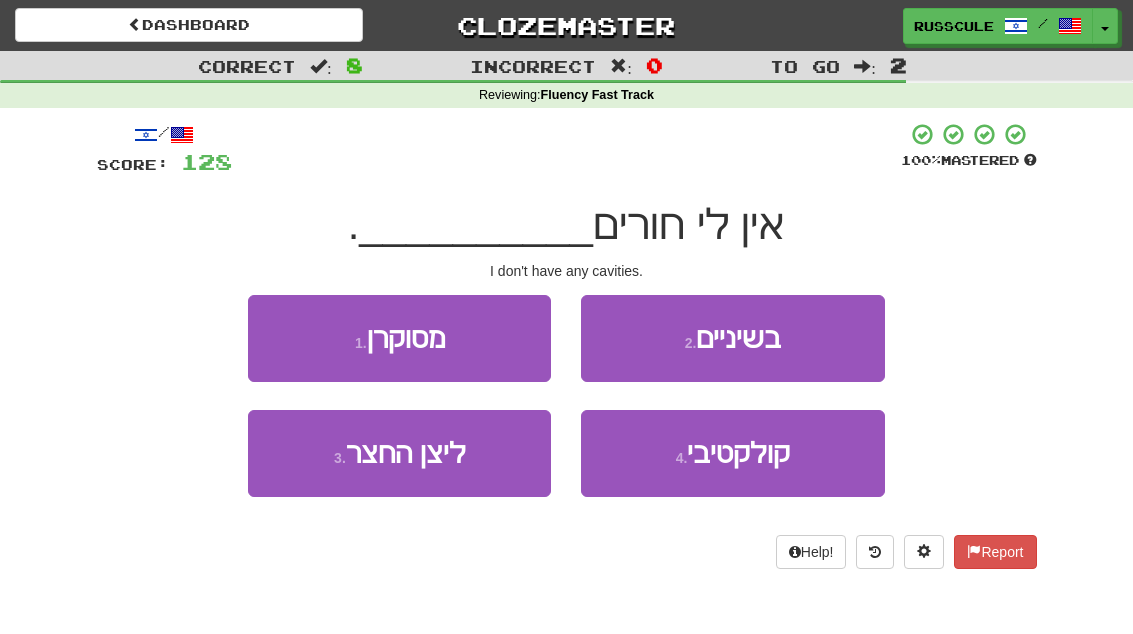 click on "2 .  בשיניים" at bounding box center (732, 338) 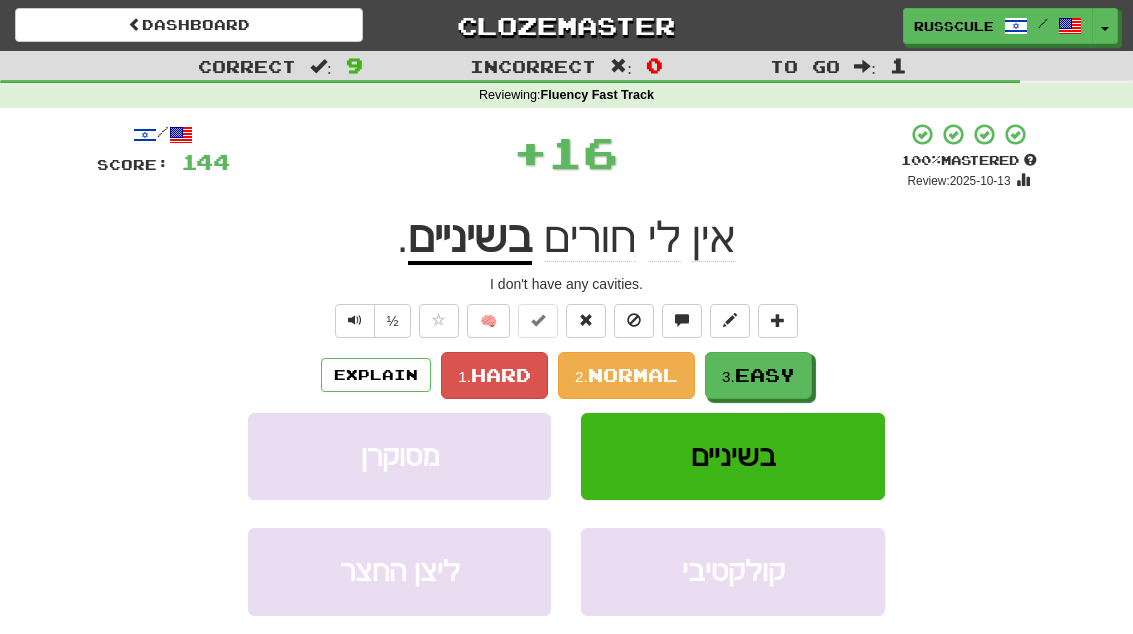 click on "Easy" at bounding box center (765, 375) 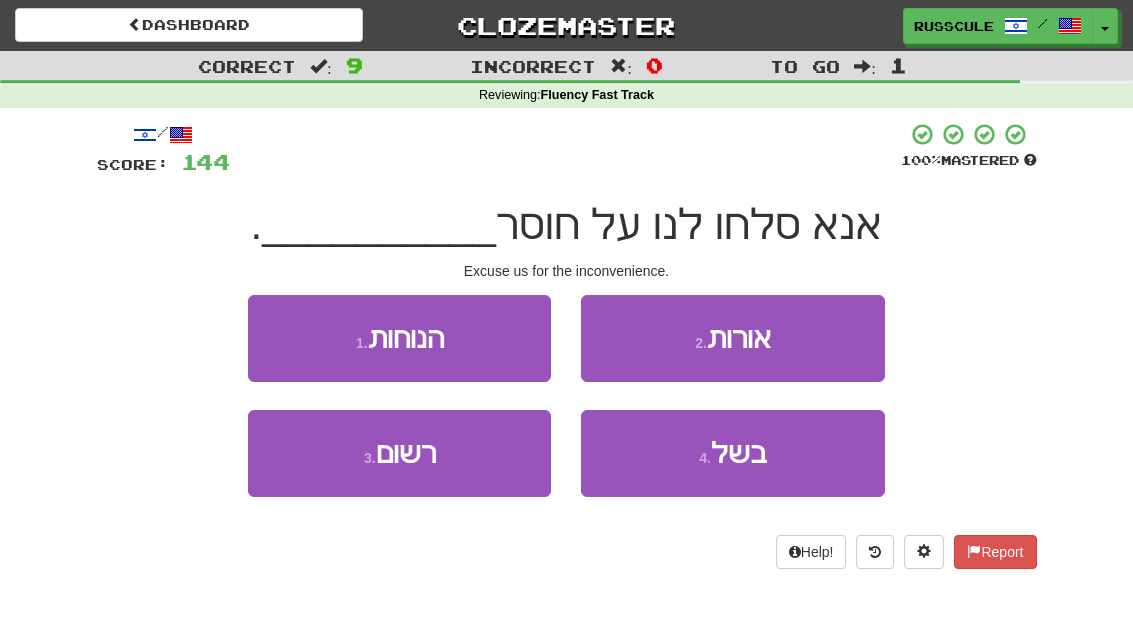 click on "1 .  הנוחות" at bounding box center [399, 338] 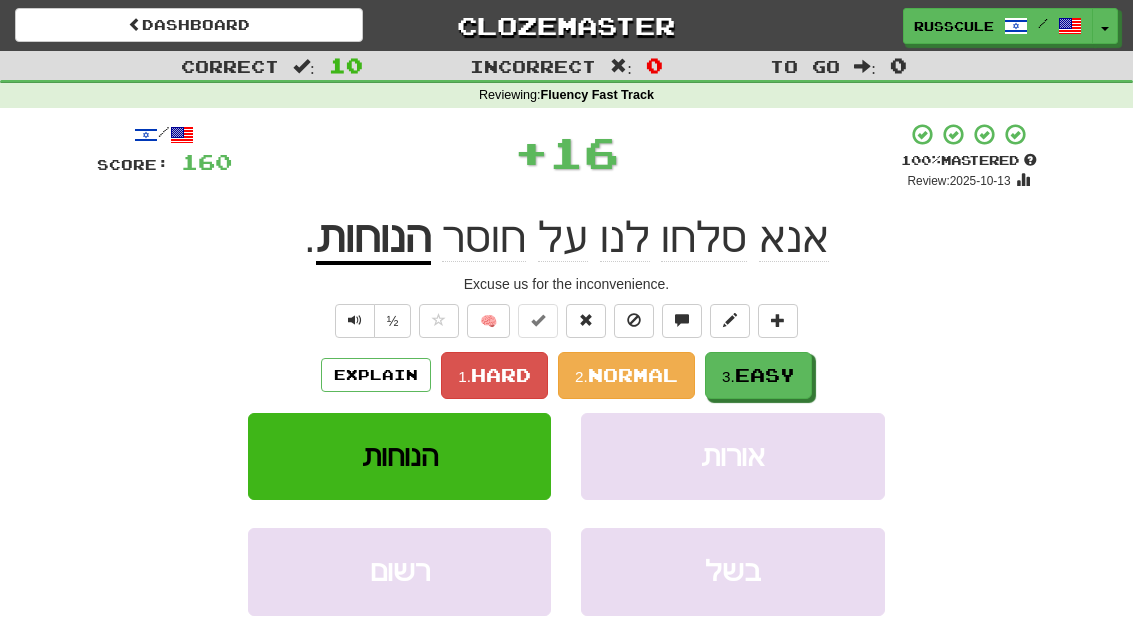 click on "Easy" at bounding box center [765, 375] 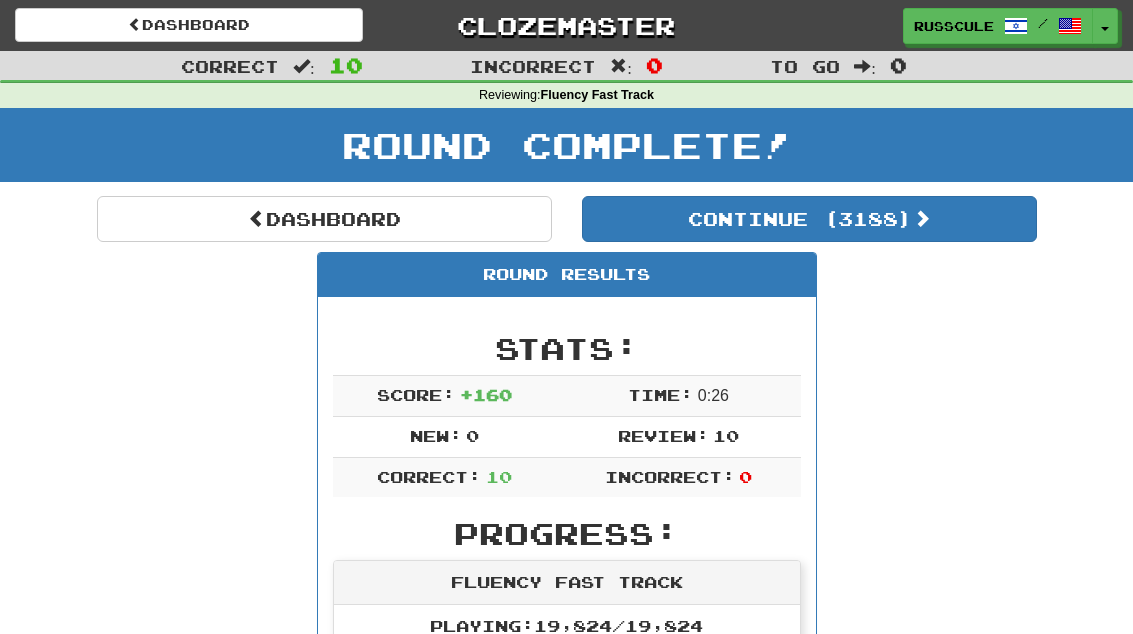 click on "Dashboard" at bounding box center (324, 219) 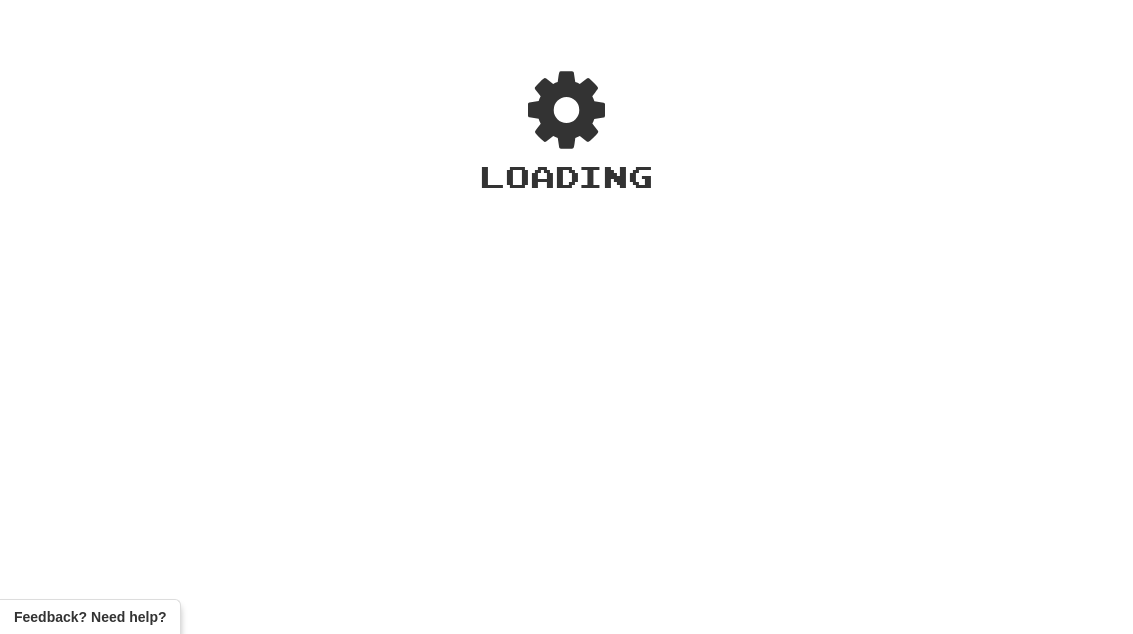scroll, scrollTop: 0, scrollLeft: 0, axis: both 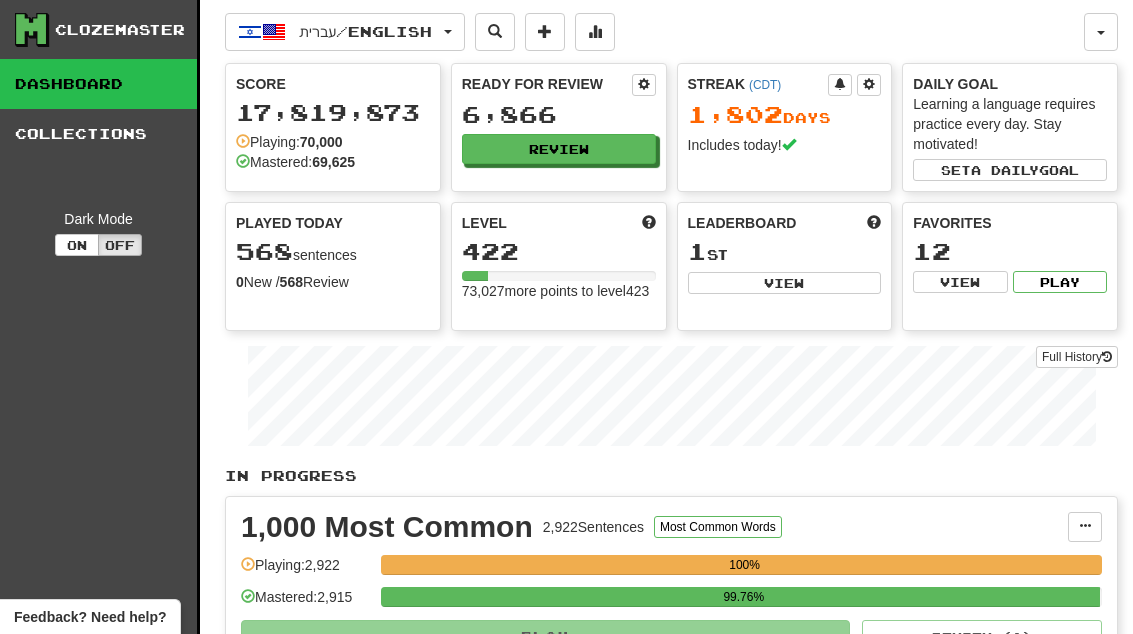 click on "View" at bounding box center [785, 283] 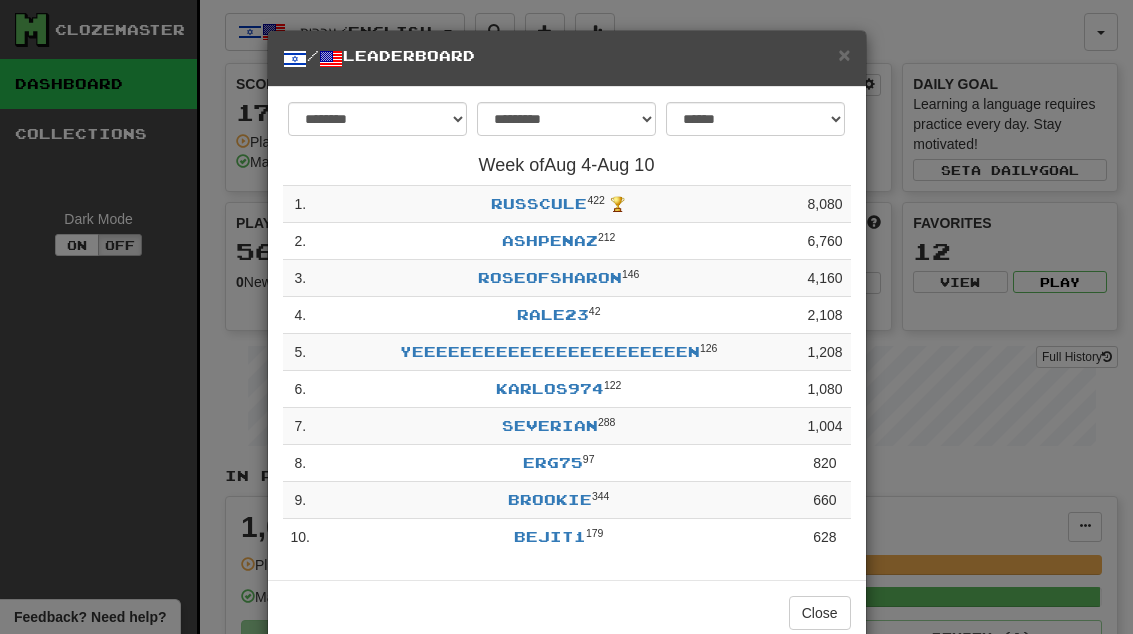 click on "×" at bounding box center [844, 54] 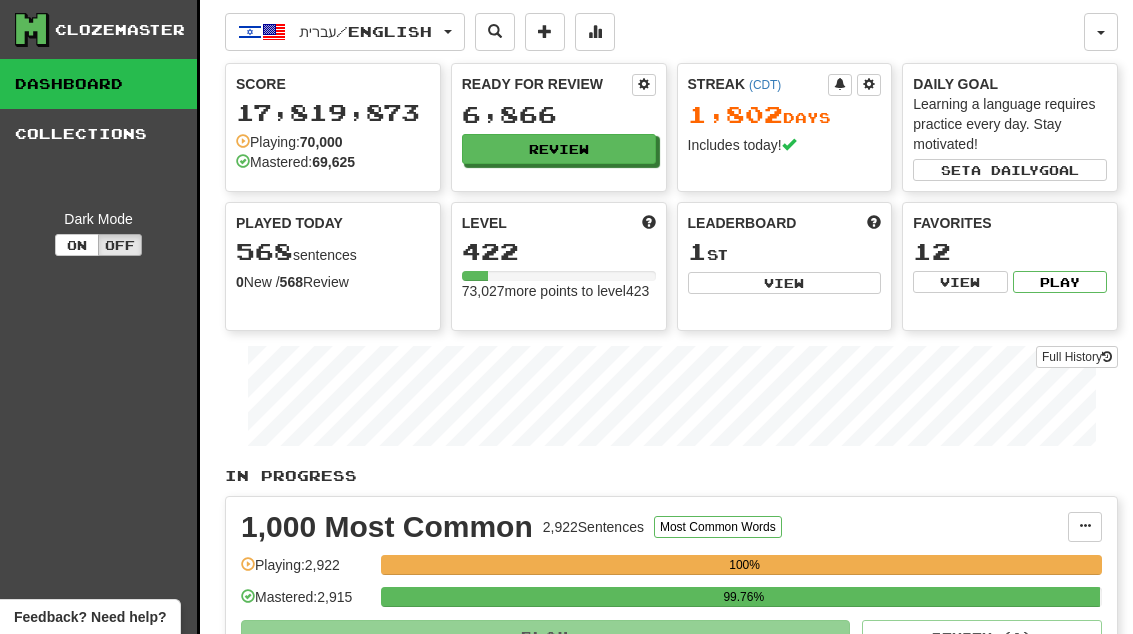 scroll, scrollTop: 0, scrollLeft: 0, axis: both 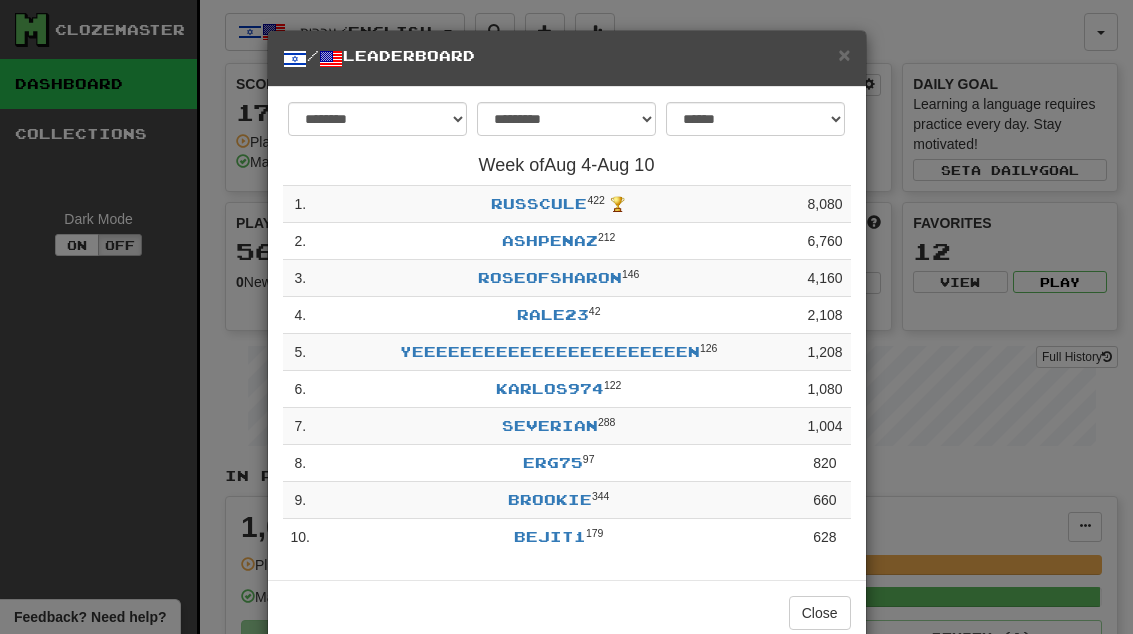 click on "×" at bounding box center (844, 54) 